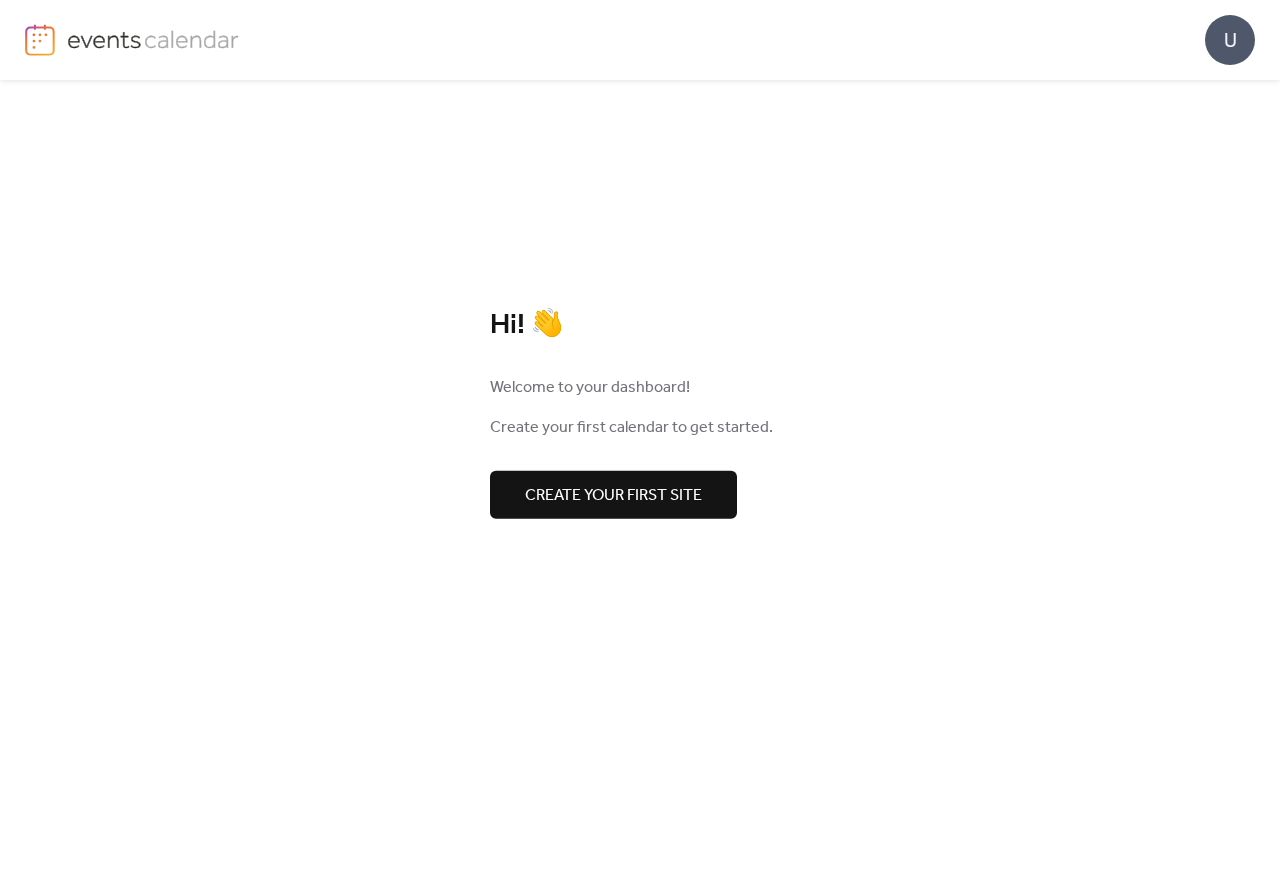 scroll, scrollTop: 0, scrollLeft: 0, axis: both 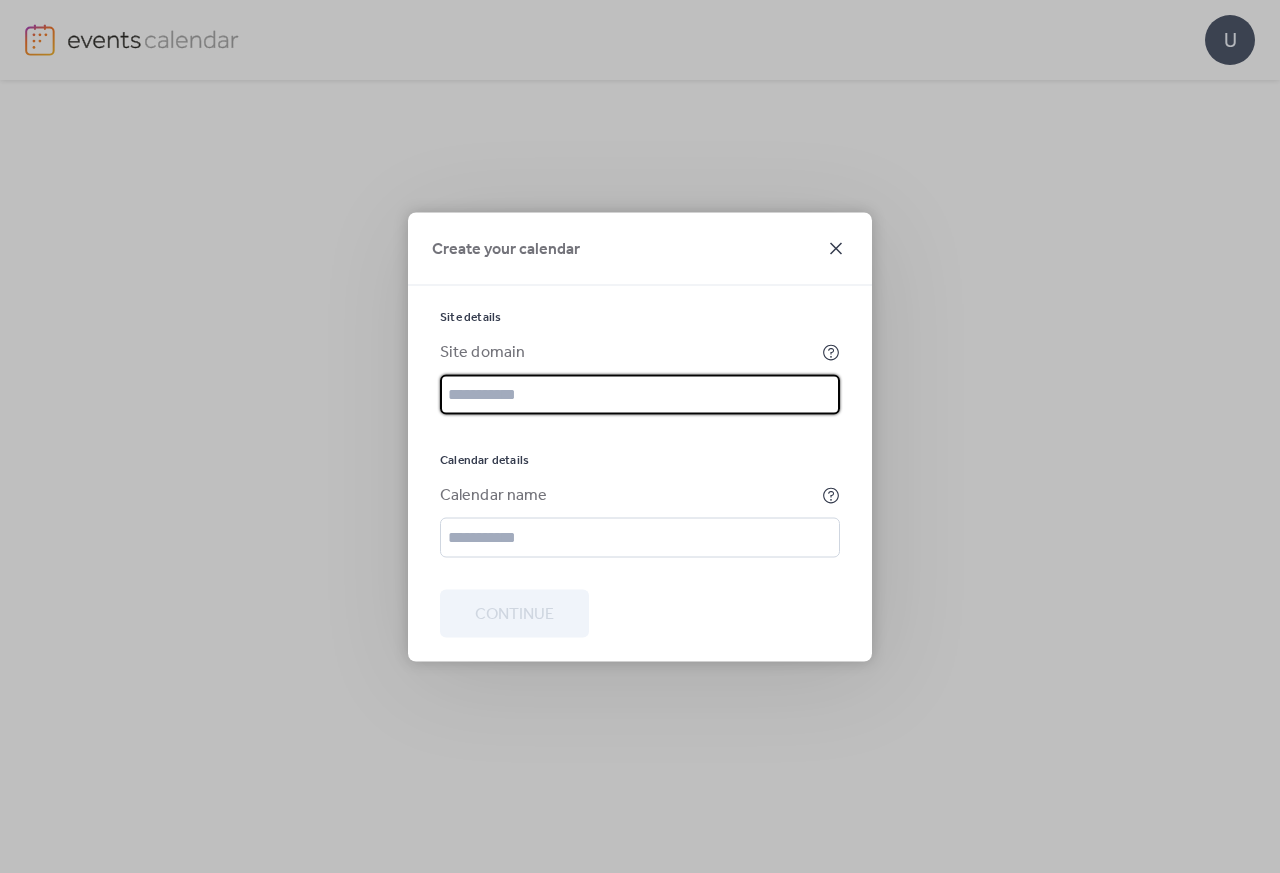 click 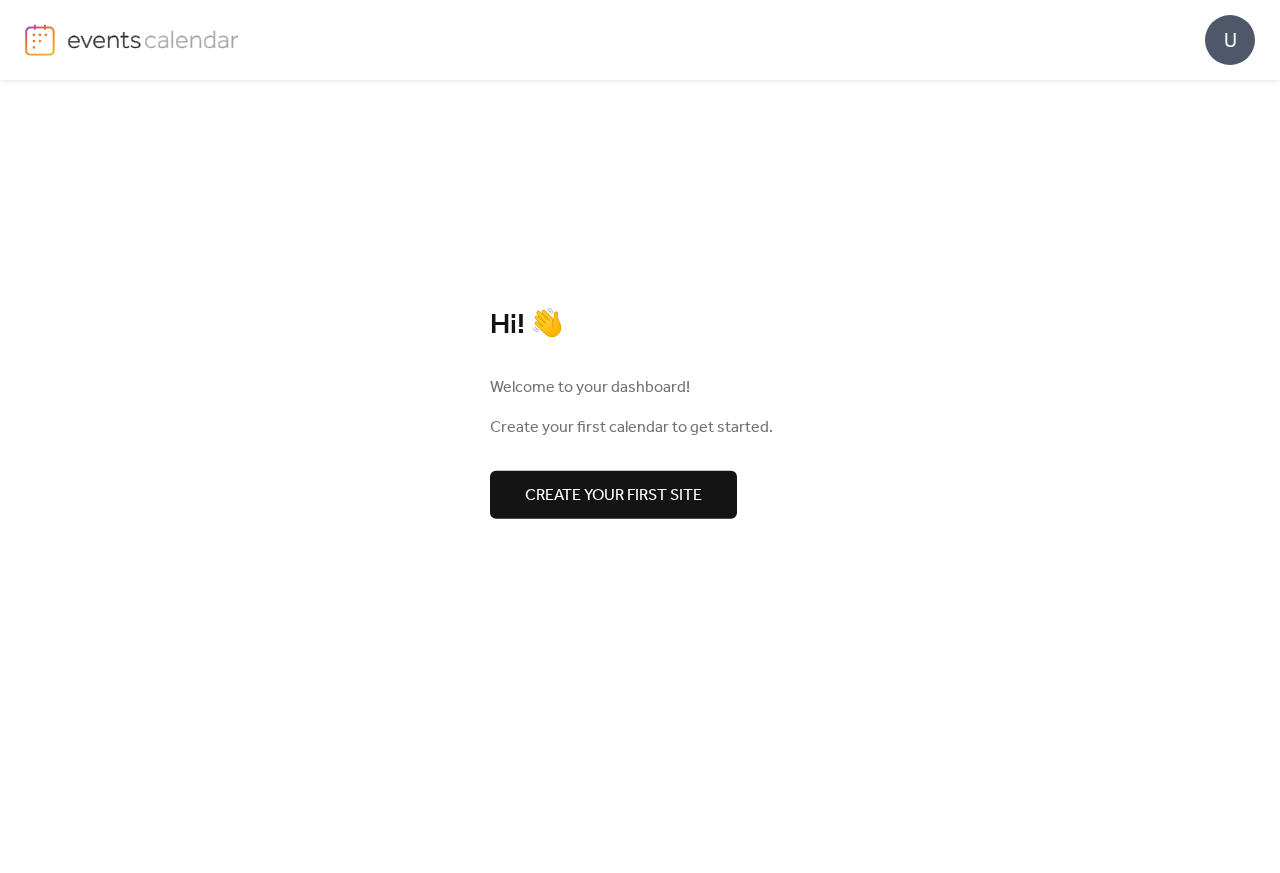 scroll, scrollTop: 0, scrollLeft: 0, axis: both 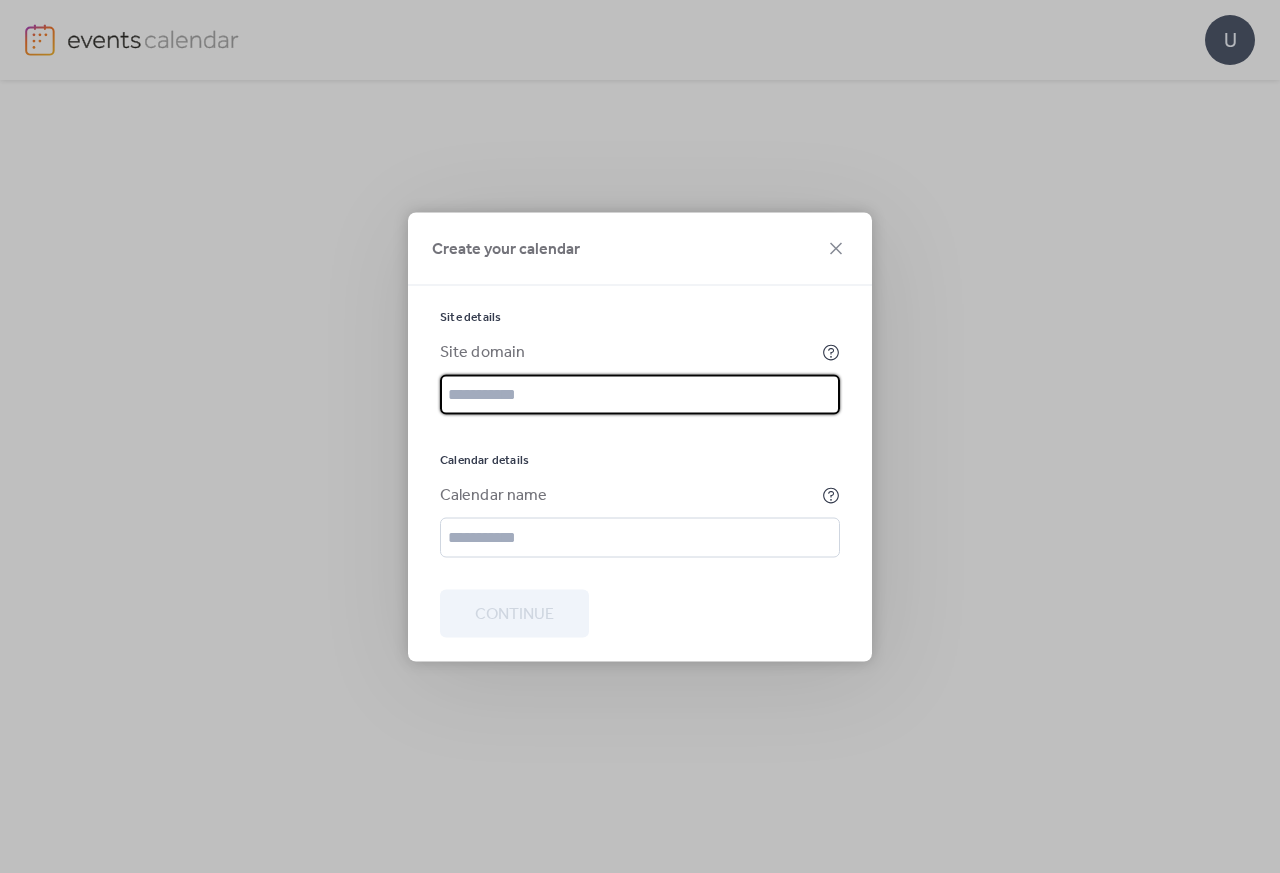 click at bounding box center (640, 394) 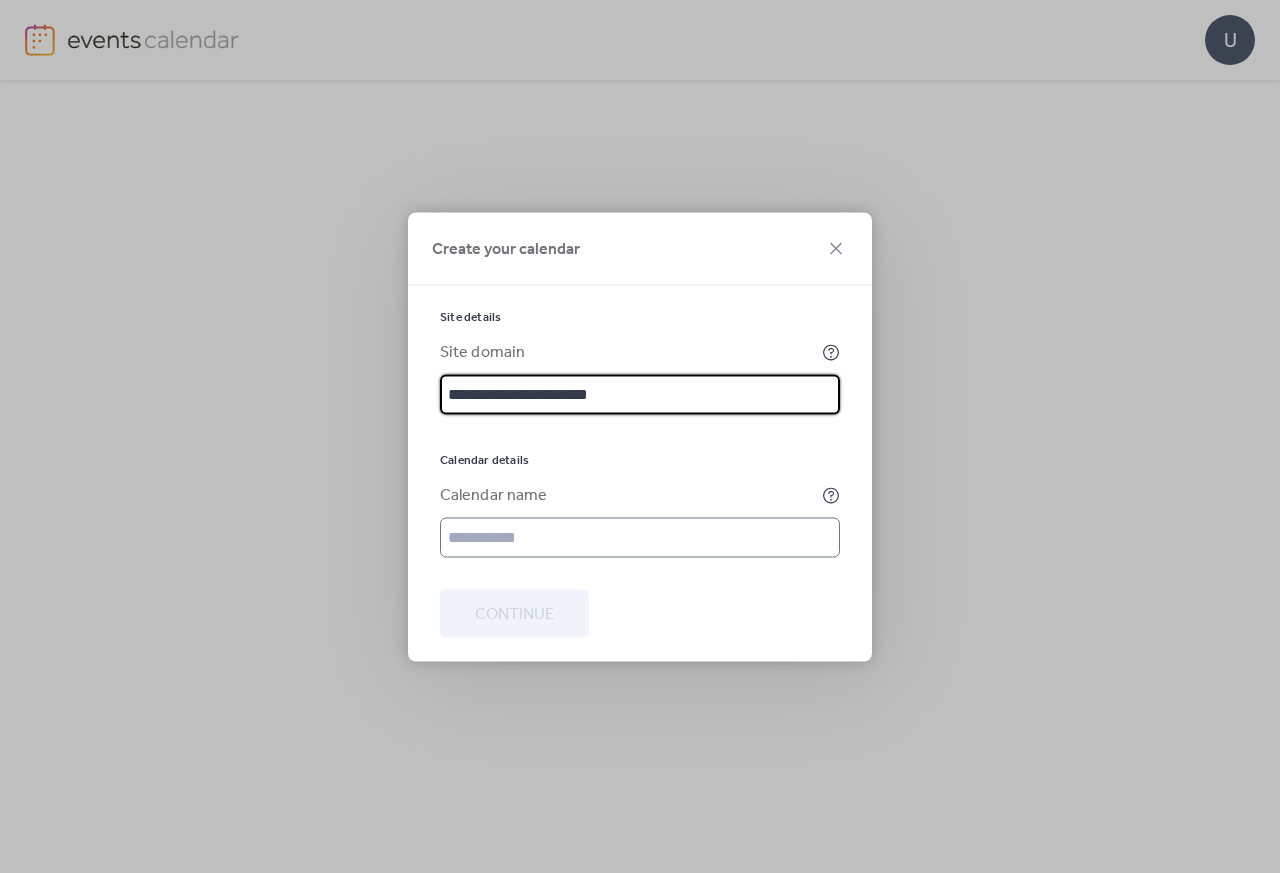 type on "**********" 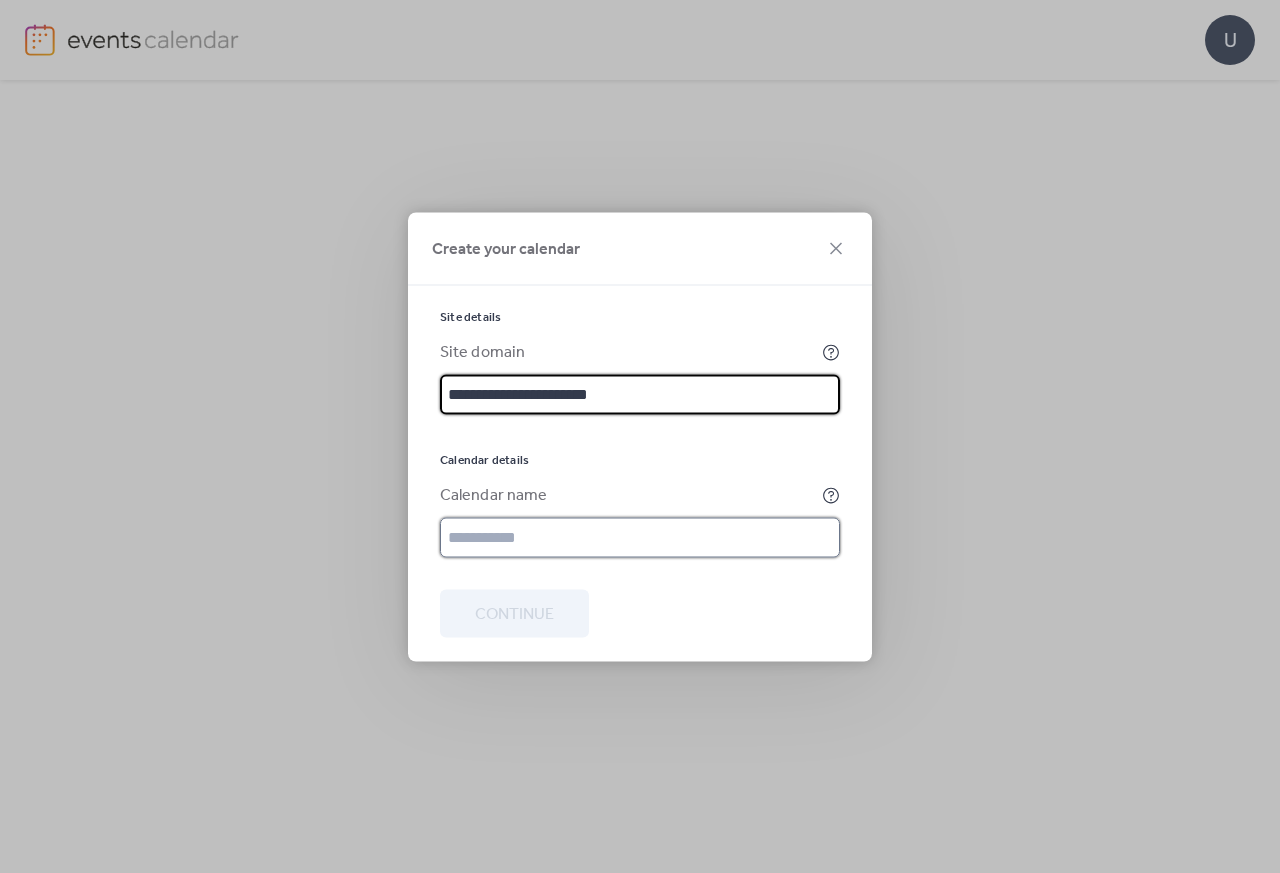click at bounding box center (640, 537) 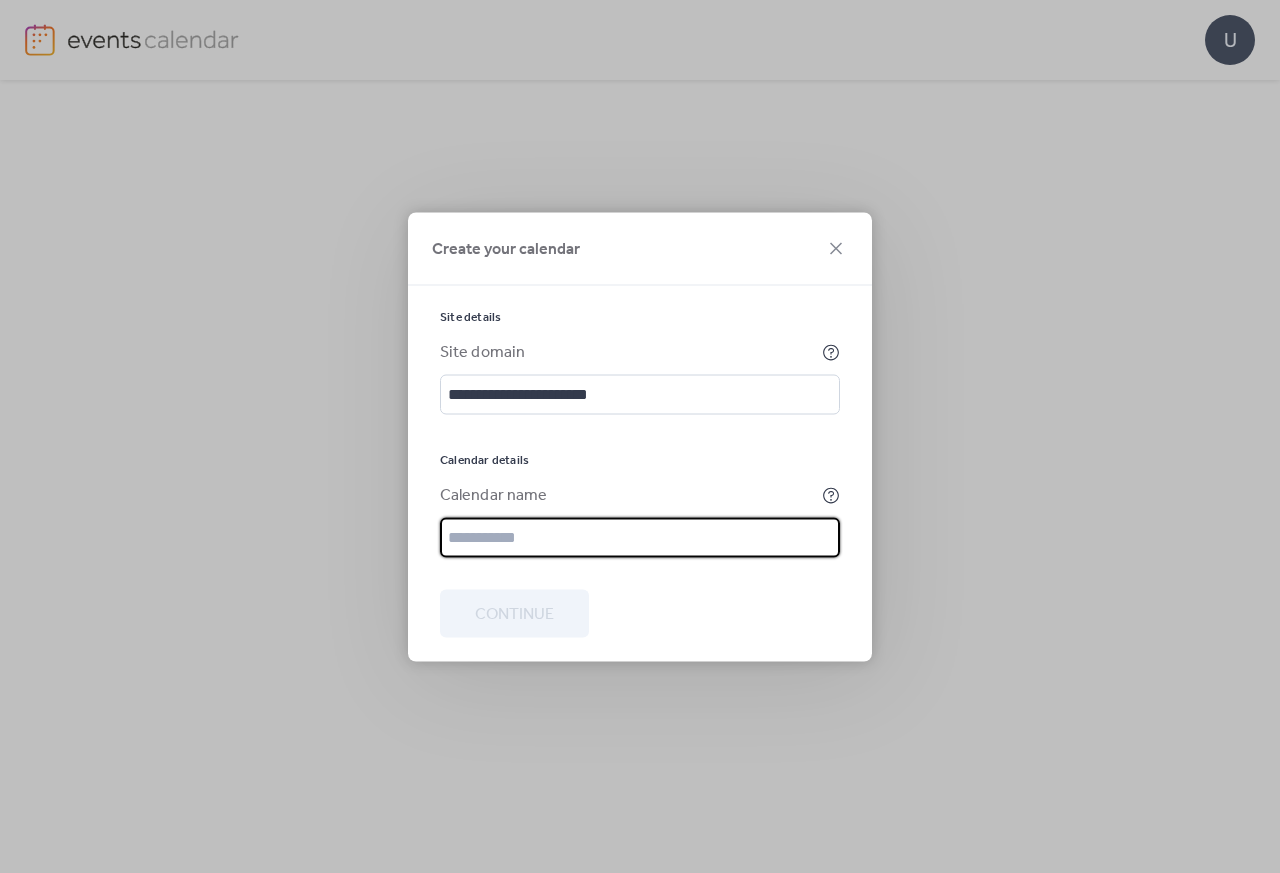 paste on "**********" 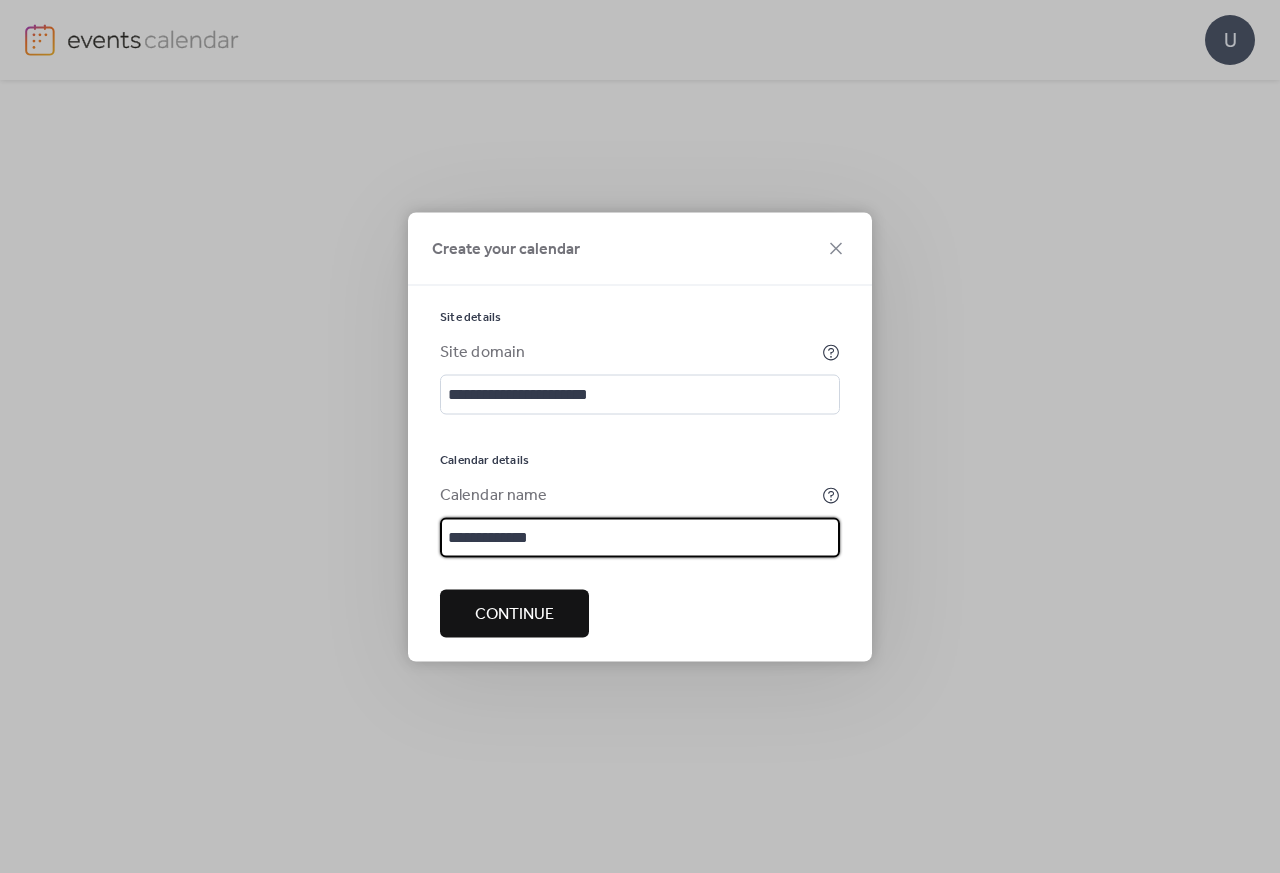 type on "**********" 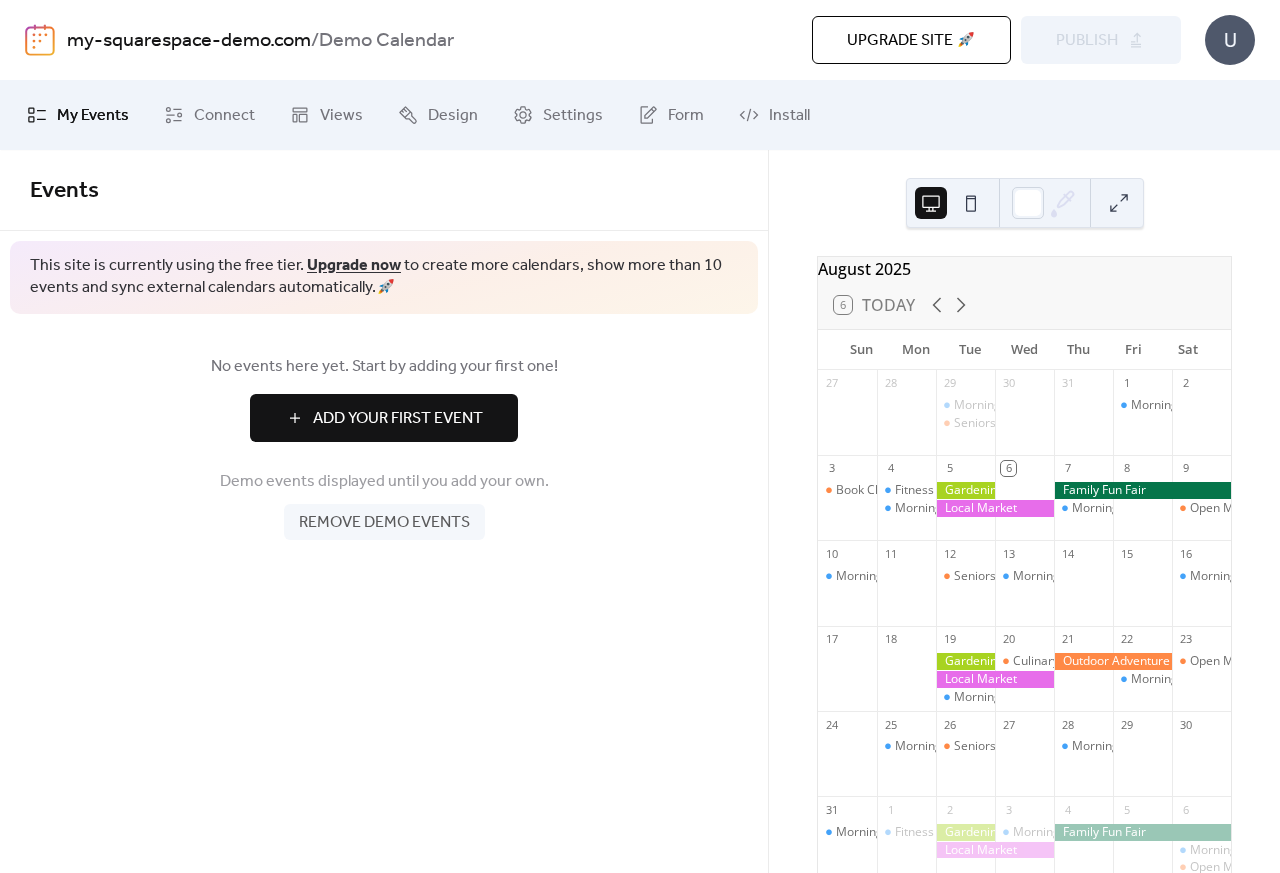 click on "Add Your First Event" at bounding box center [398, 419] 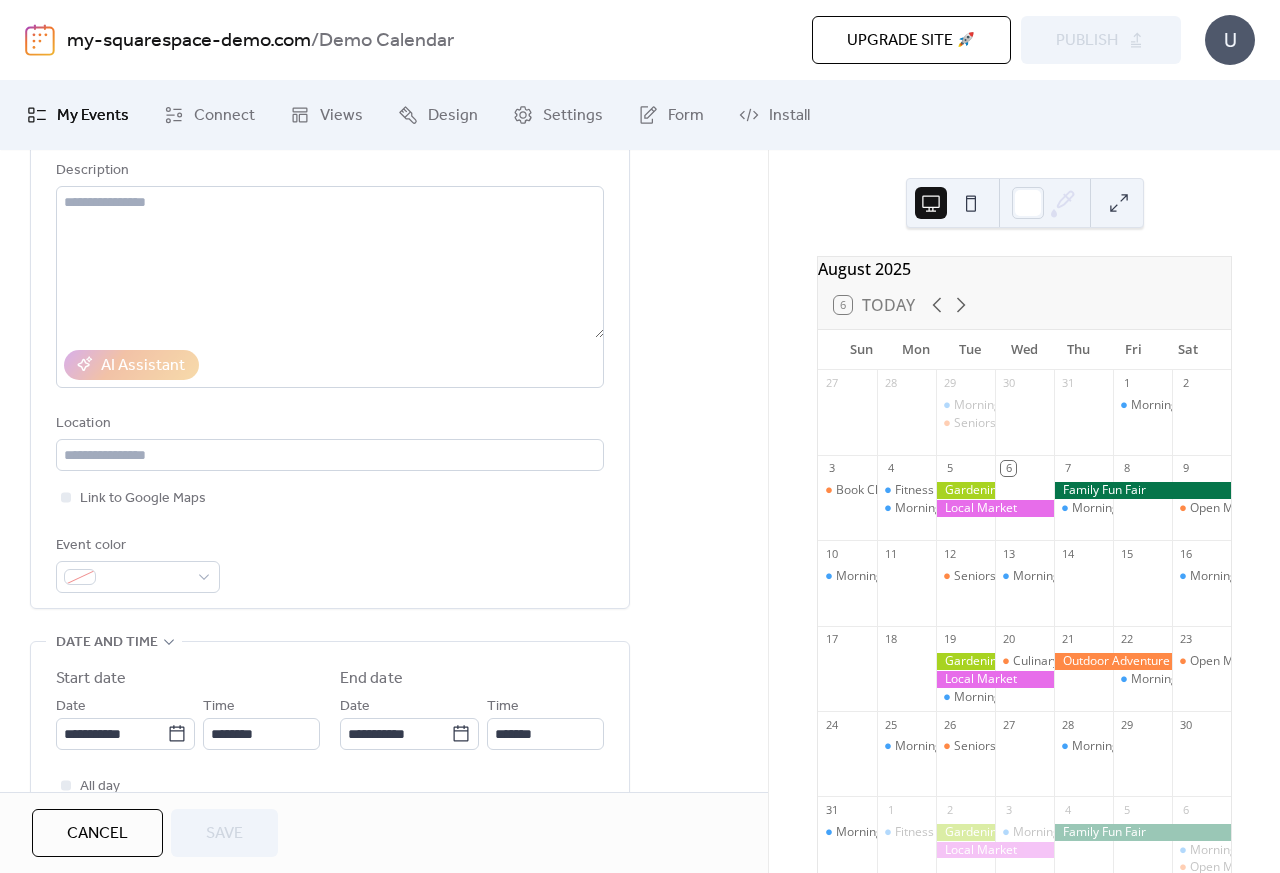 scroll, scrollTop: 600, scrollLeft: 0, axis: vertical 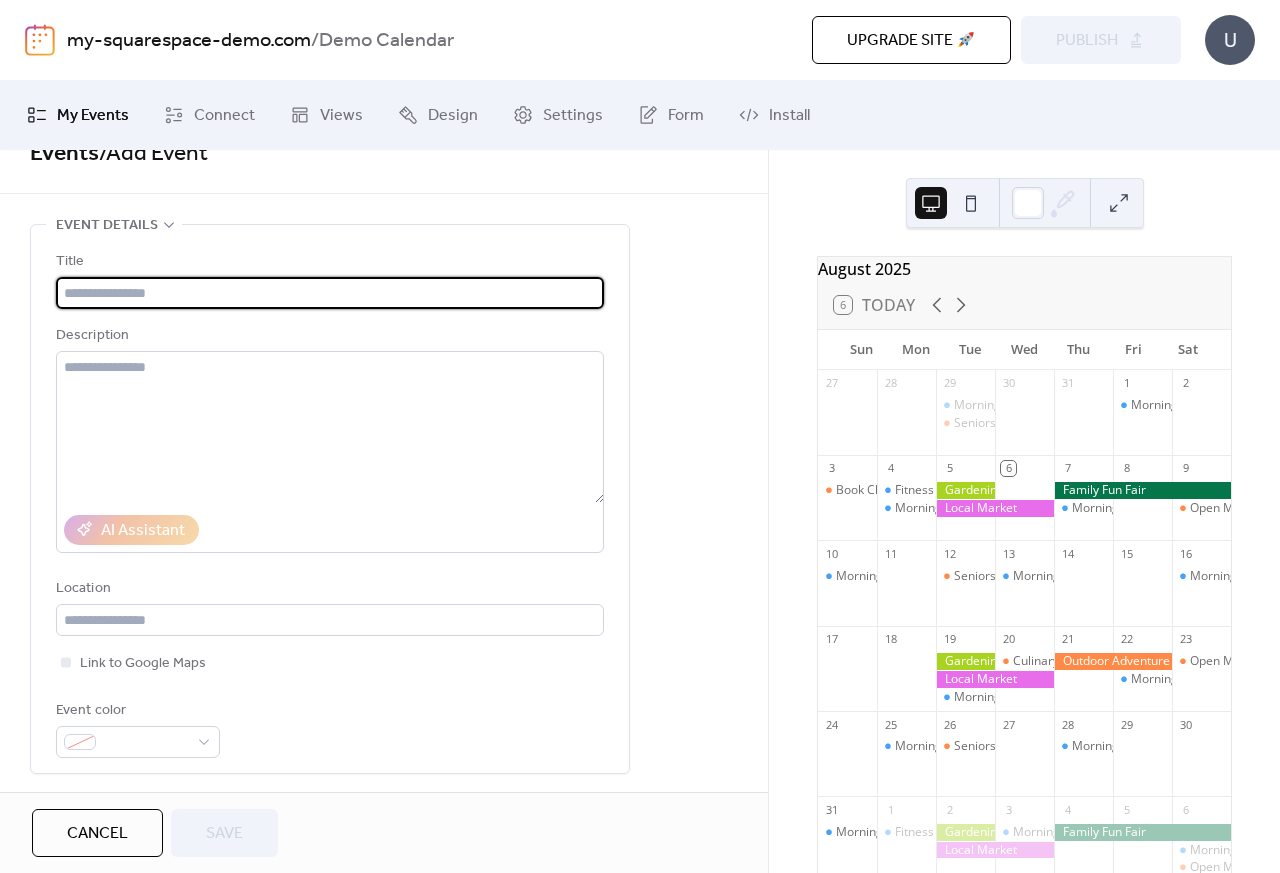 click at bounding box center (330, 293) 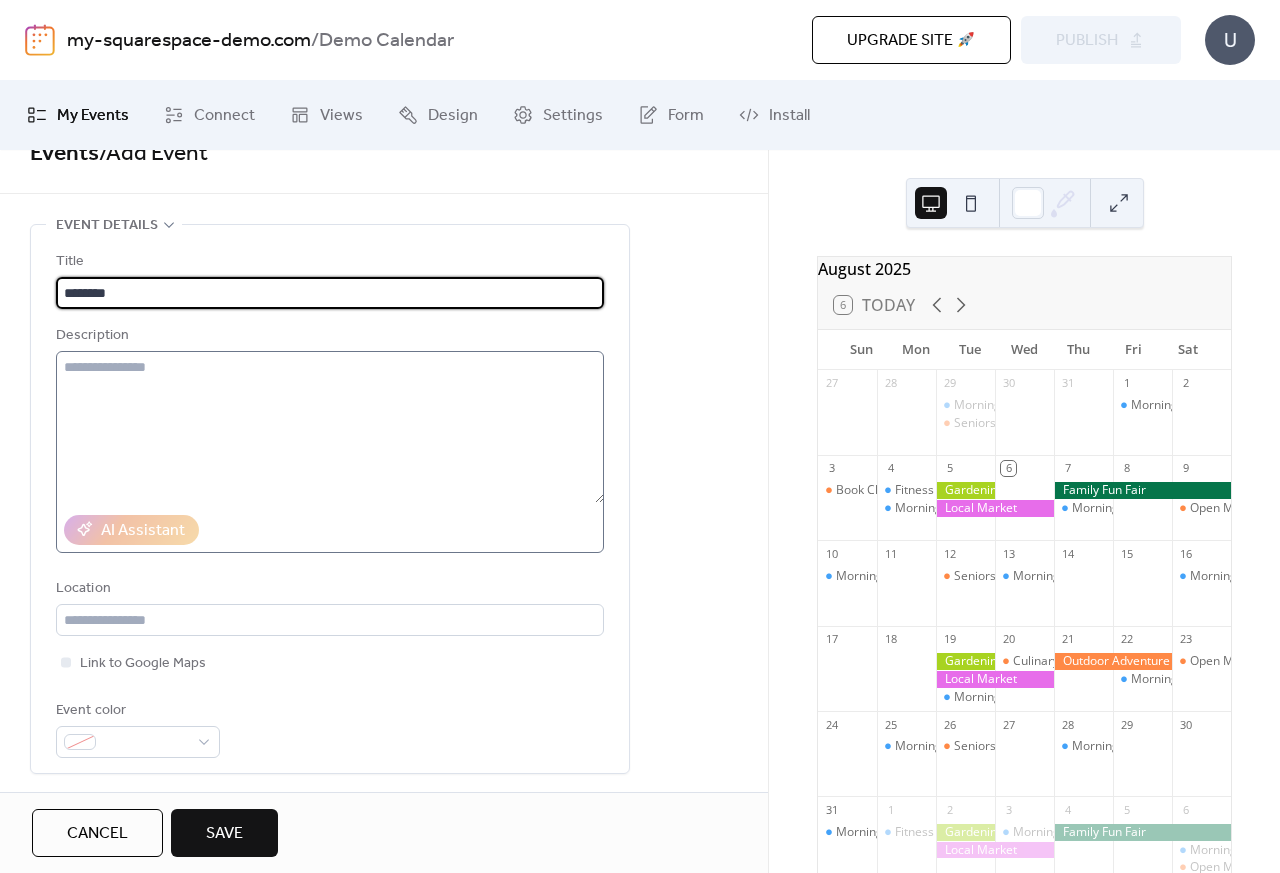 type on "********" 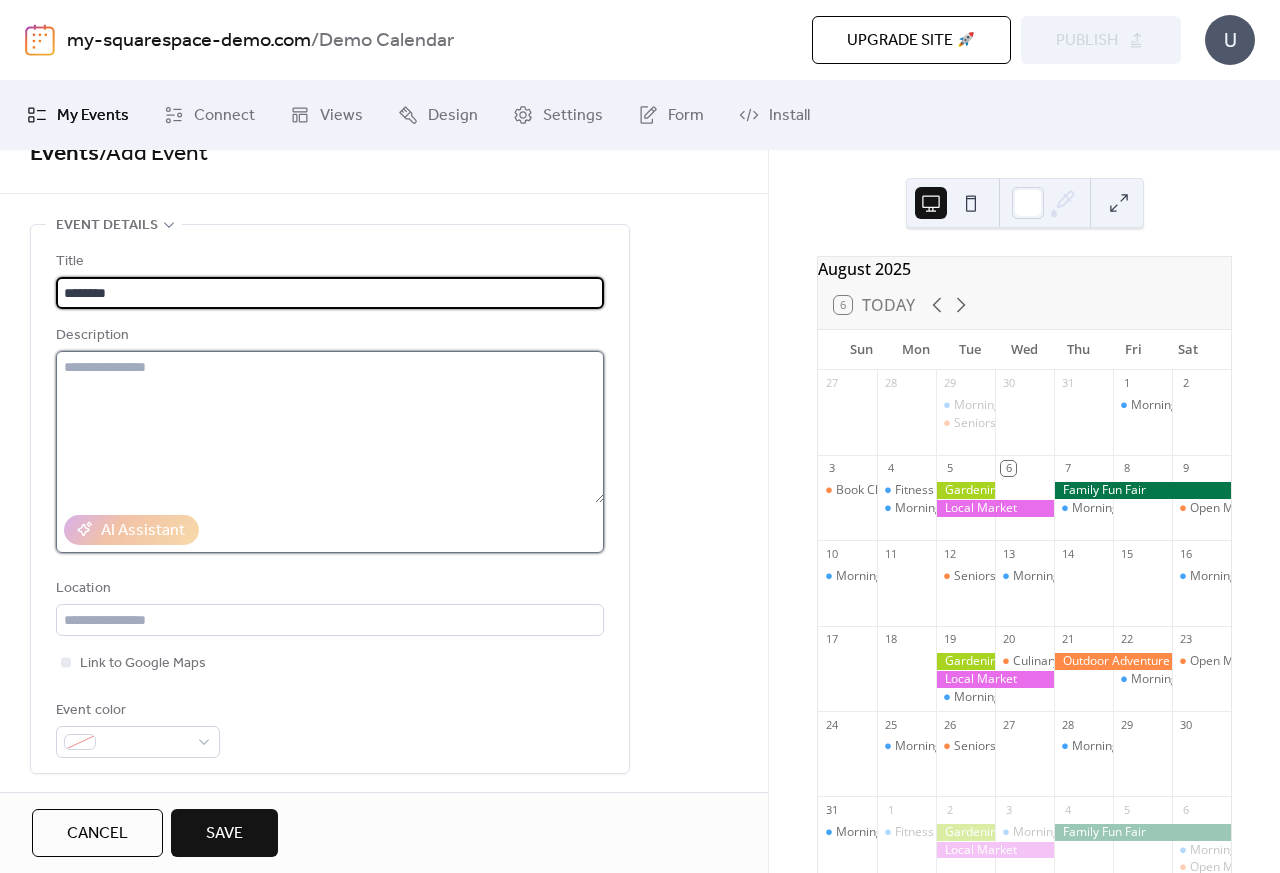 click at bounding box center [330, 427] 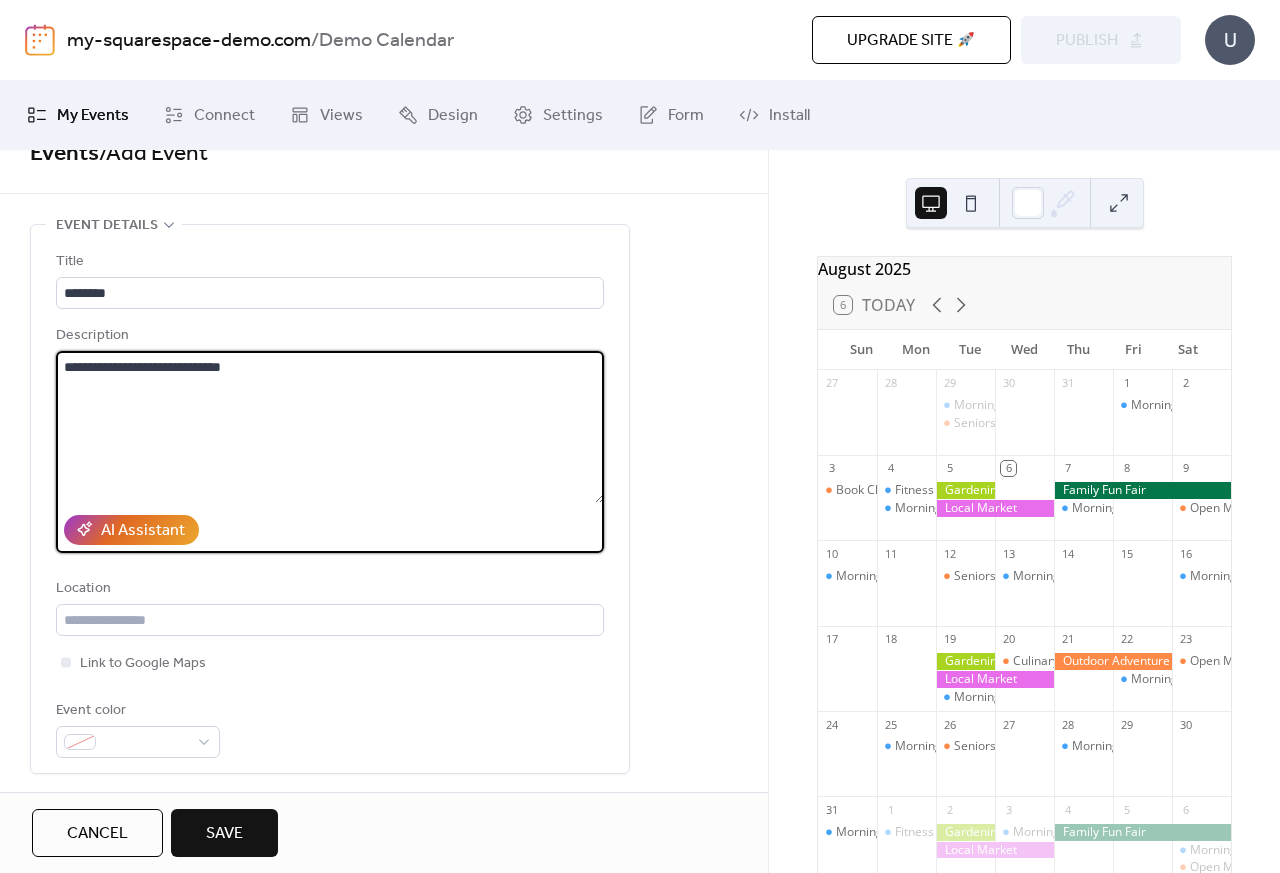 type on "**********" 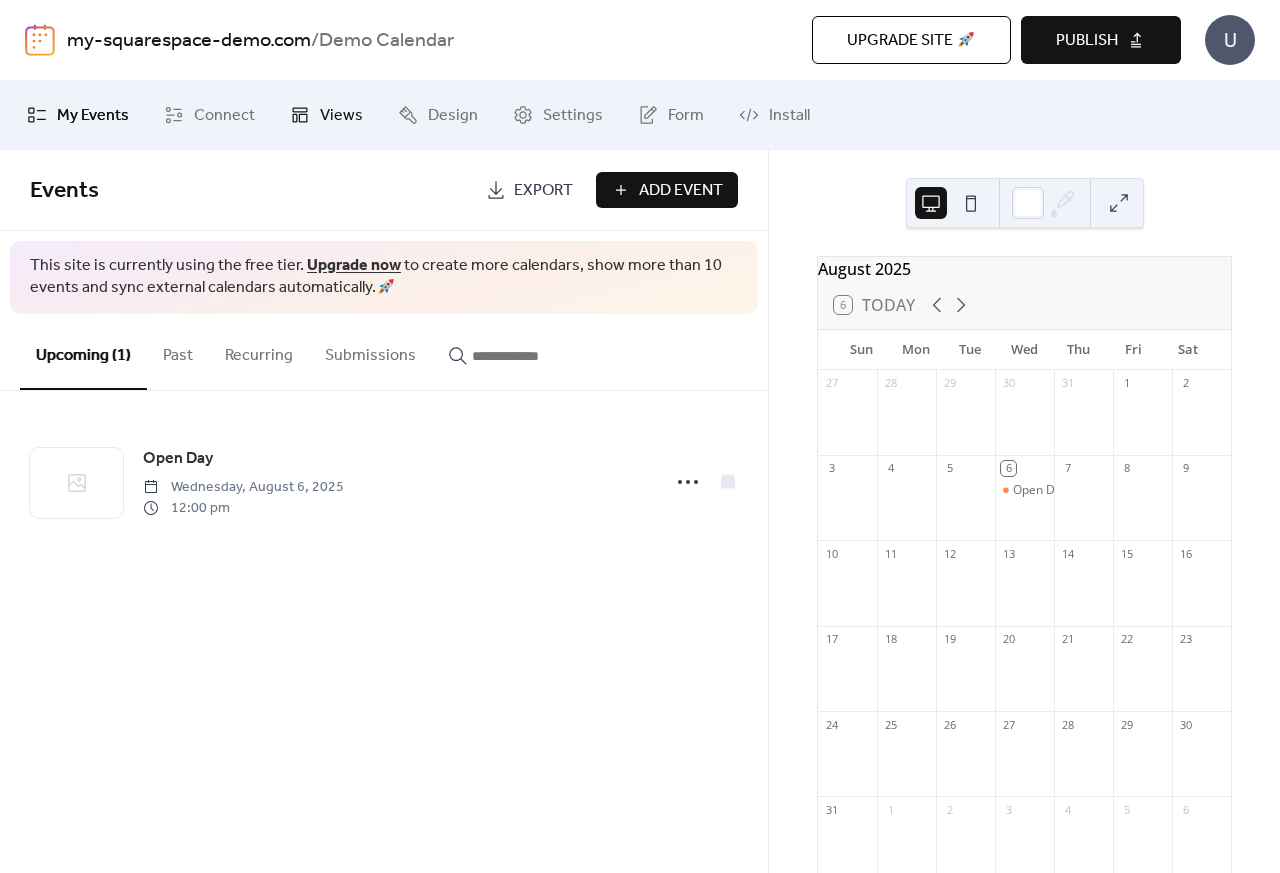 click on "Views" at bounding box center (341, 116) 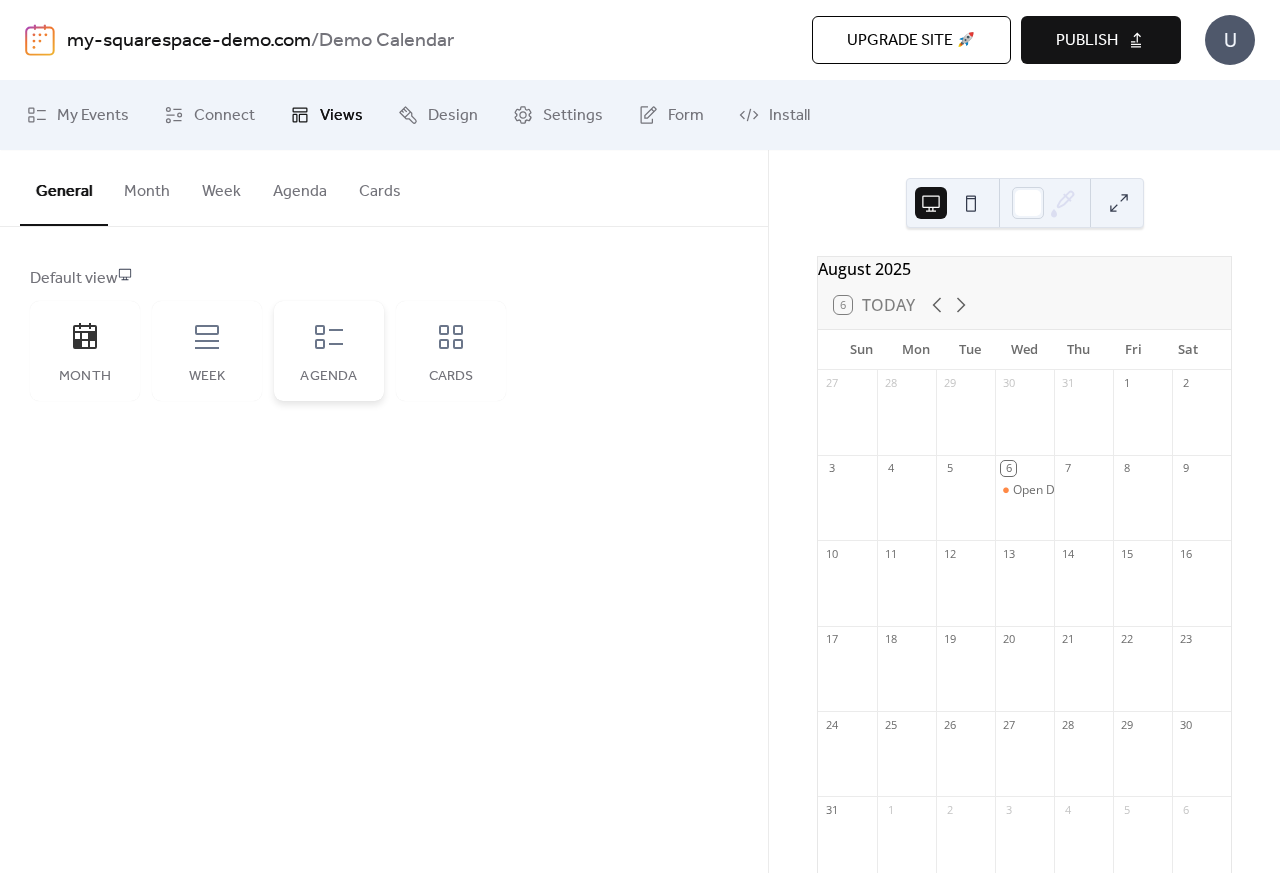 click on "Agenda" at bounding box center [329, 377] 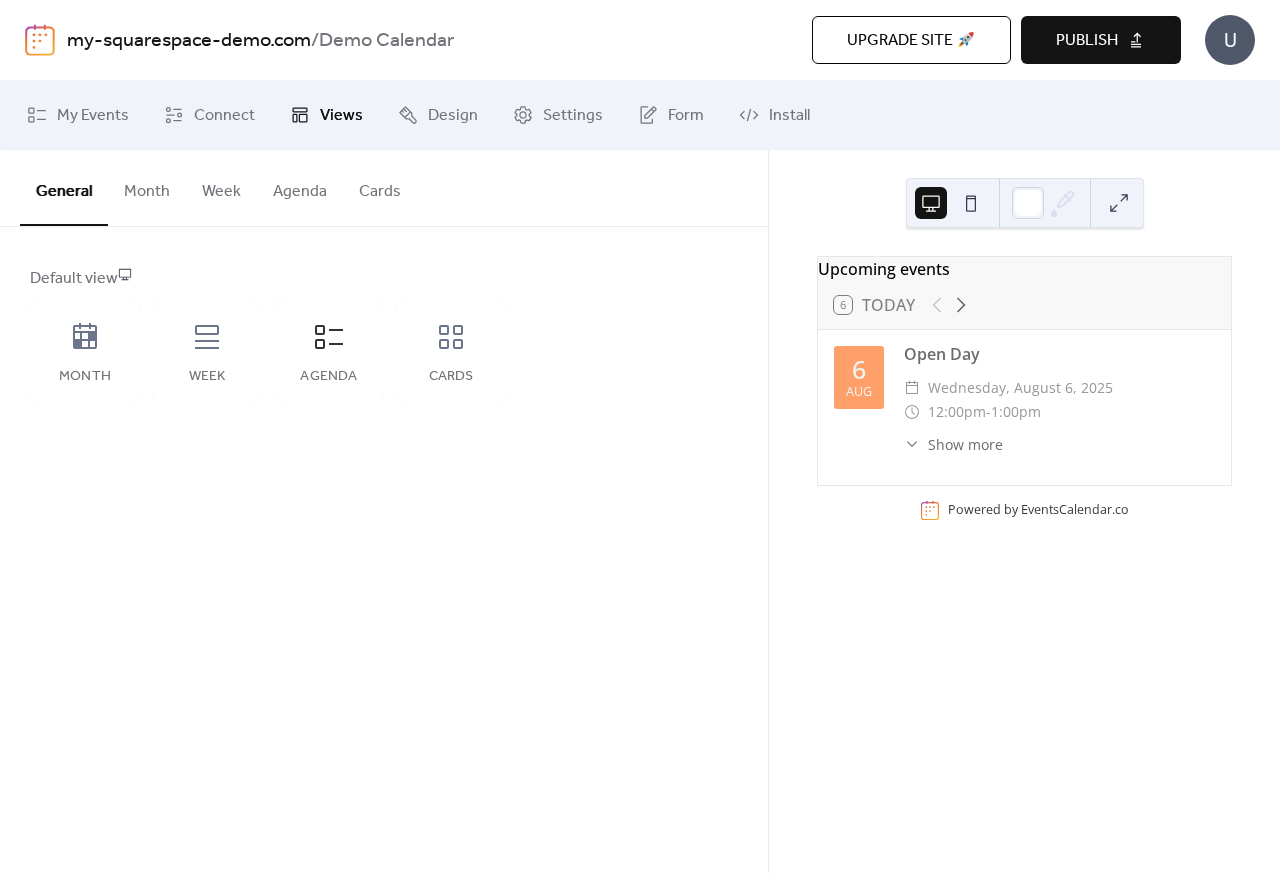 click on "Agenda" at bounding box center (300, 187) 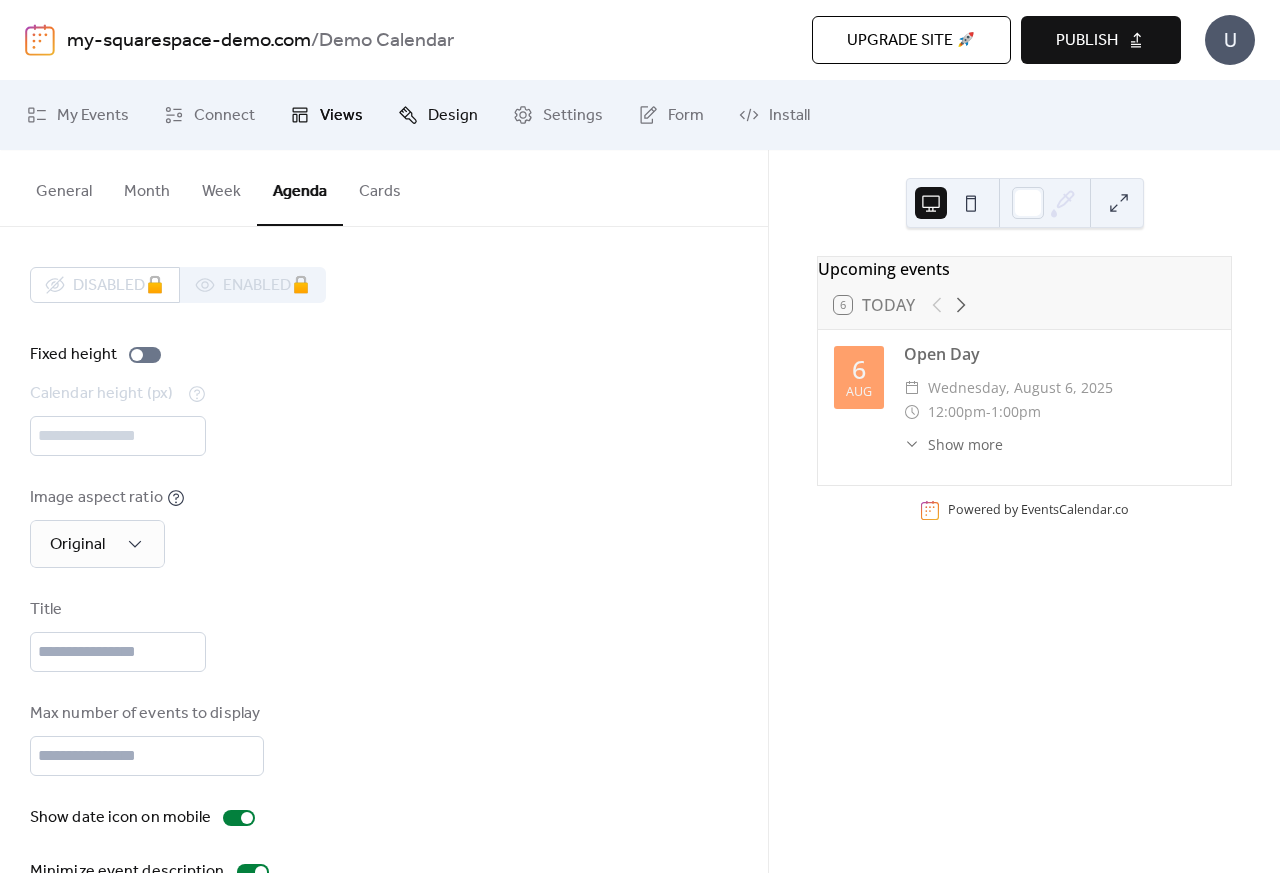 click on "Design" at bounding box center (453, 116) 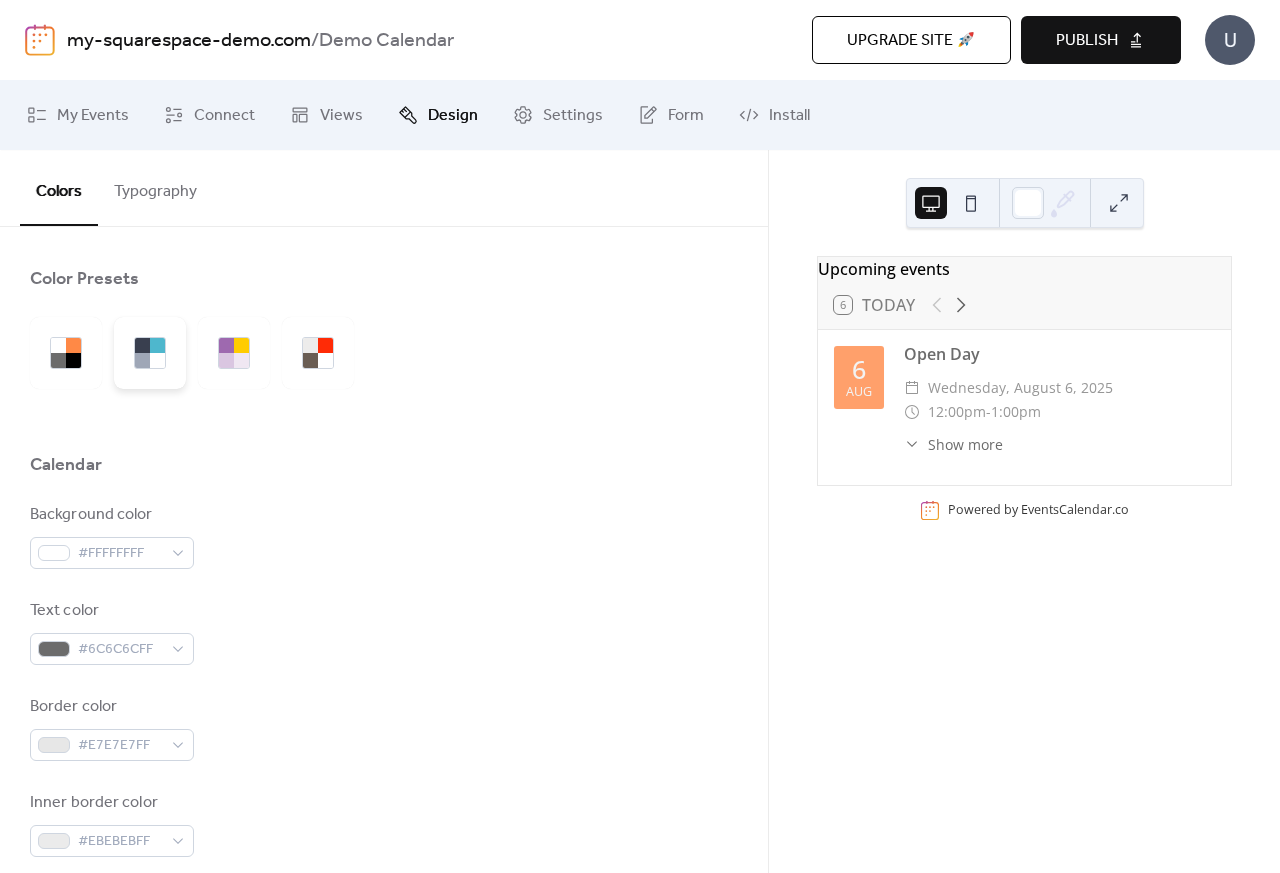 click at bounding box center (157, 360) 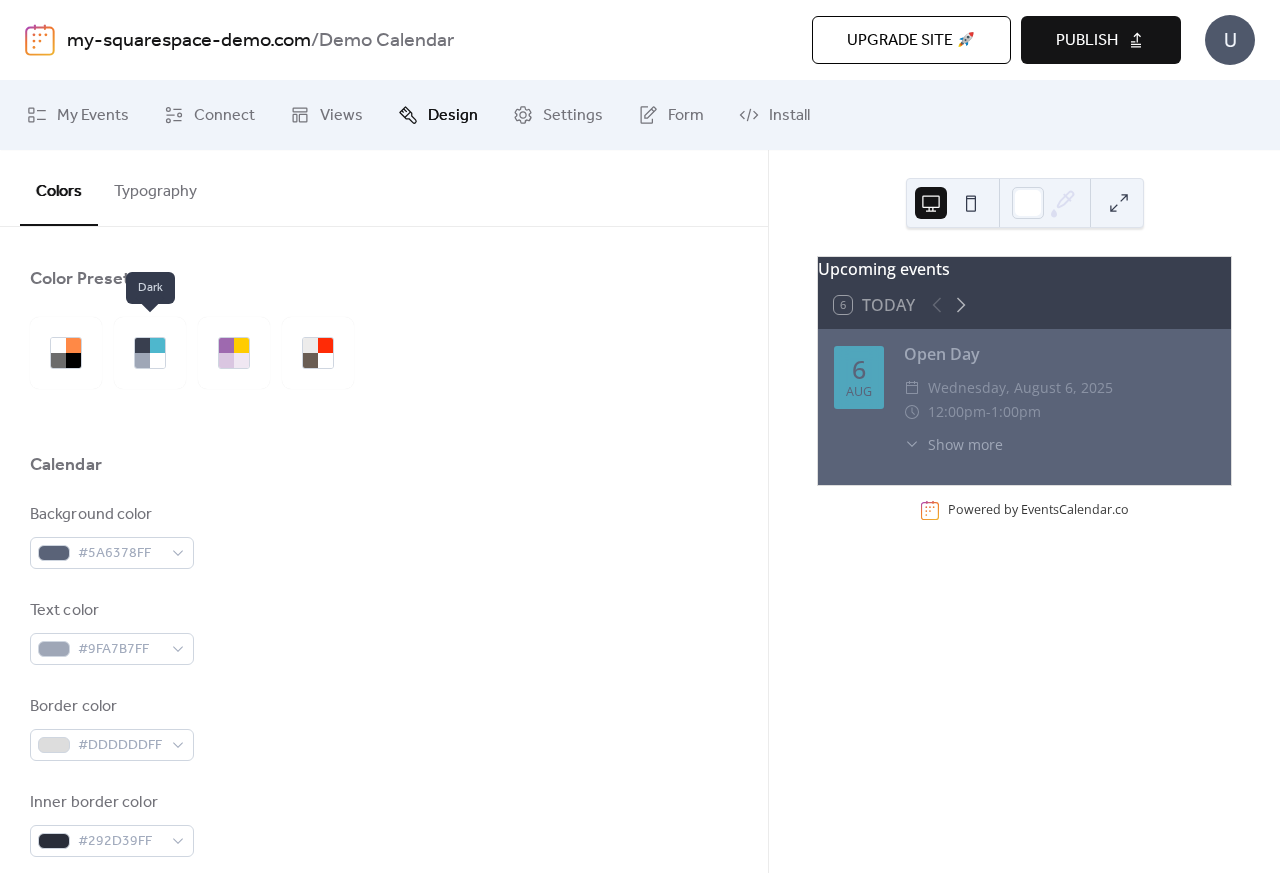 click on "Typography" at bounding box center [155, 187] 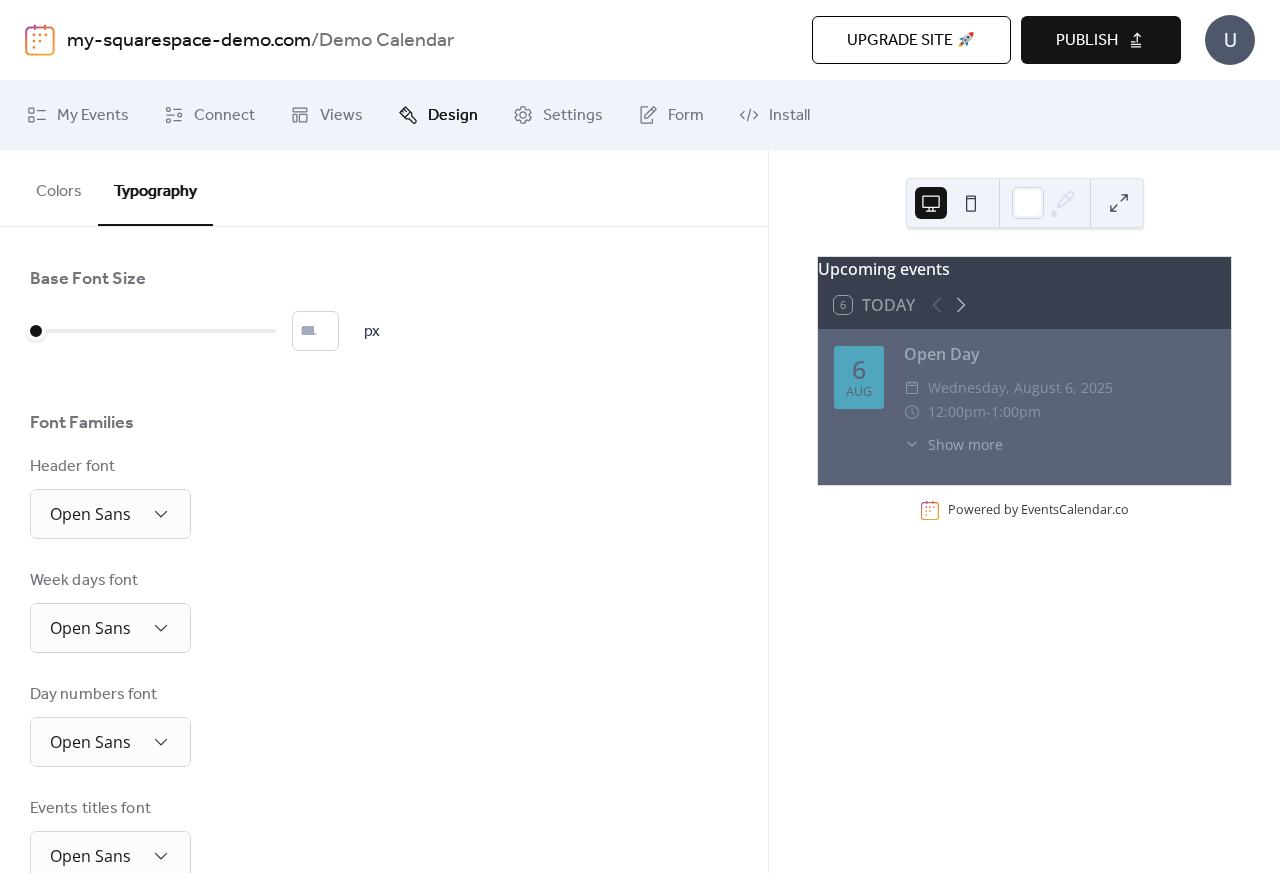 click on "Publish" at bounding box center [1087, 41] 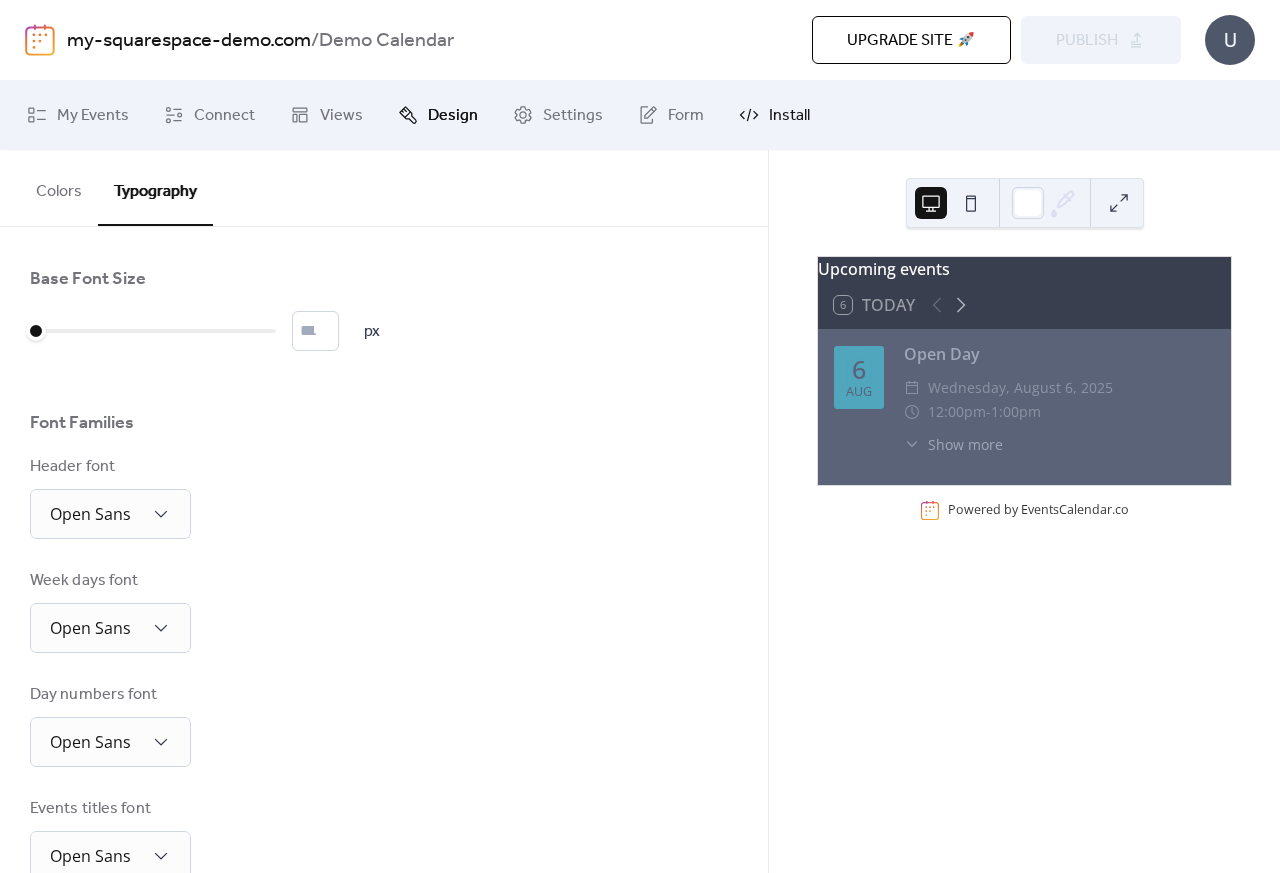 click 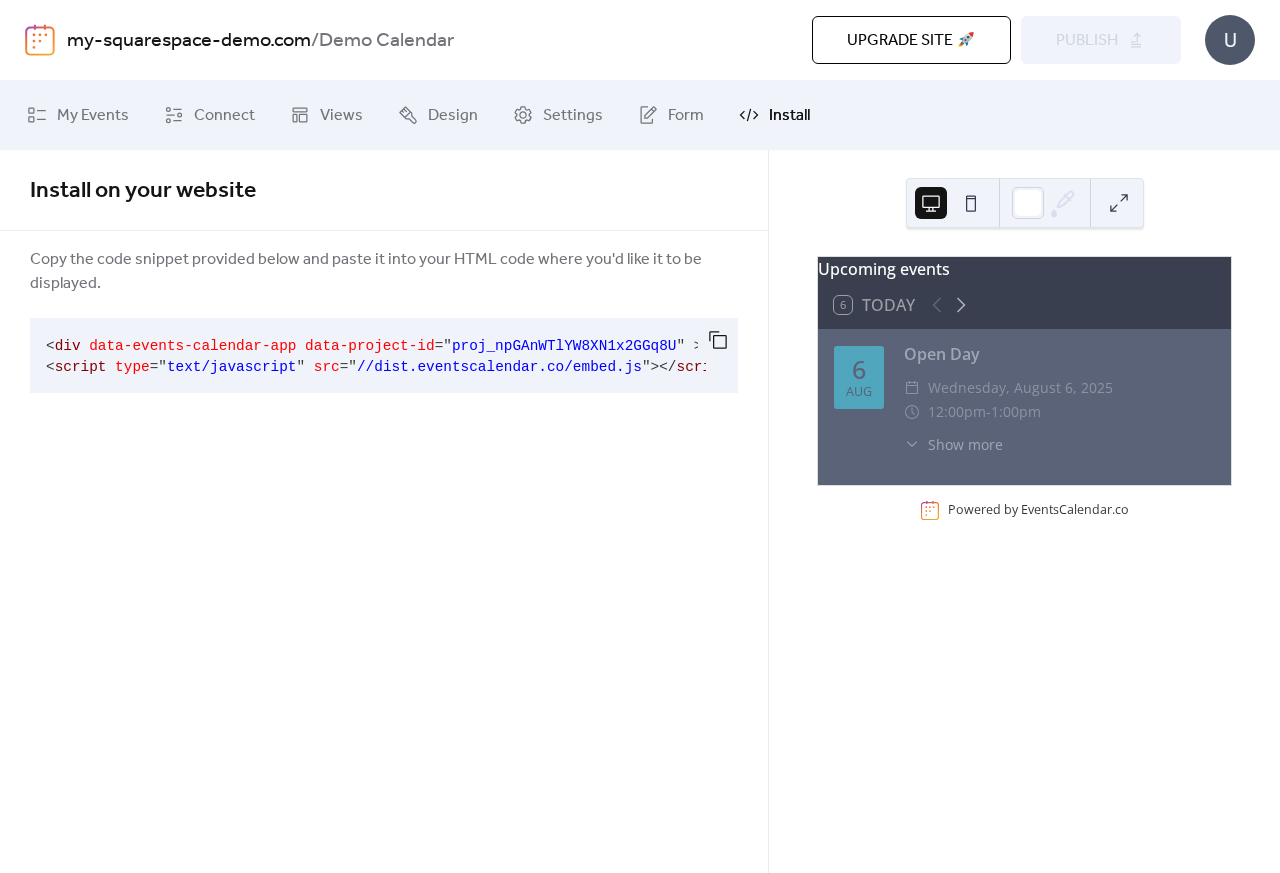 click at bounding box center (718, 340) 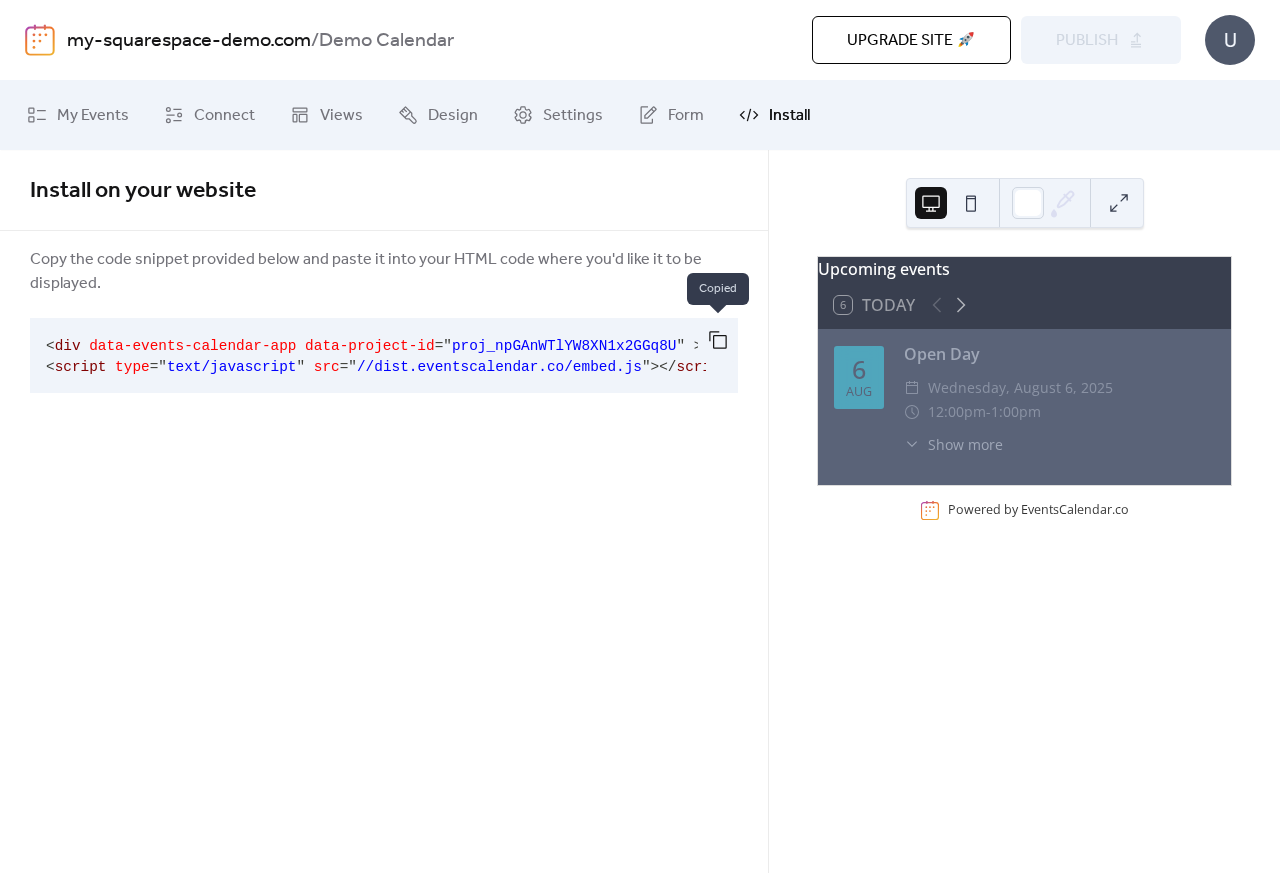 click on "div" at bounding box center (68, 346) 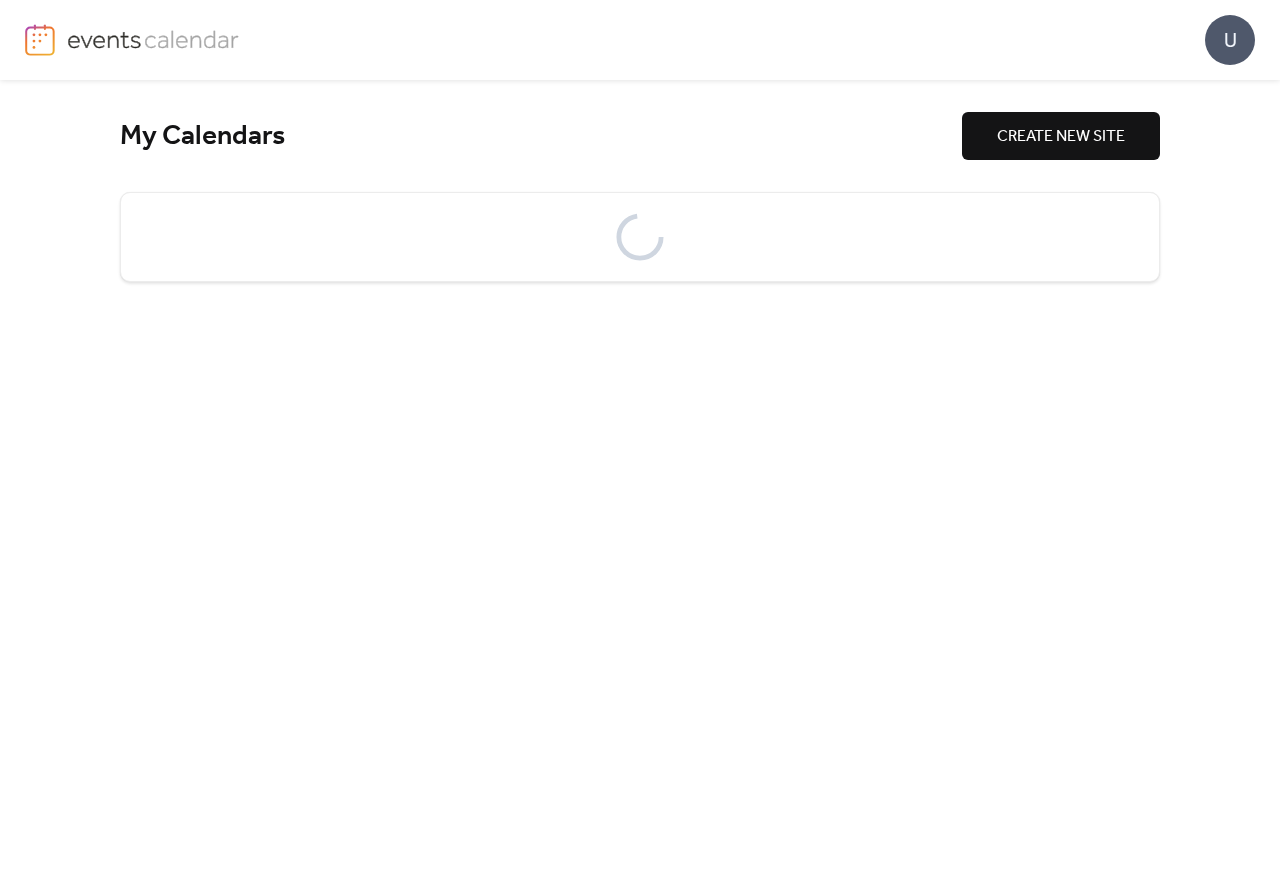 scroll, scrollTop: 0, scrollLeft: 0, axis: both 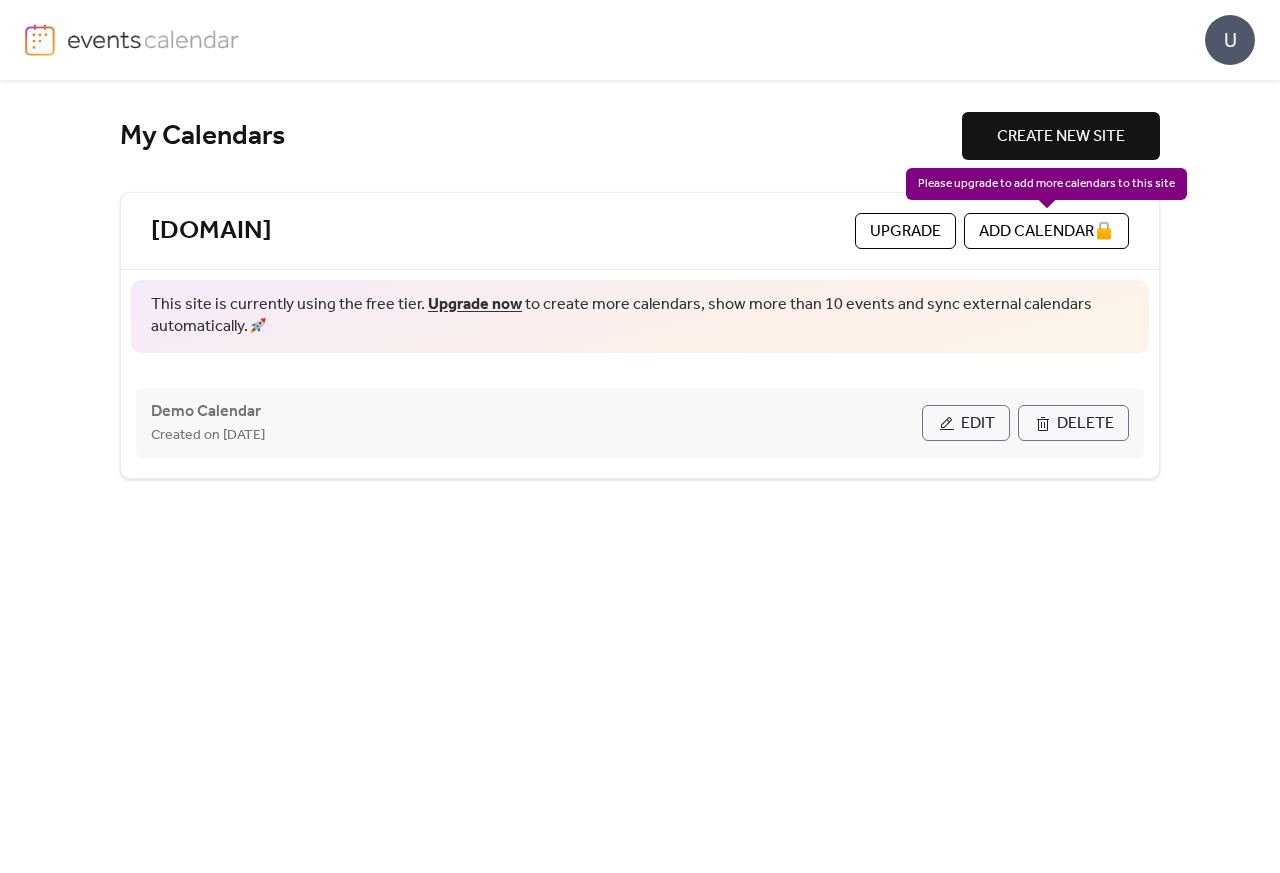 click on "Edit" at bounding box center (978, 424) 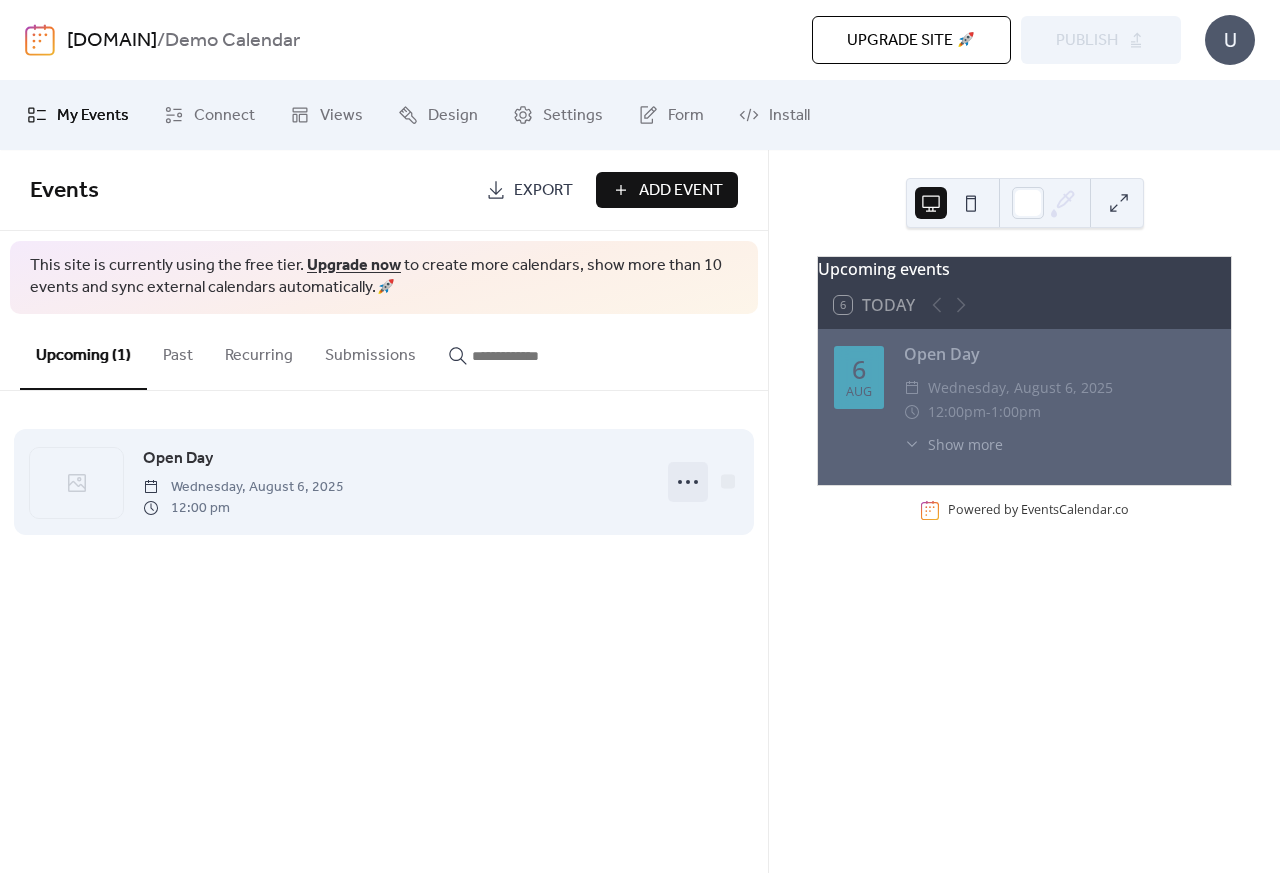 click 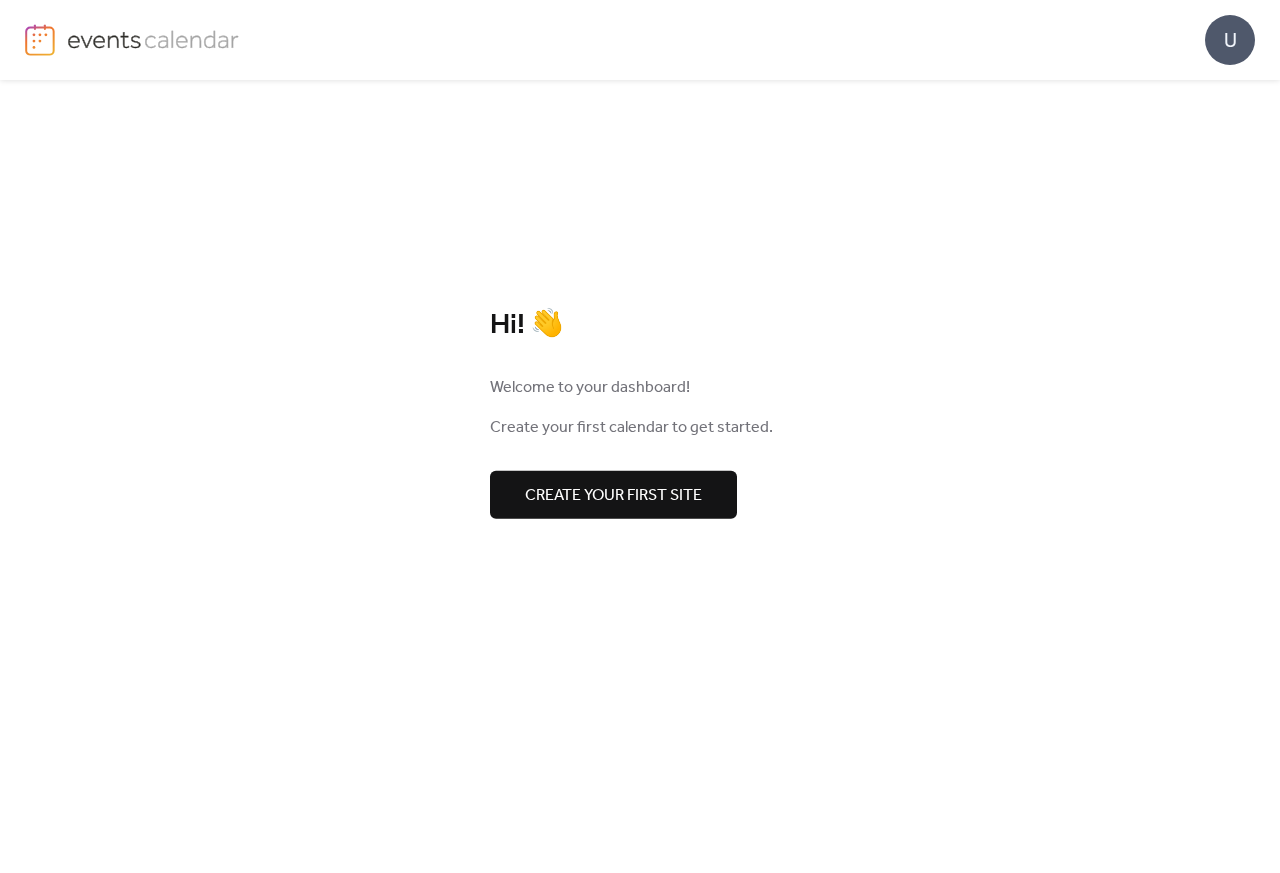 scroll, scrollTop: 0, scrollLeft: 0, axis: both 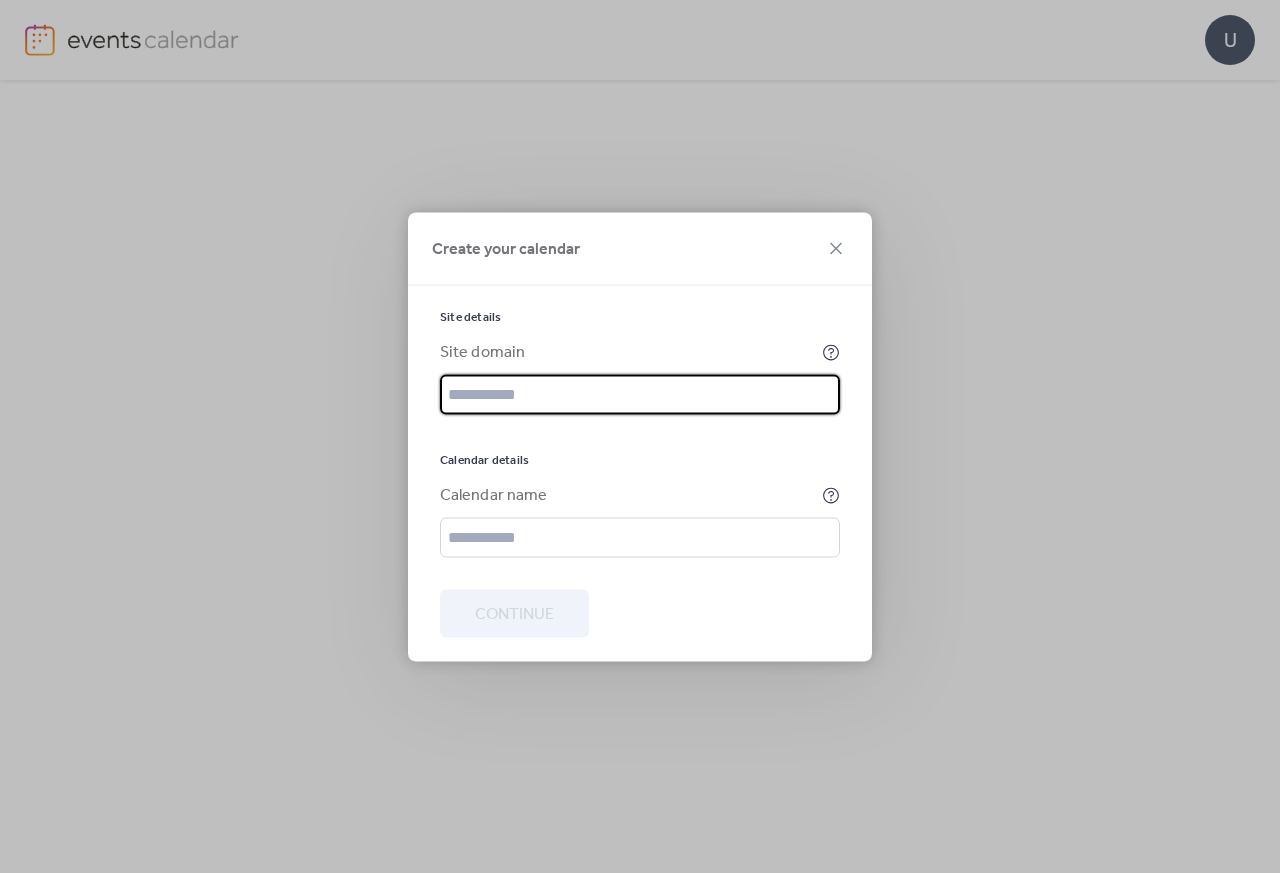 click at bounding box center [640, 394] 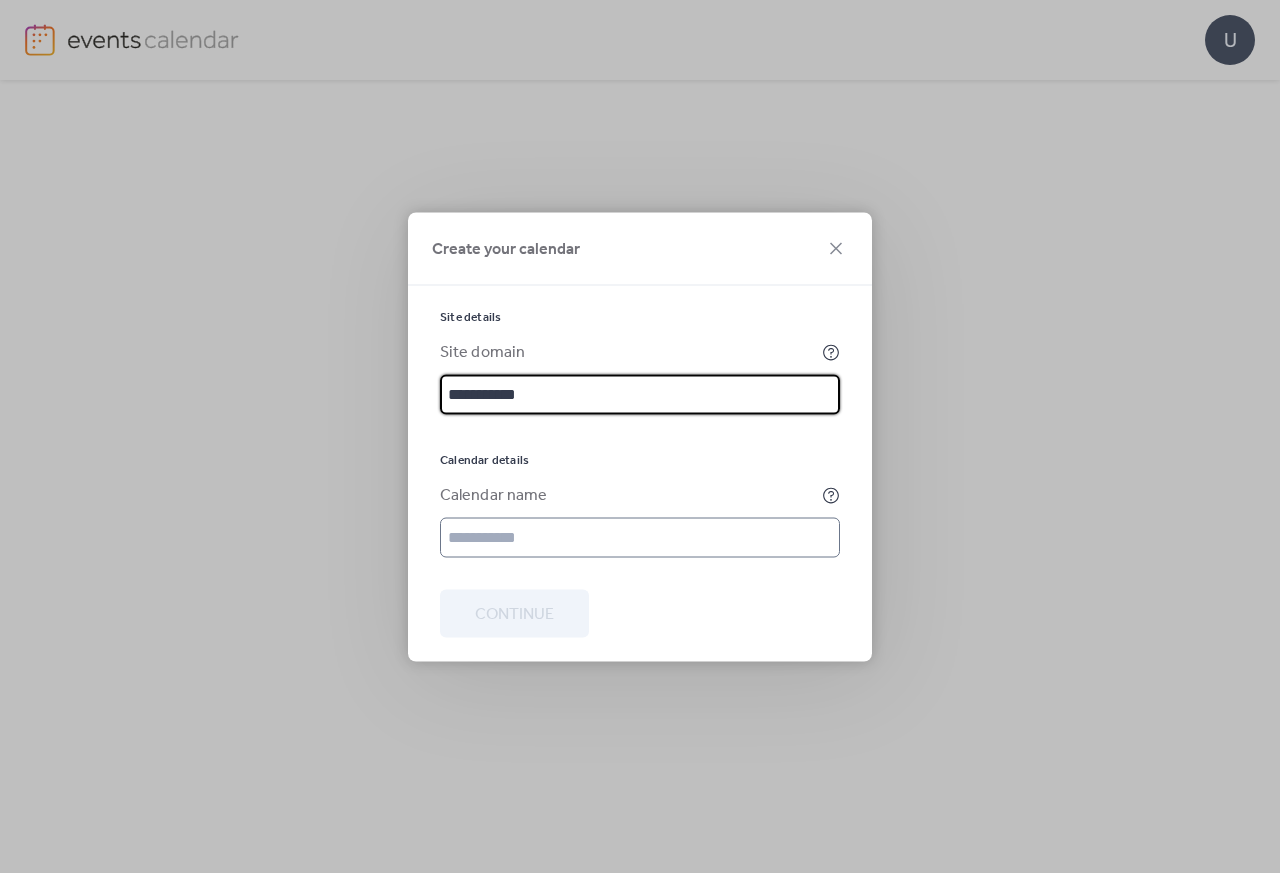 type on "**********" 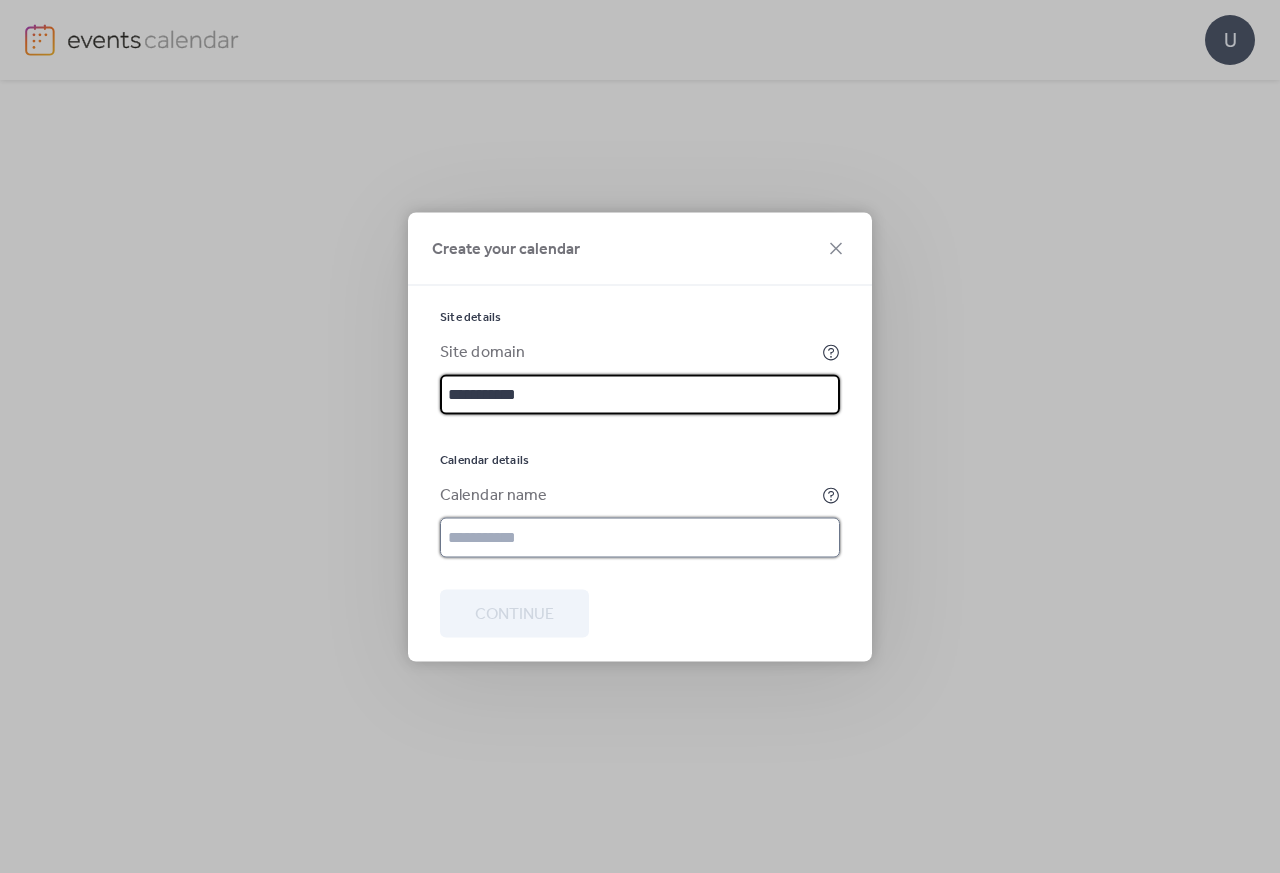 click at bounding box center (640, 537) 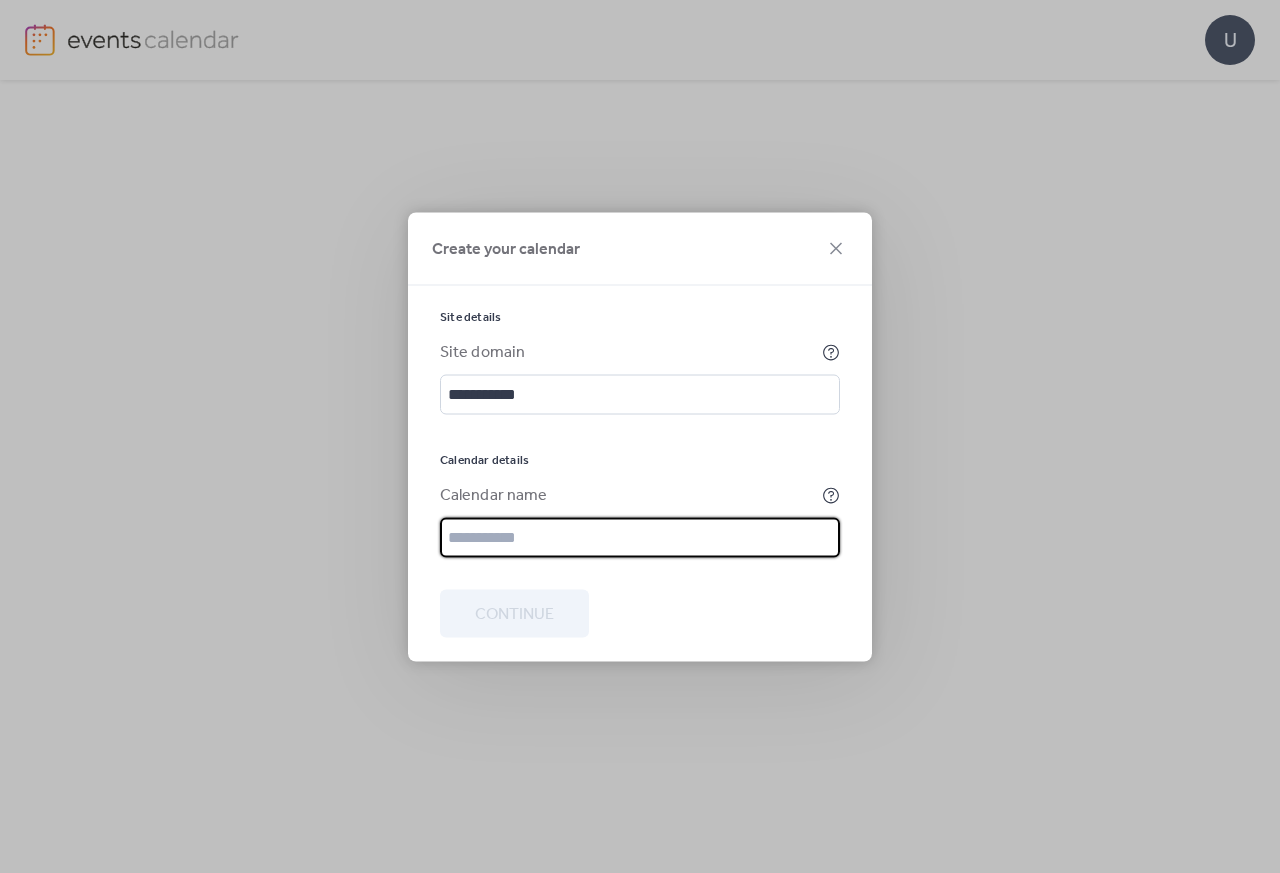 paste on "**********" 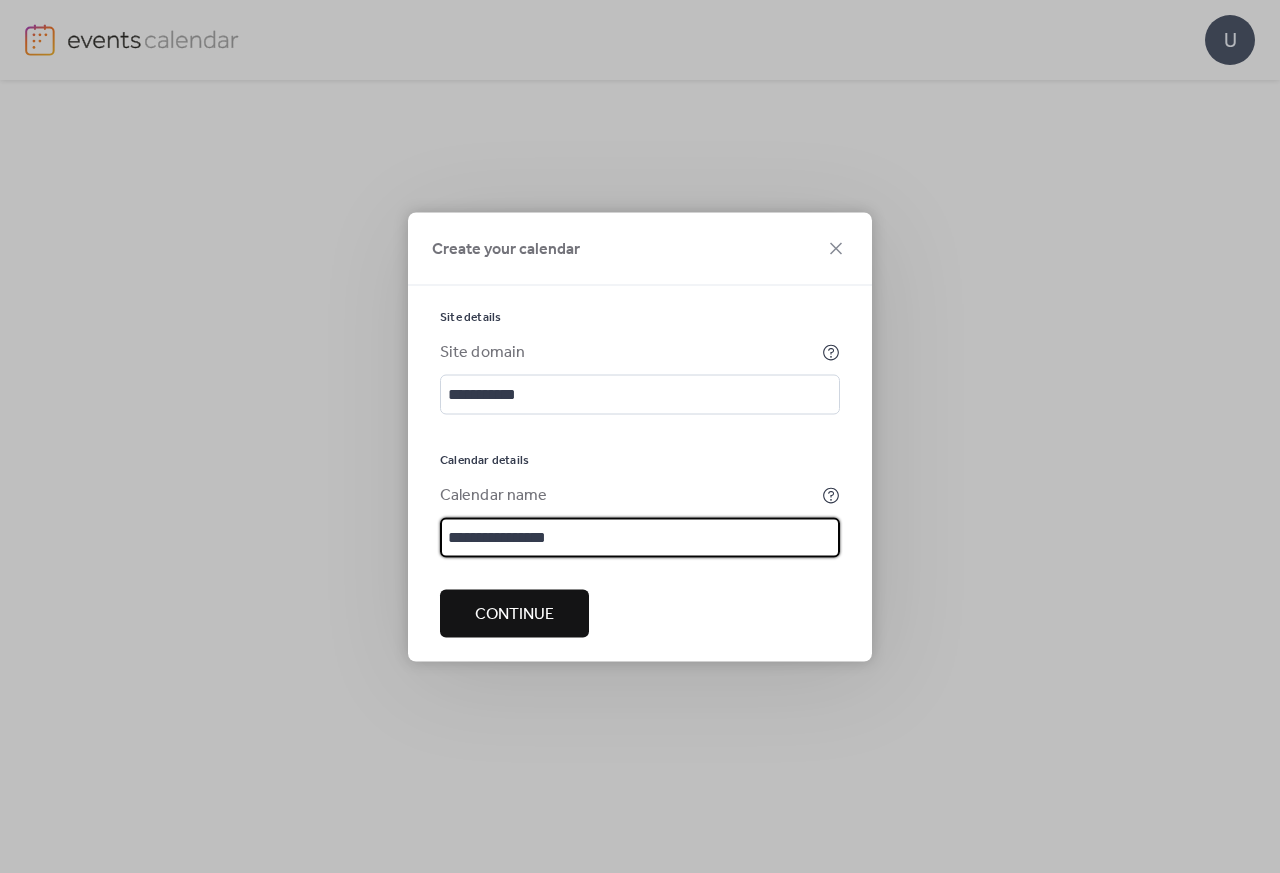 type on "**********" 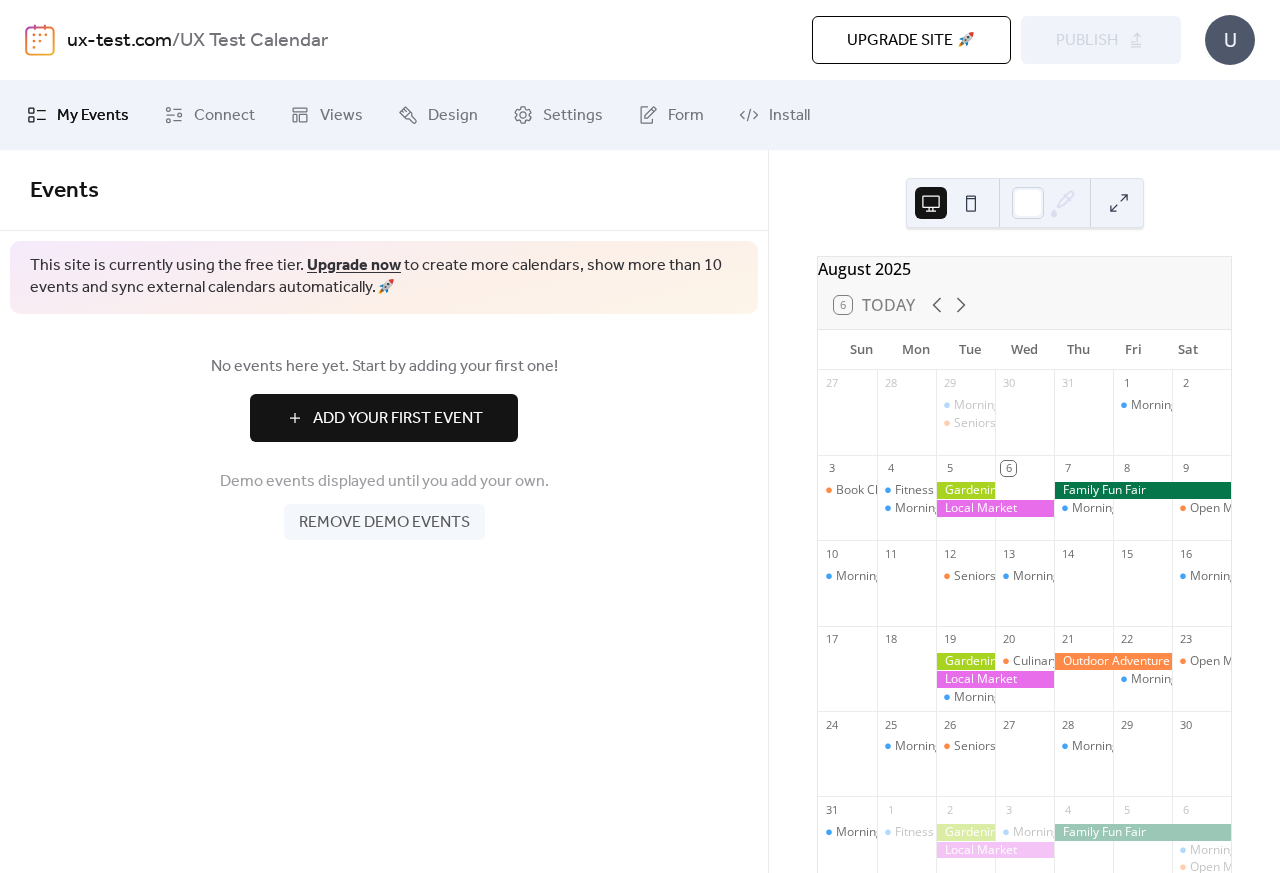 click at bounding box center (971, 203) 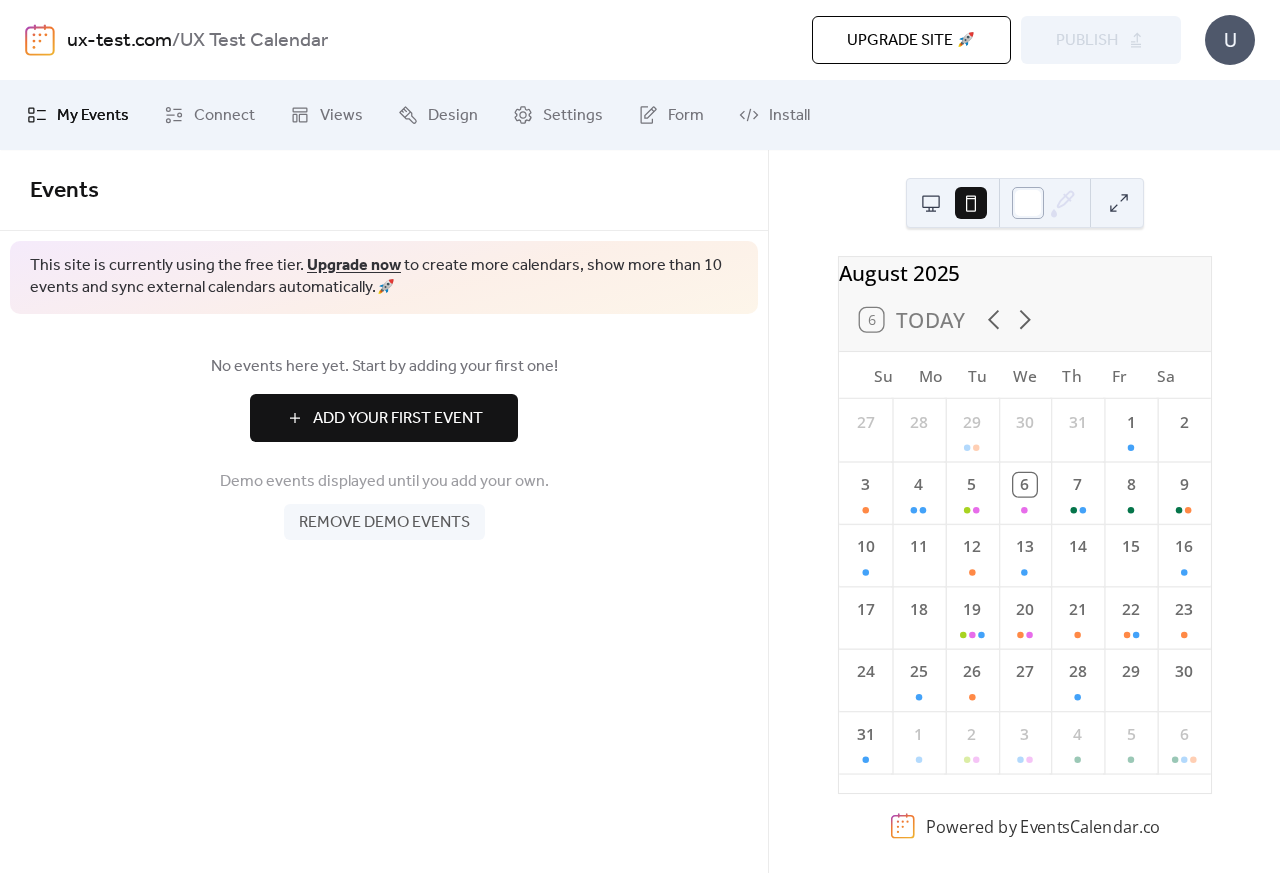 click at bounding box center (1028, 203) 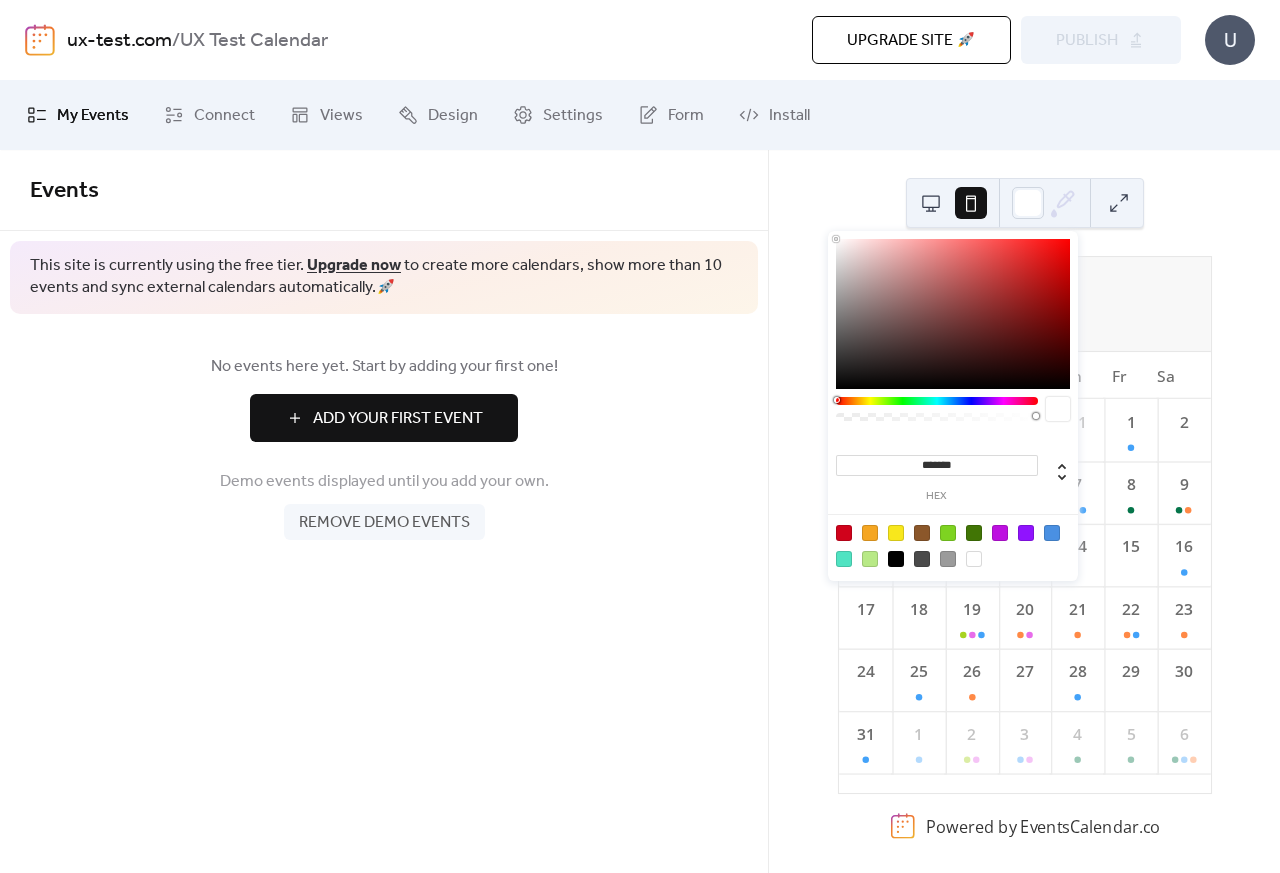 click 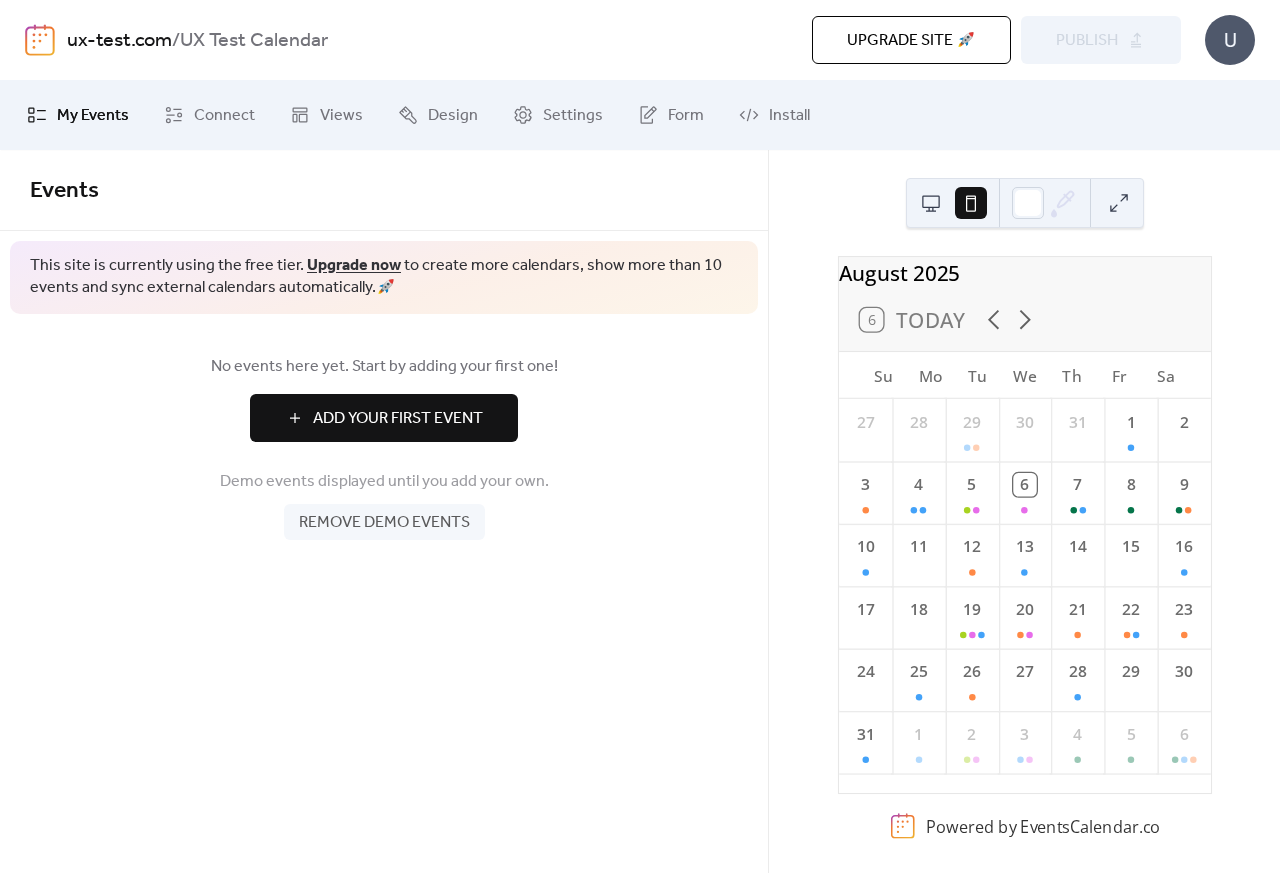 click at bounding box center [1119, 203] 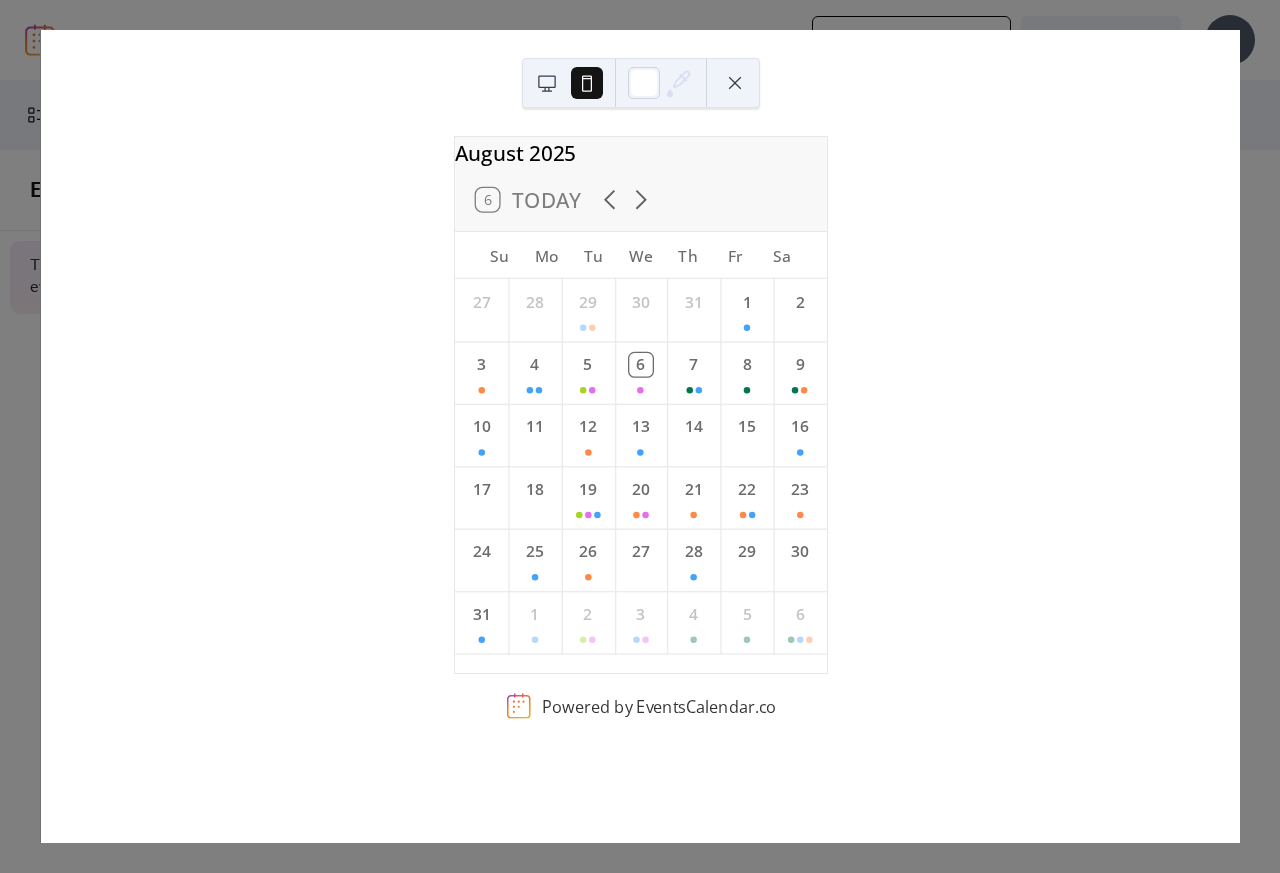 click at bounding box center (735, 83) 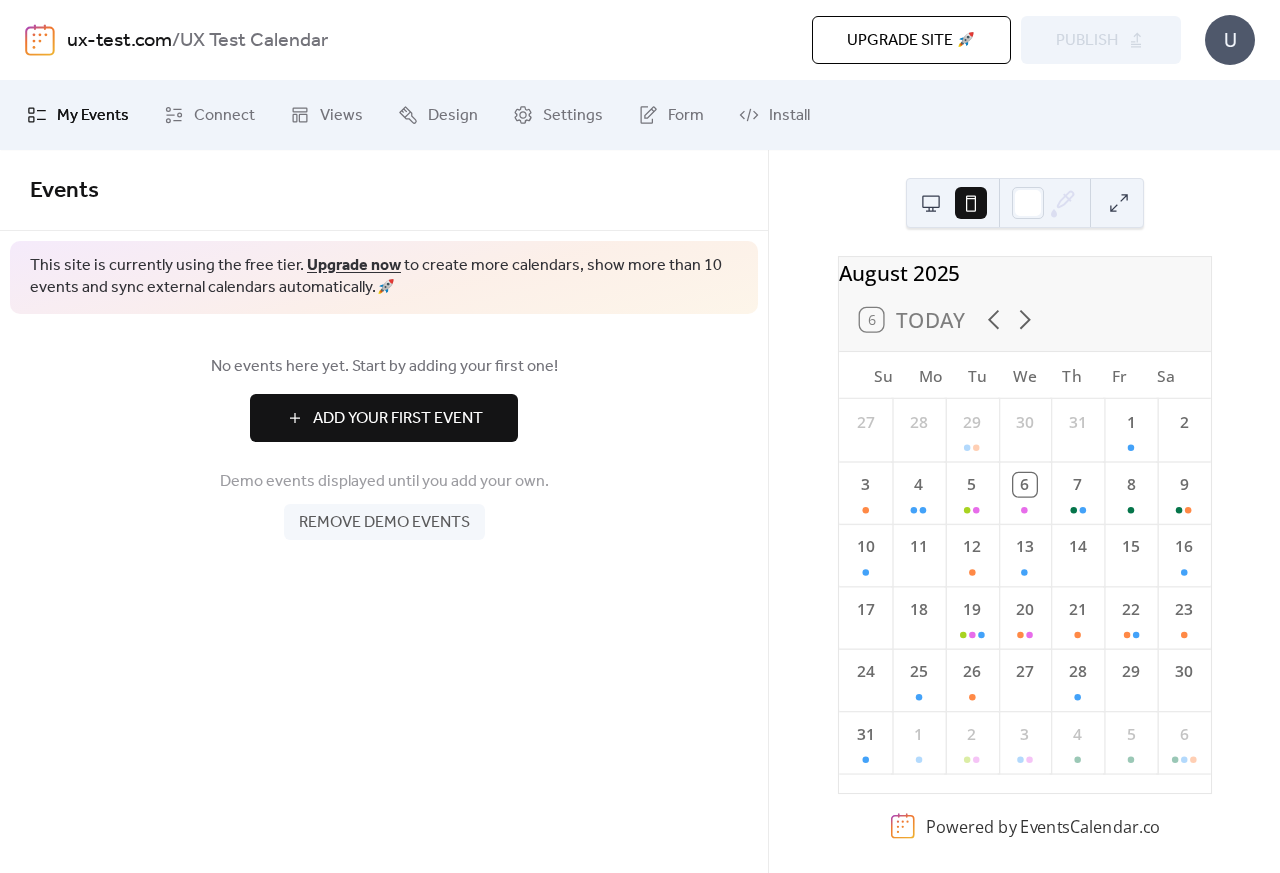 click on "Add Your First Event" at bounding box center (398, 419) 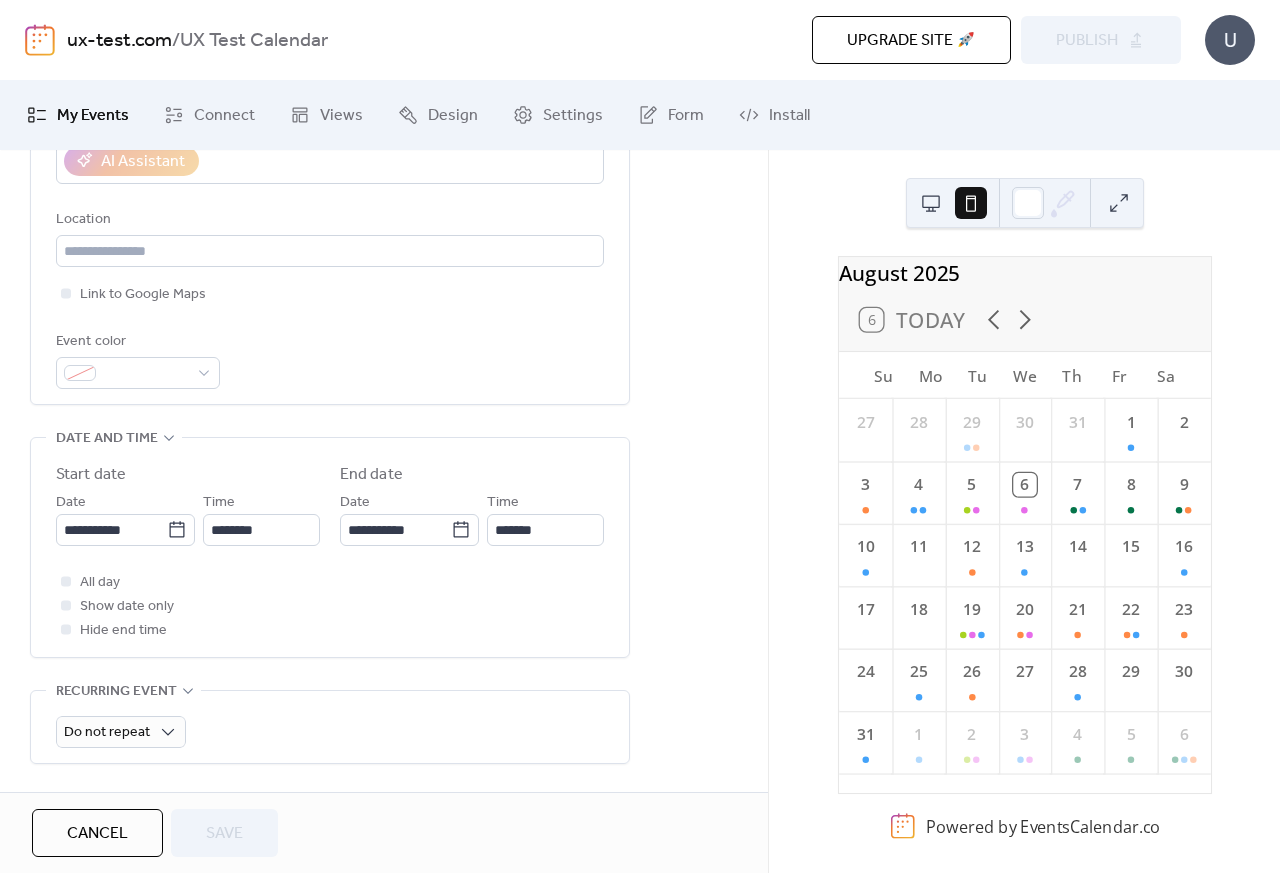 scroll, scrollTop: 600, scrollLeft: 0, axis: vertical 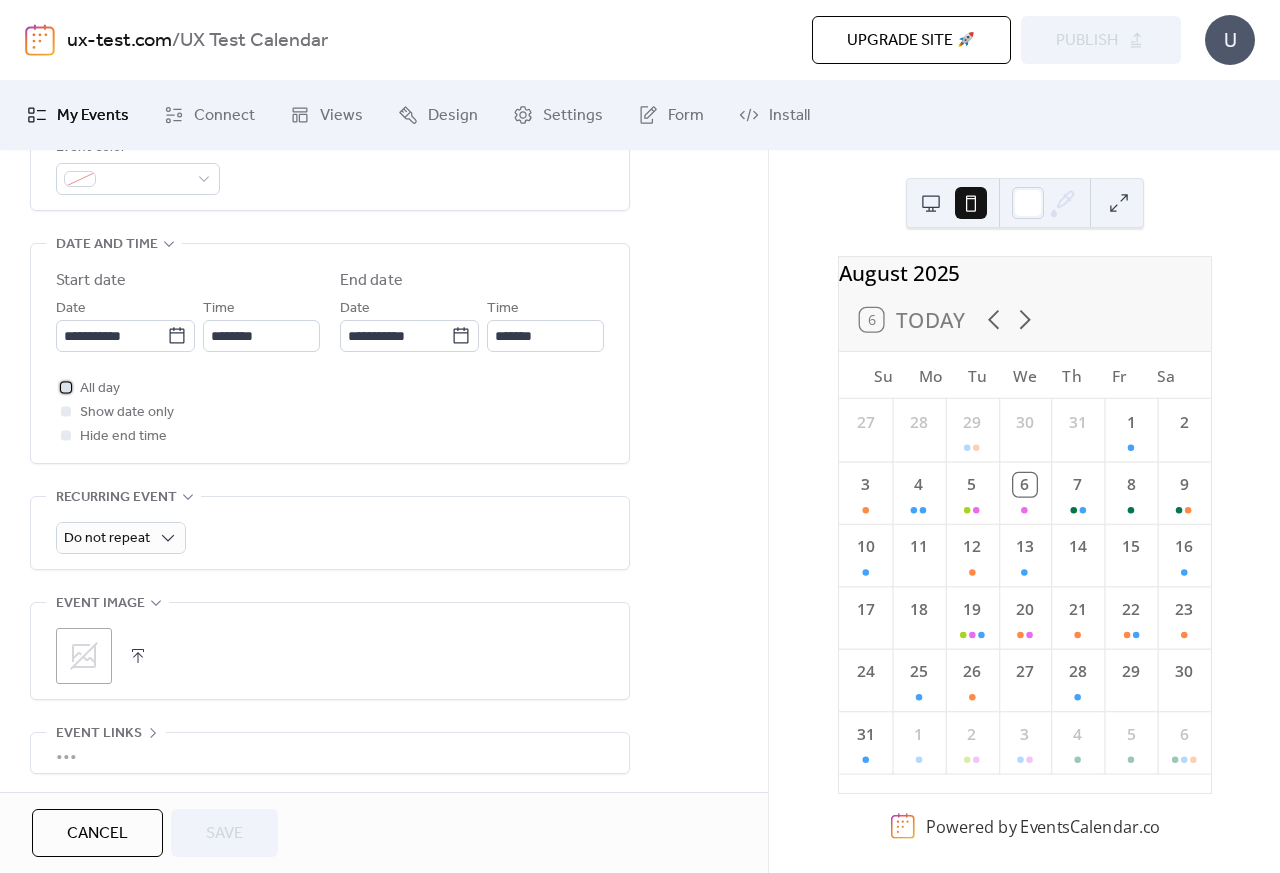 click at bounding box center (66, 387) 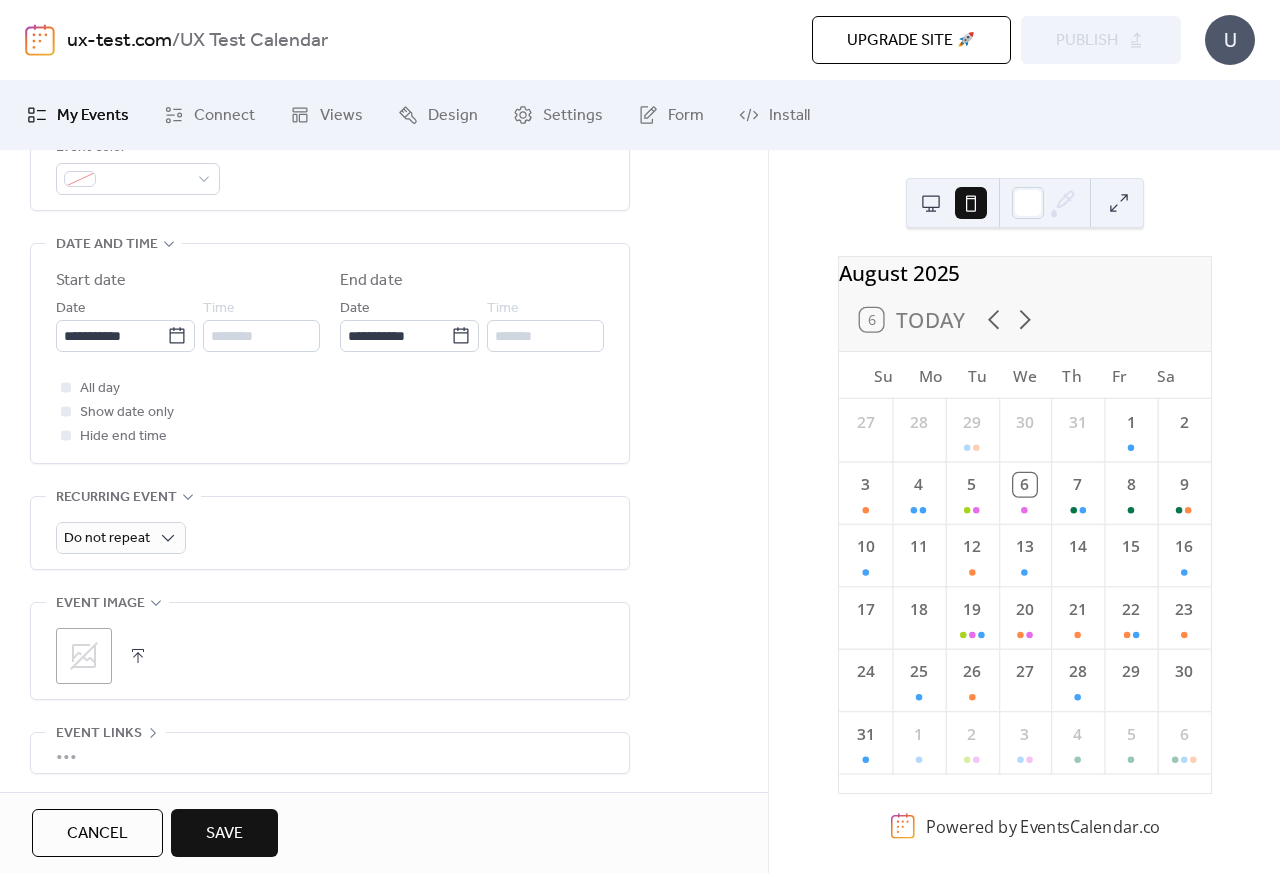 click at bounding box center [66, 411] 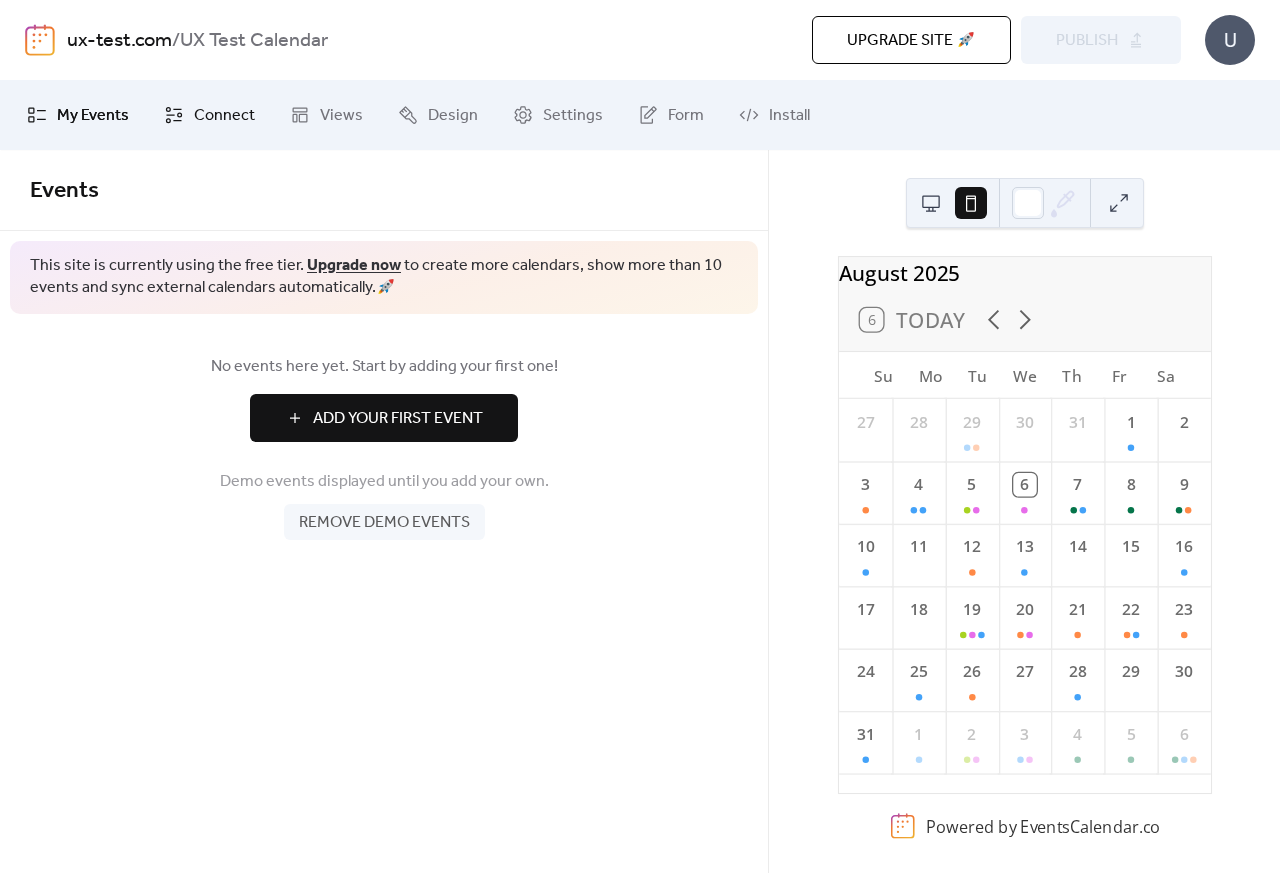 click on "Connect" at bounding box center (209, 115) 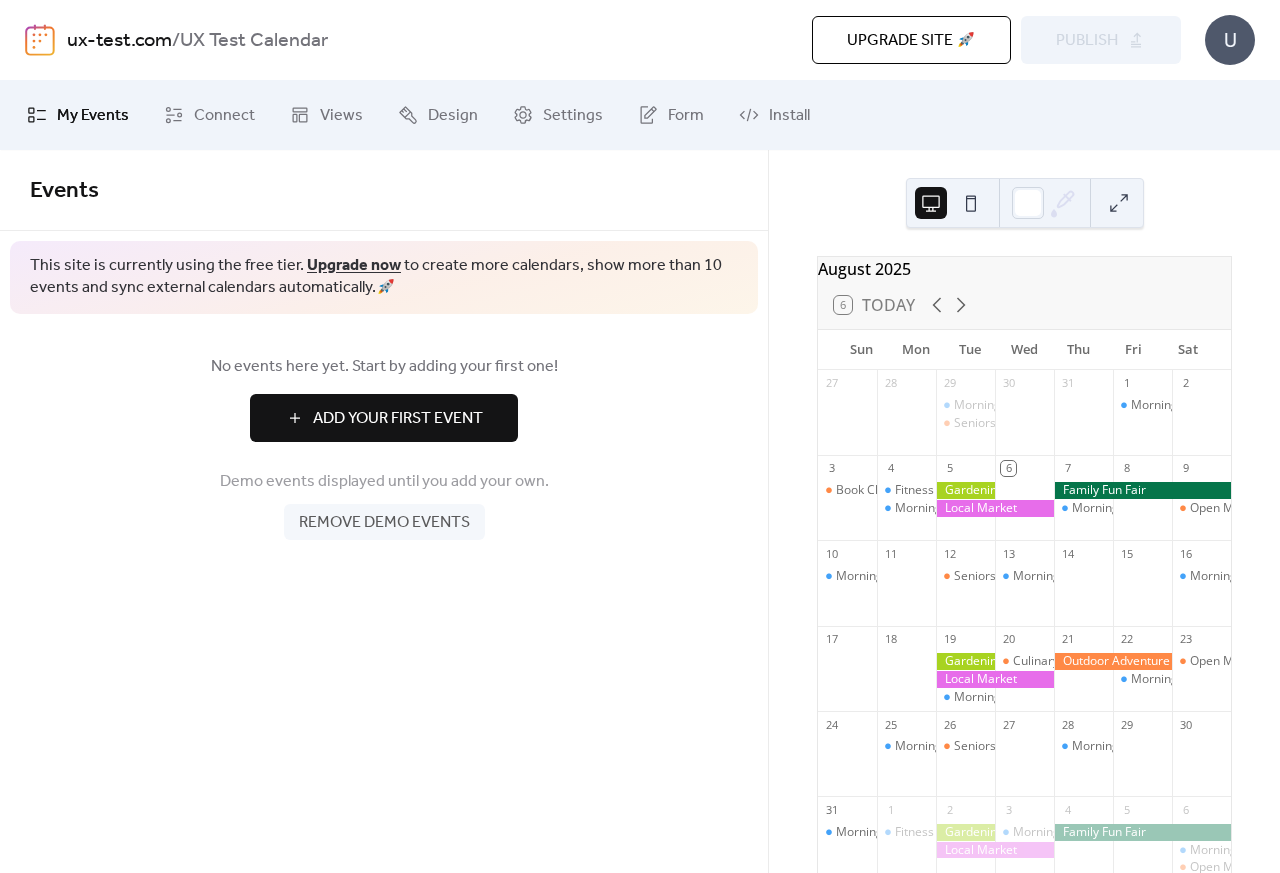 scroll, scrollTop: 0, scrollLeft: 0, axis: both 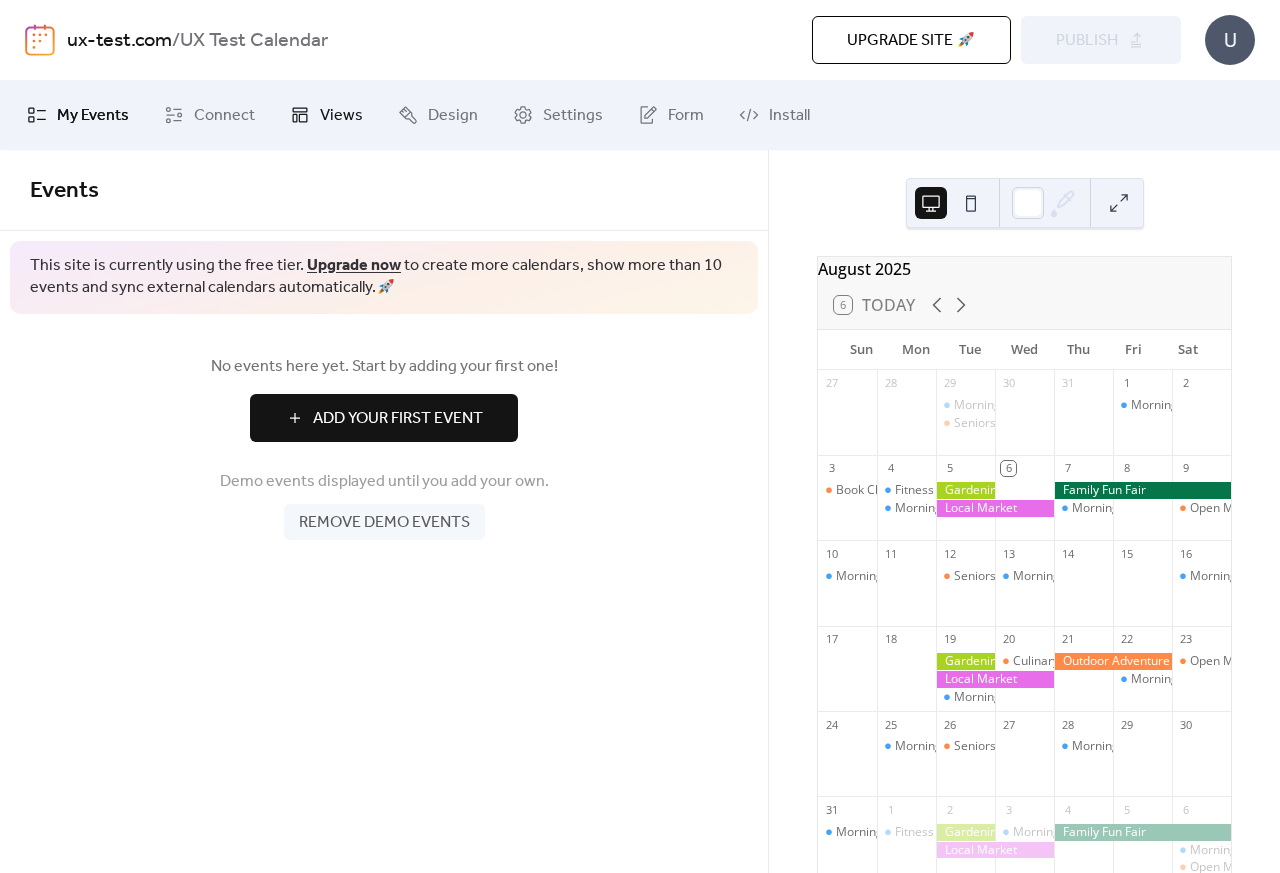 click on "Views" at bounding box center [341, 116] 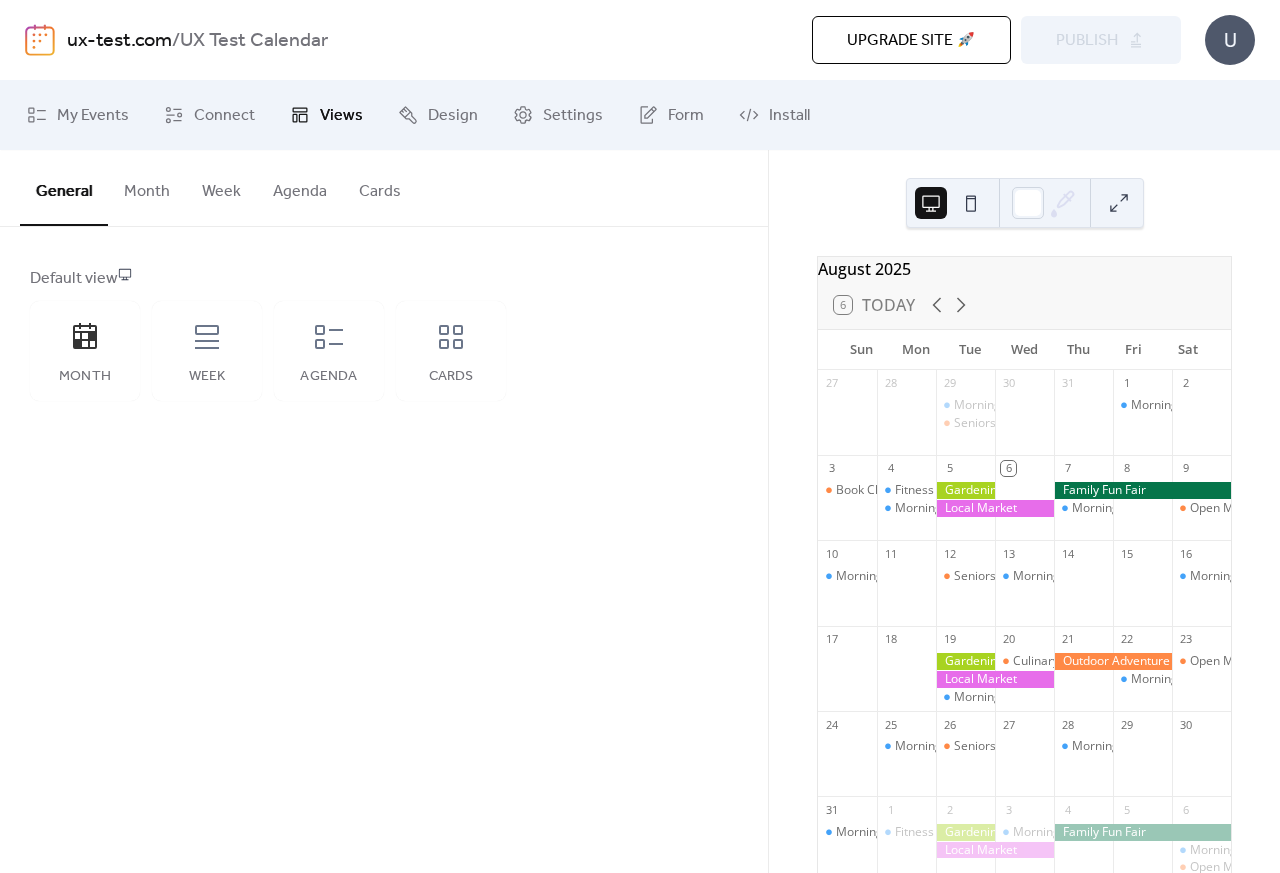 click on "Month" at bounding box center [147, 187] 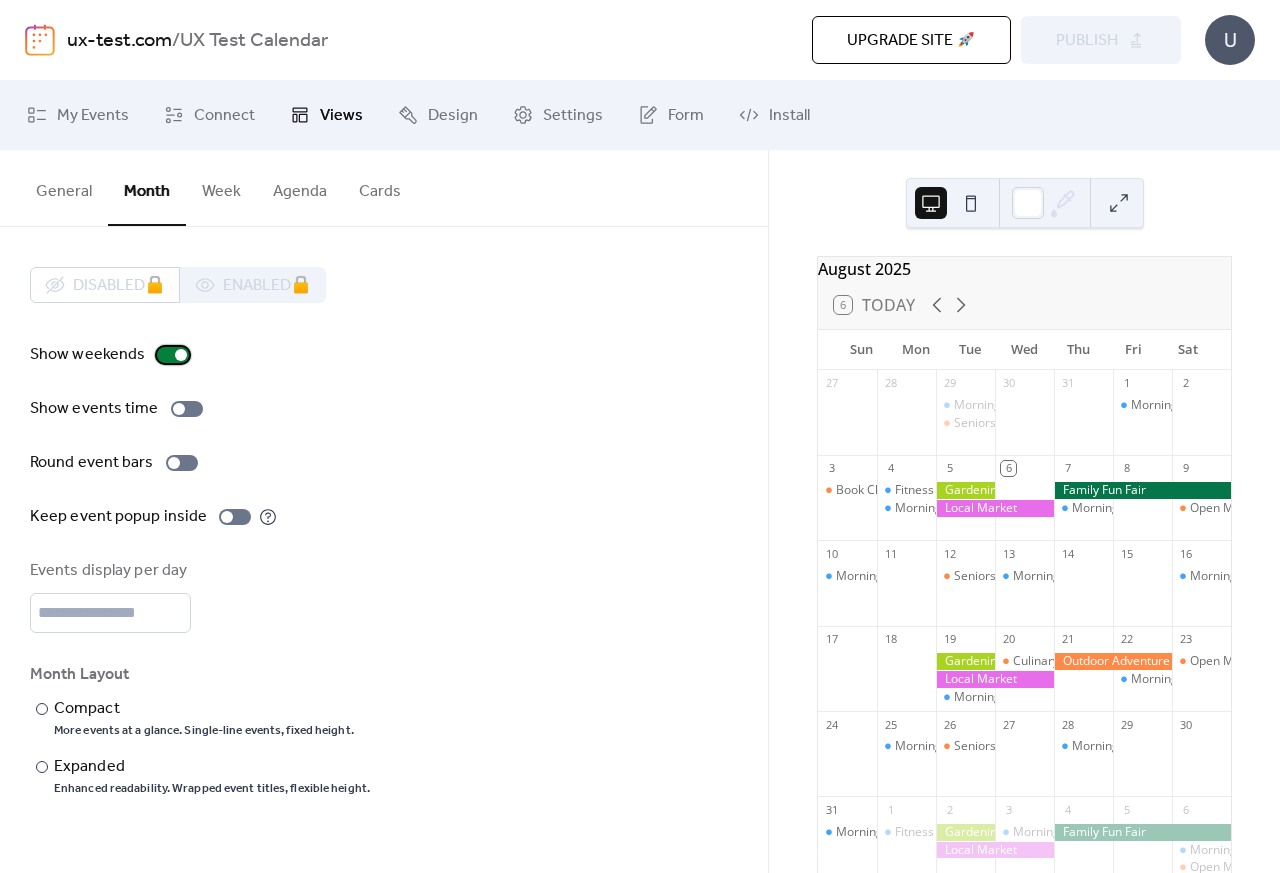 click at bounding box center (181, 355) 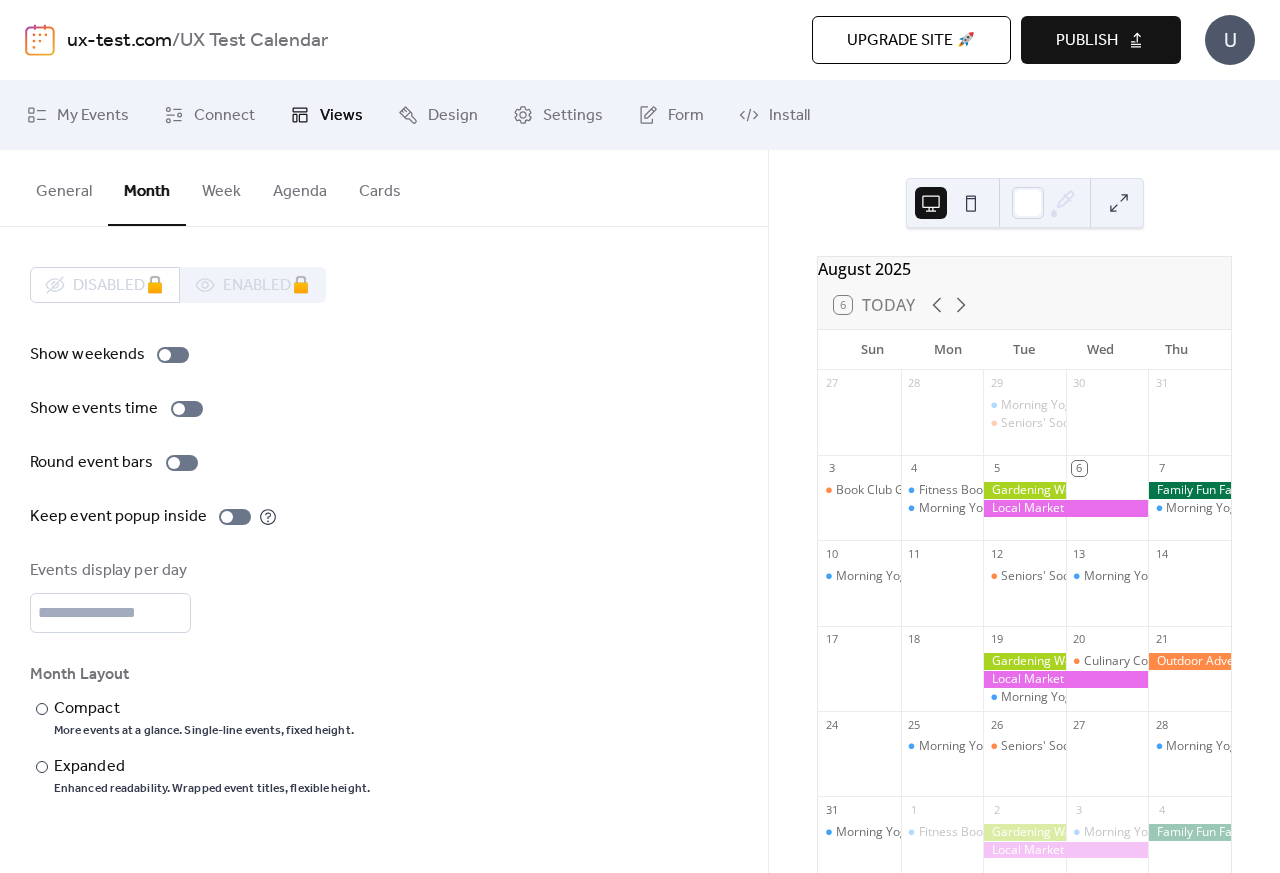 click on "Disabled  🔒 Enabled  🔒" at bounding box center [178, 285] 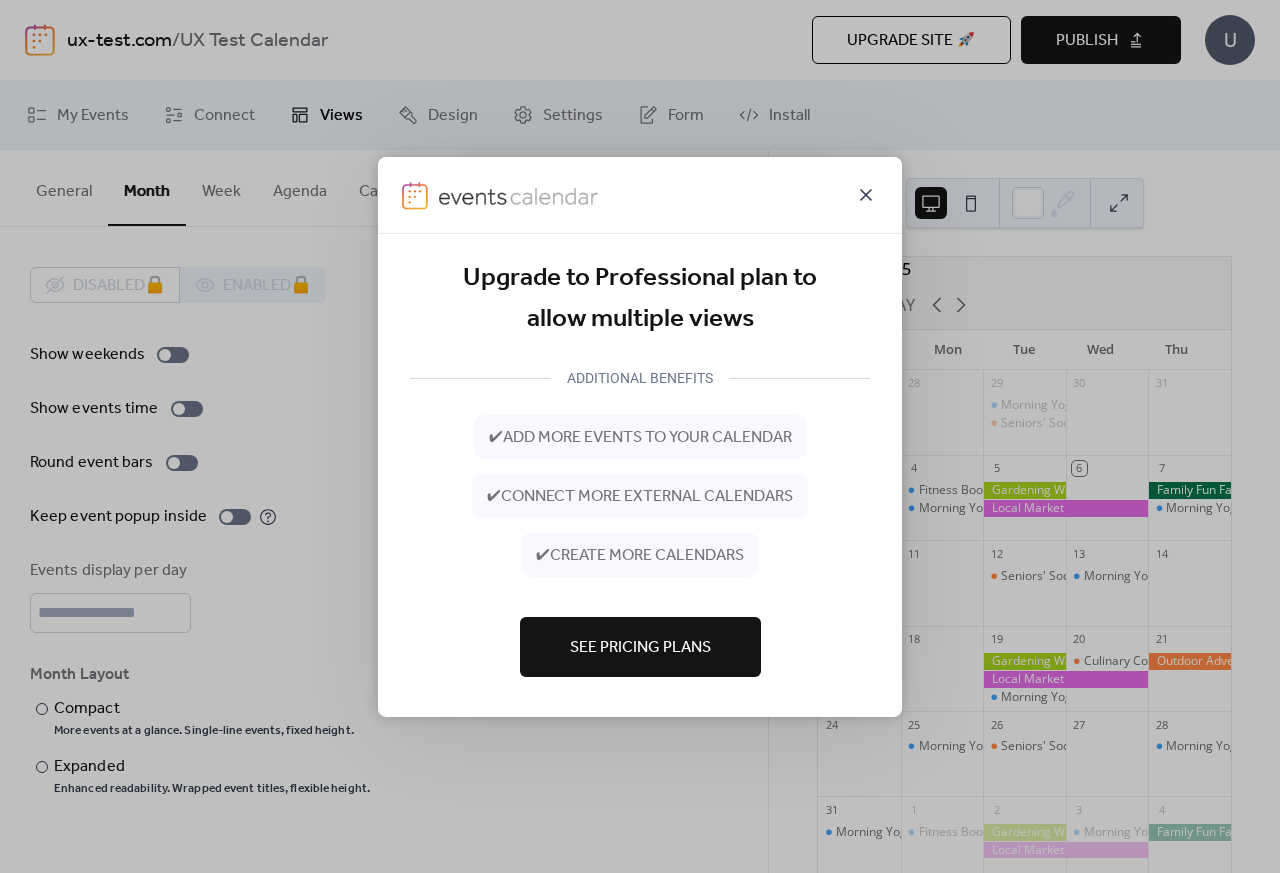 click 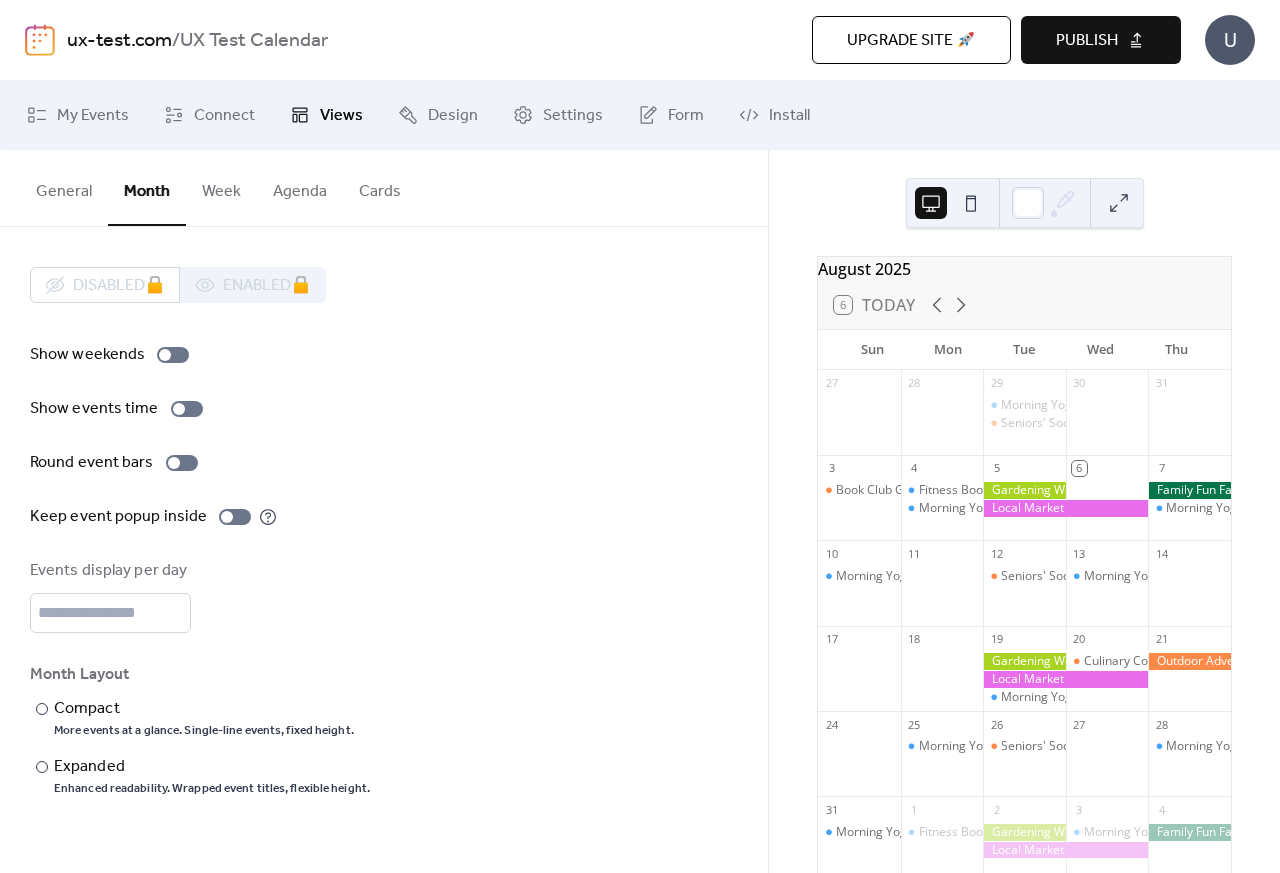 click on "Week" at bounding box center (221, 187) 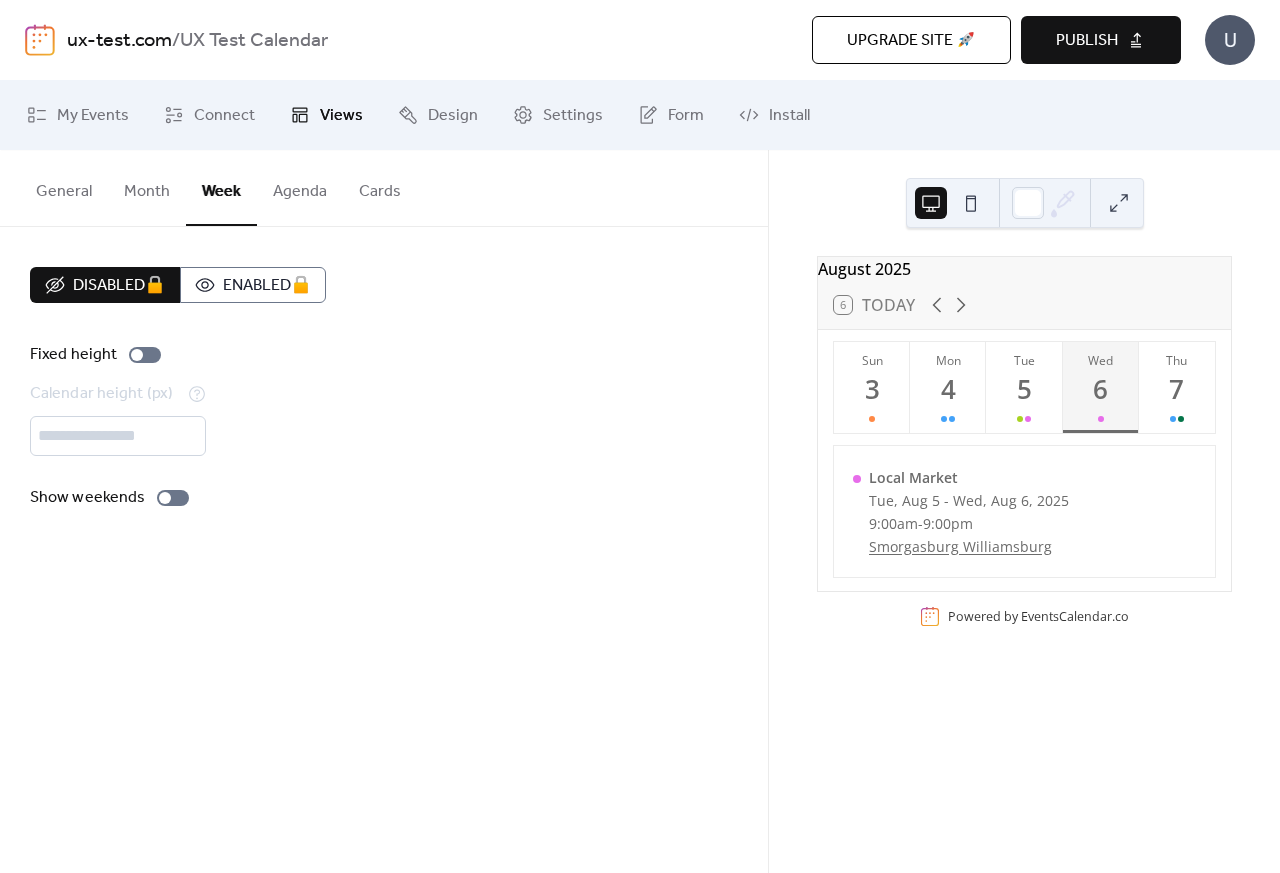 click on "Agenda" at bounding box center [300, 187] 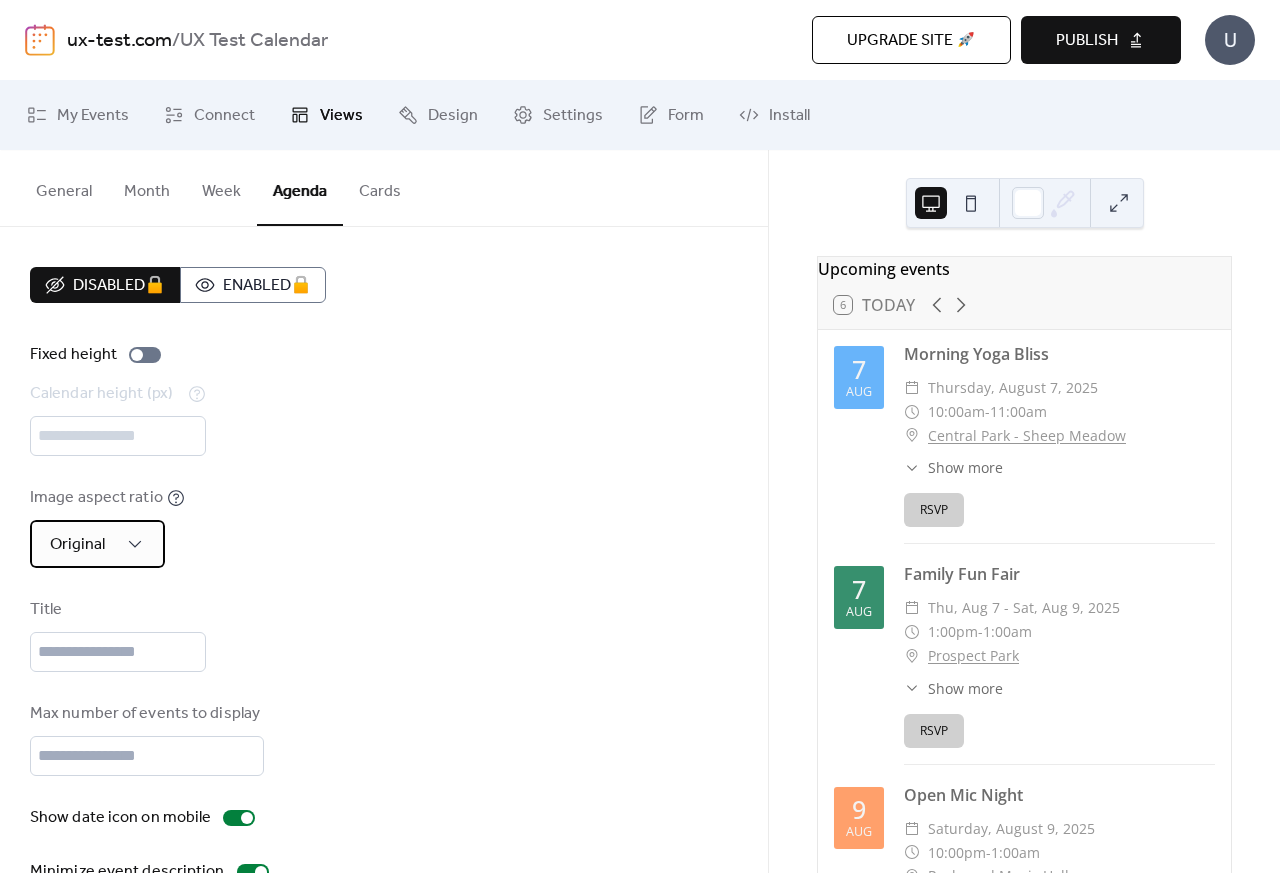 click on "Original" at bounding box center [97, 544] 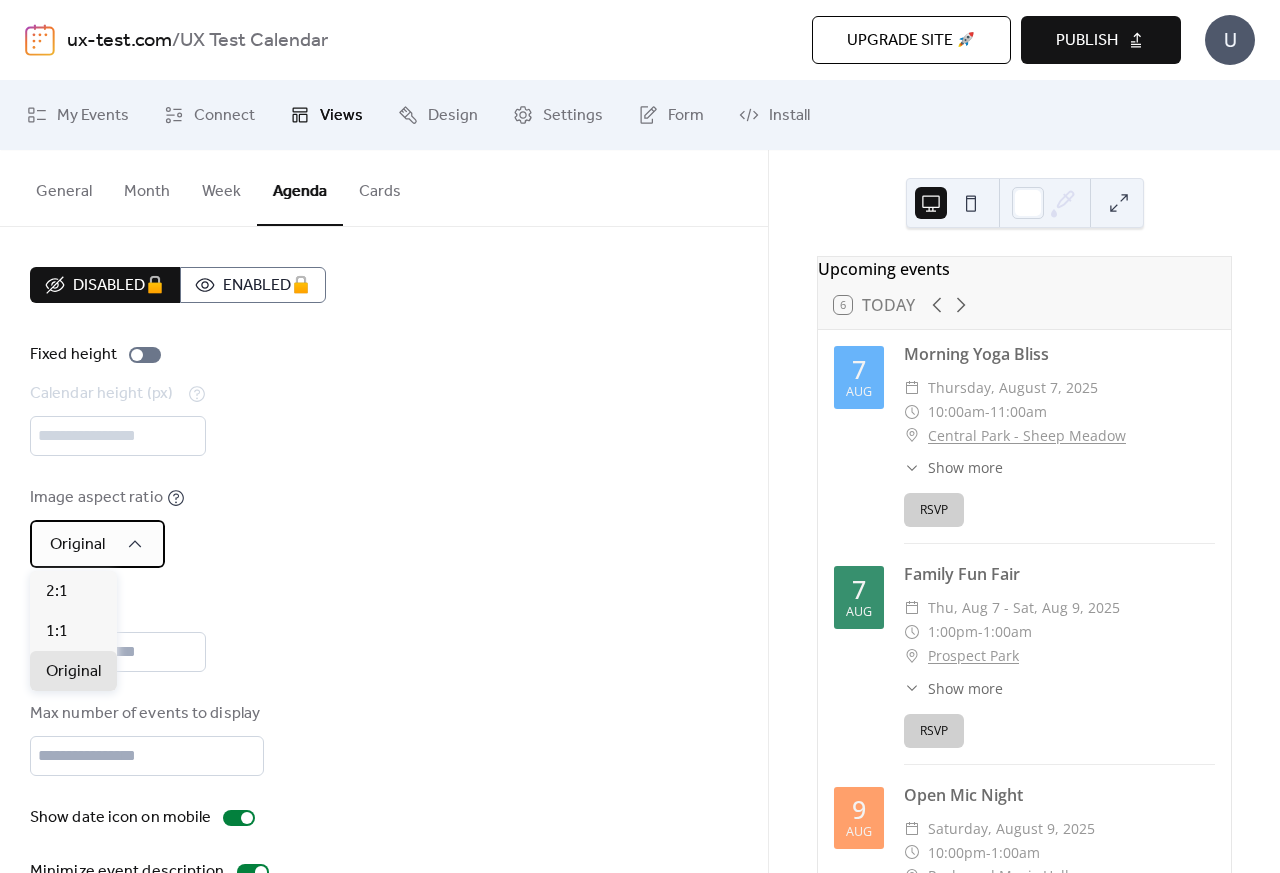 click on "Original" at bounding box center (97, 544) 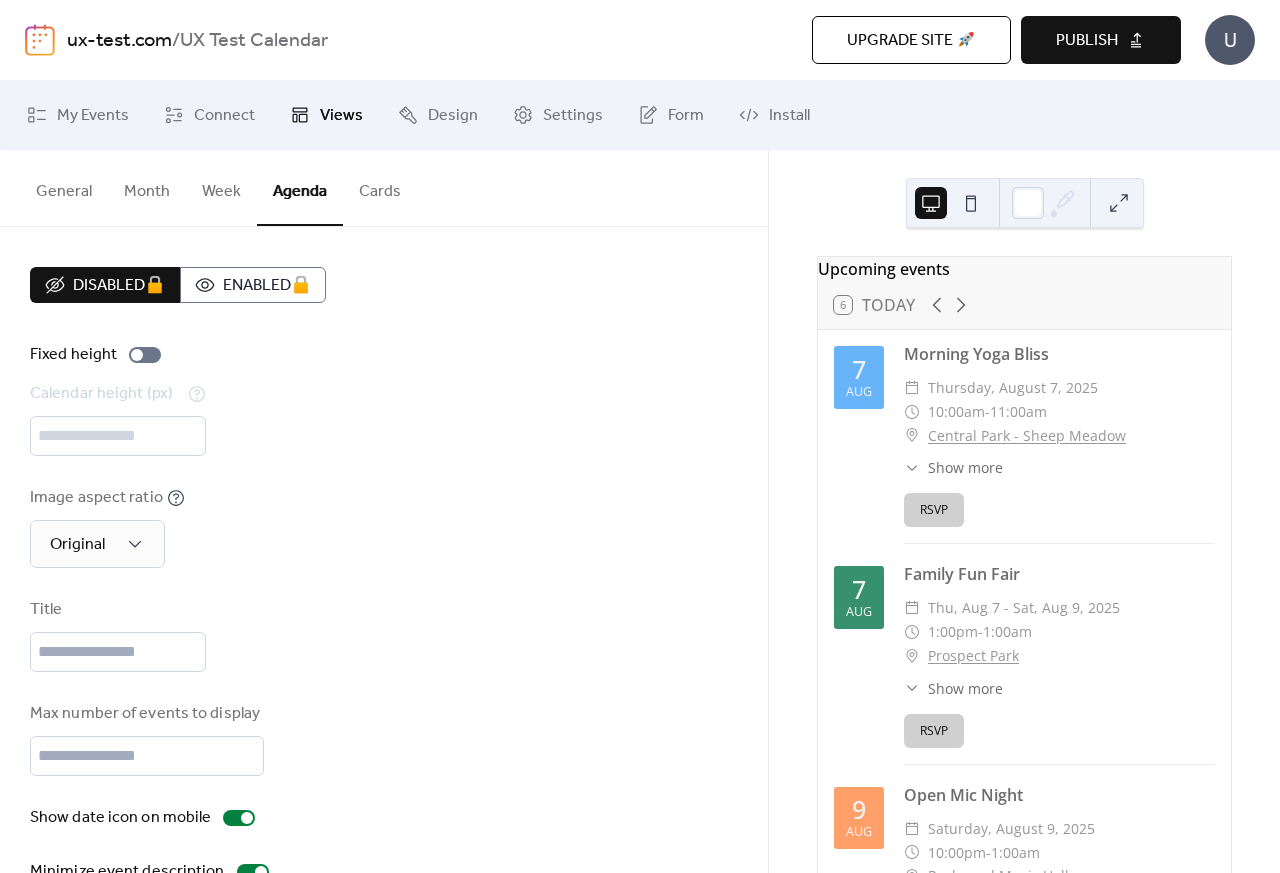 click at bounding box center [999, 203] 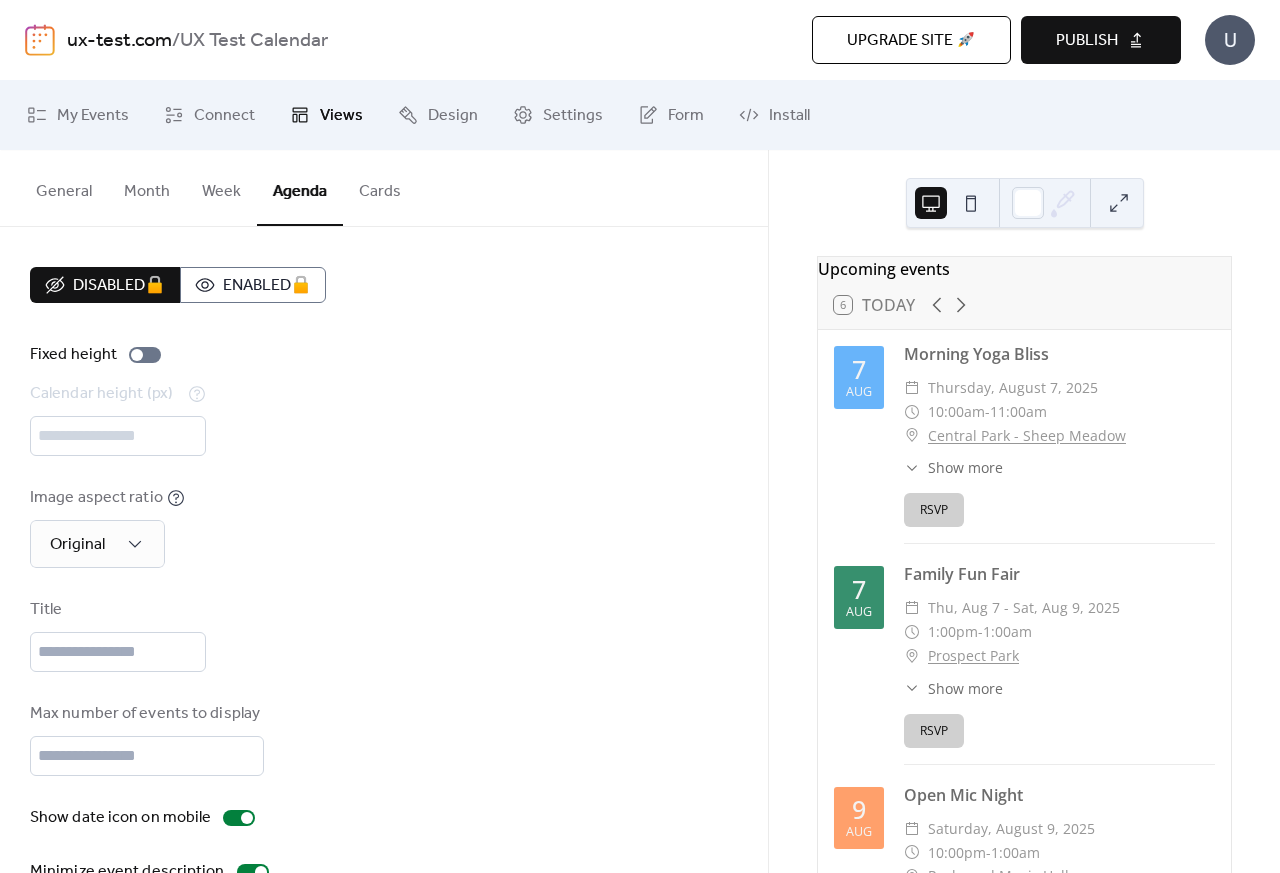 click at bounding box center (971, 203) 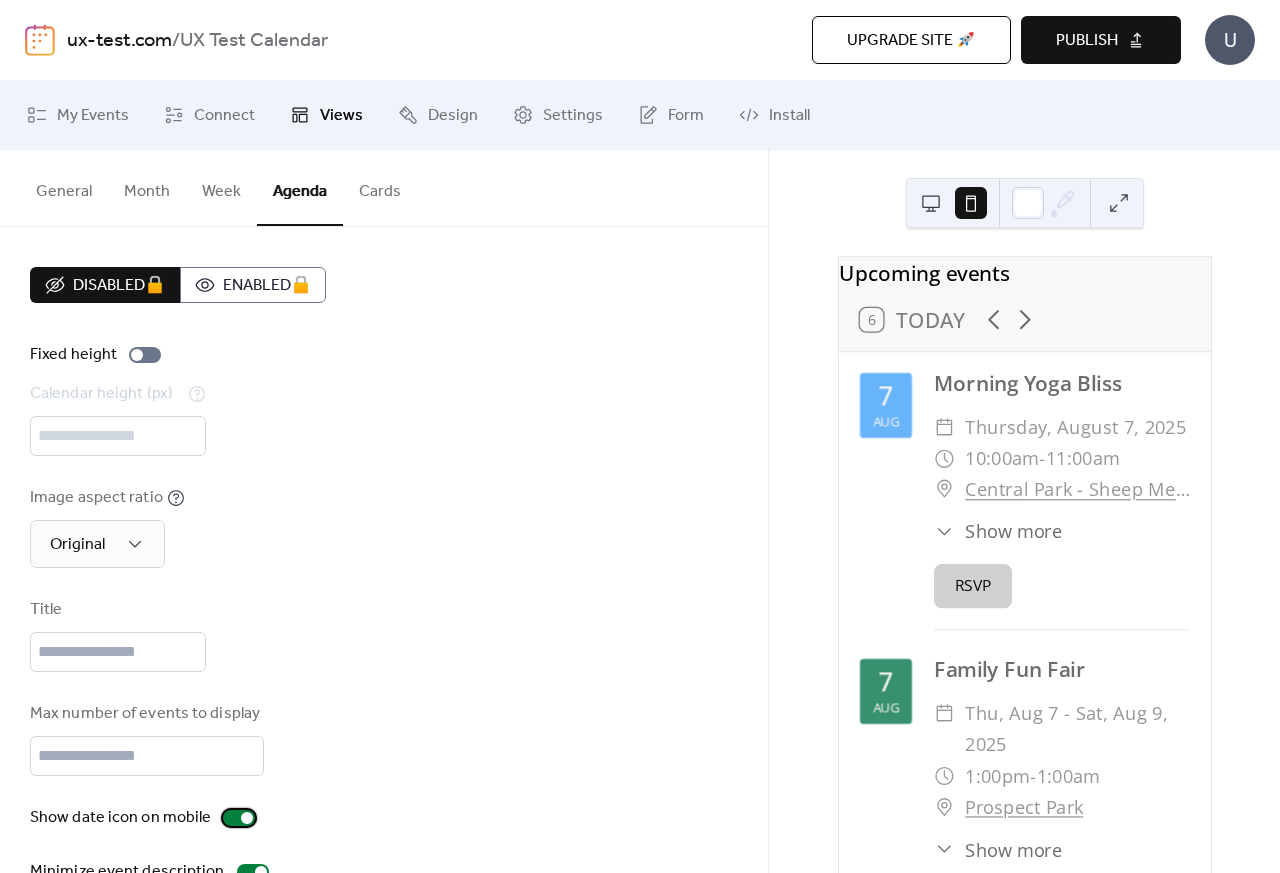 click at bounding box center (247, 818) 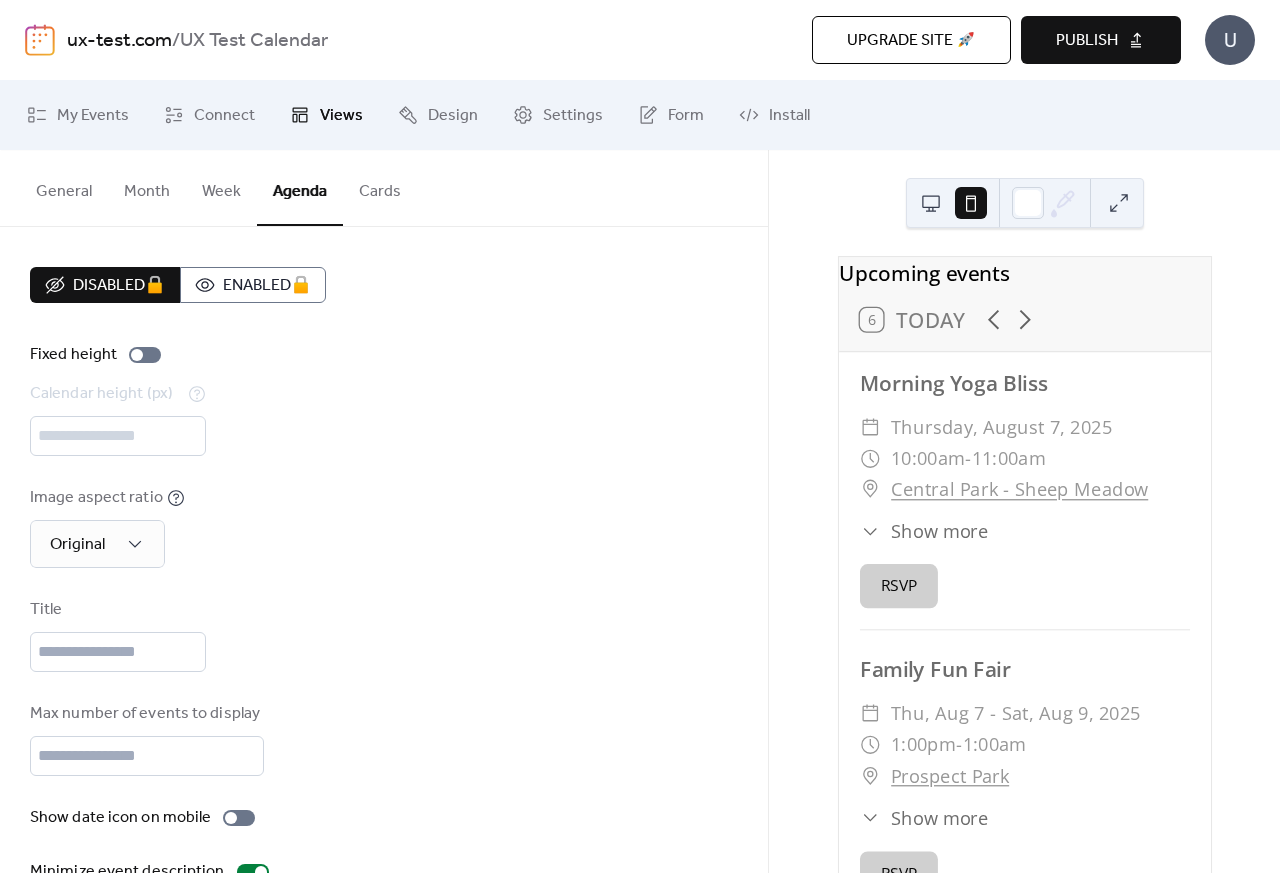 click on "Cards" at bounding box center [380, 187] 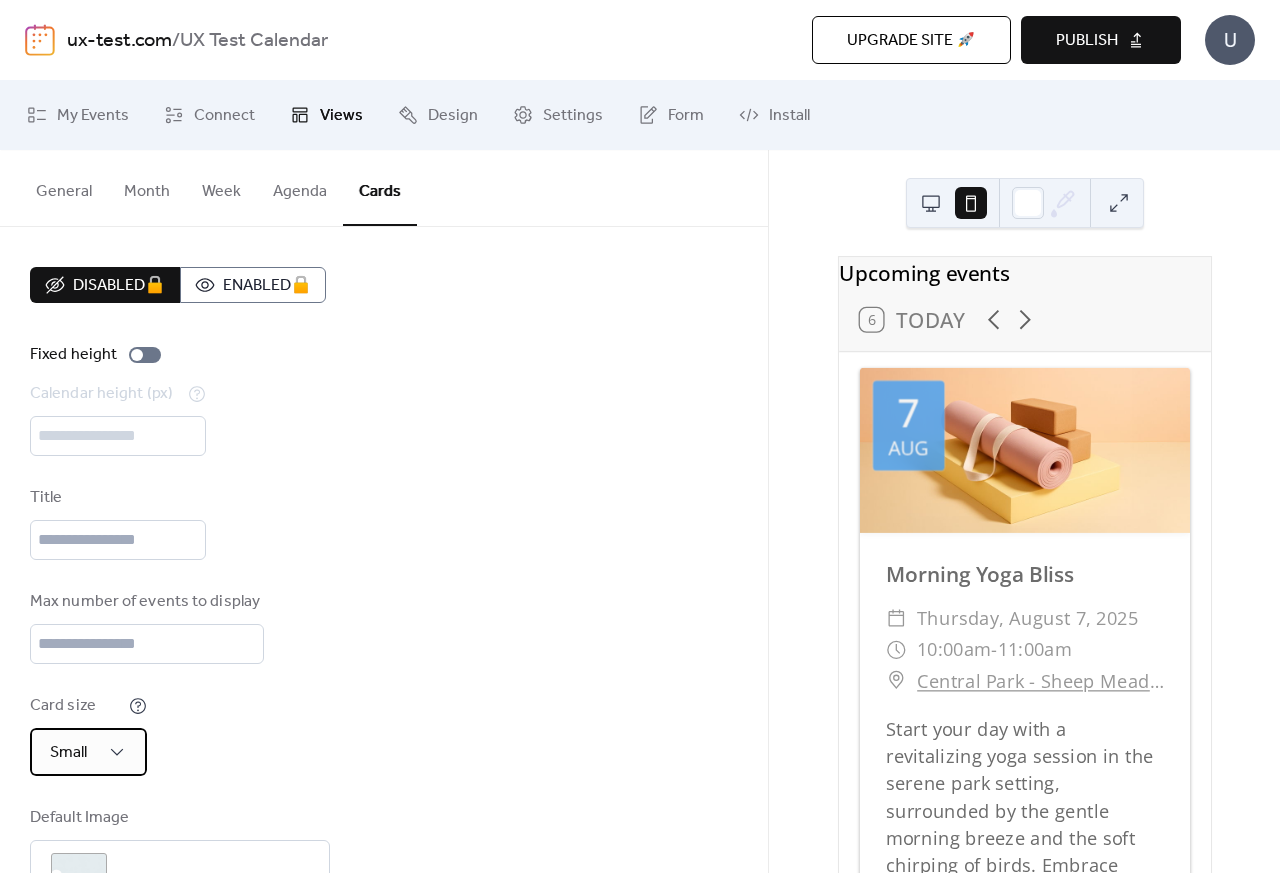 click on "Small" at bounding box center (88, 752) 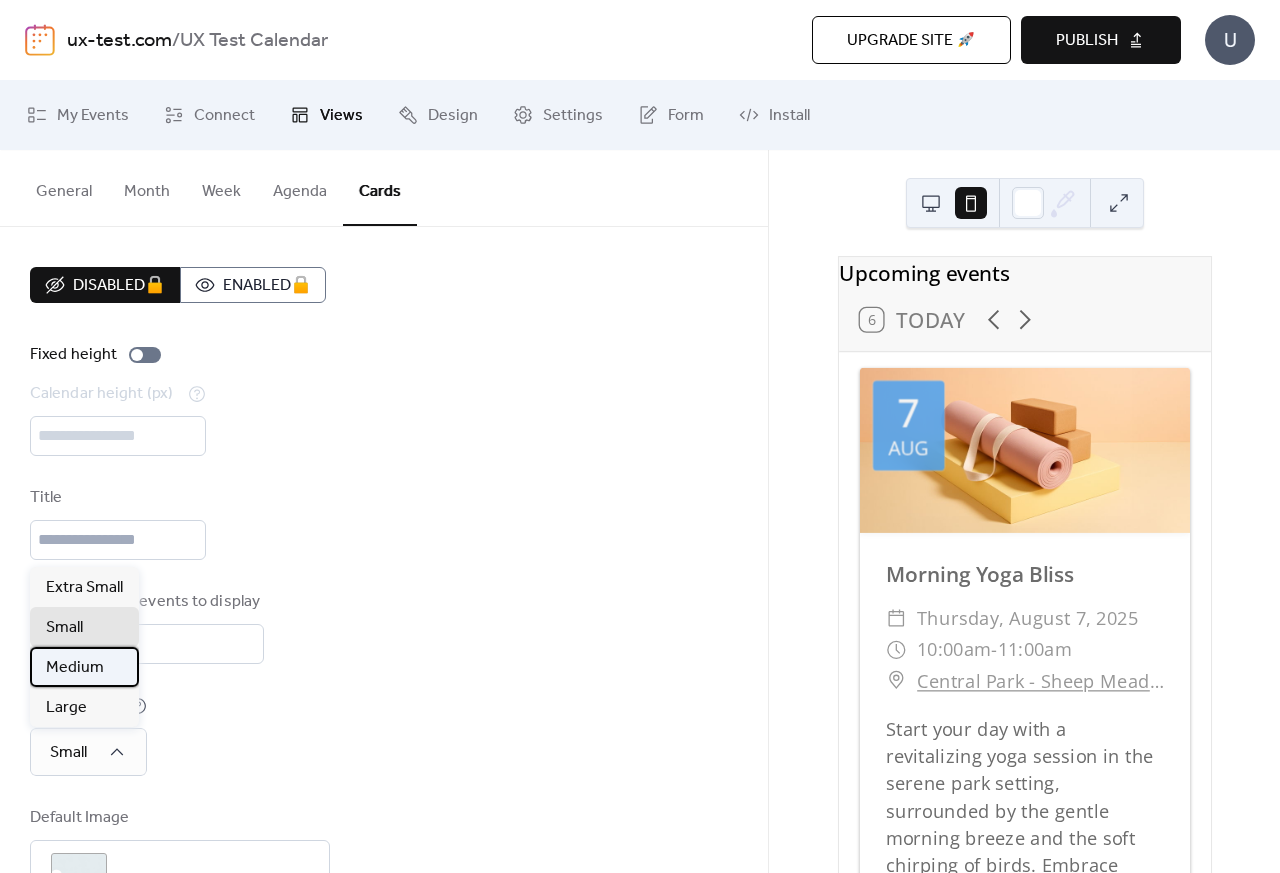 click on "Medium" at bounding box center (75, 668) 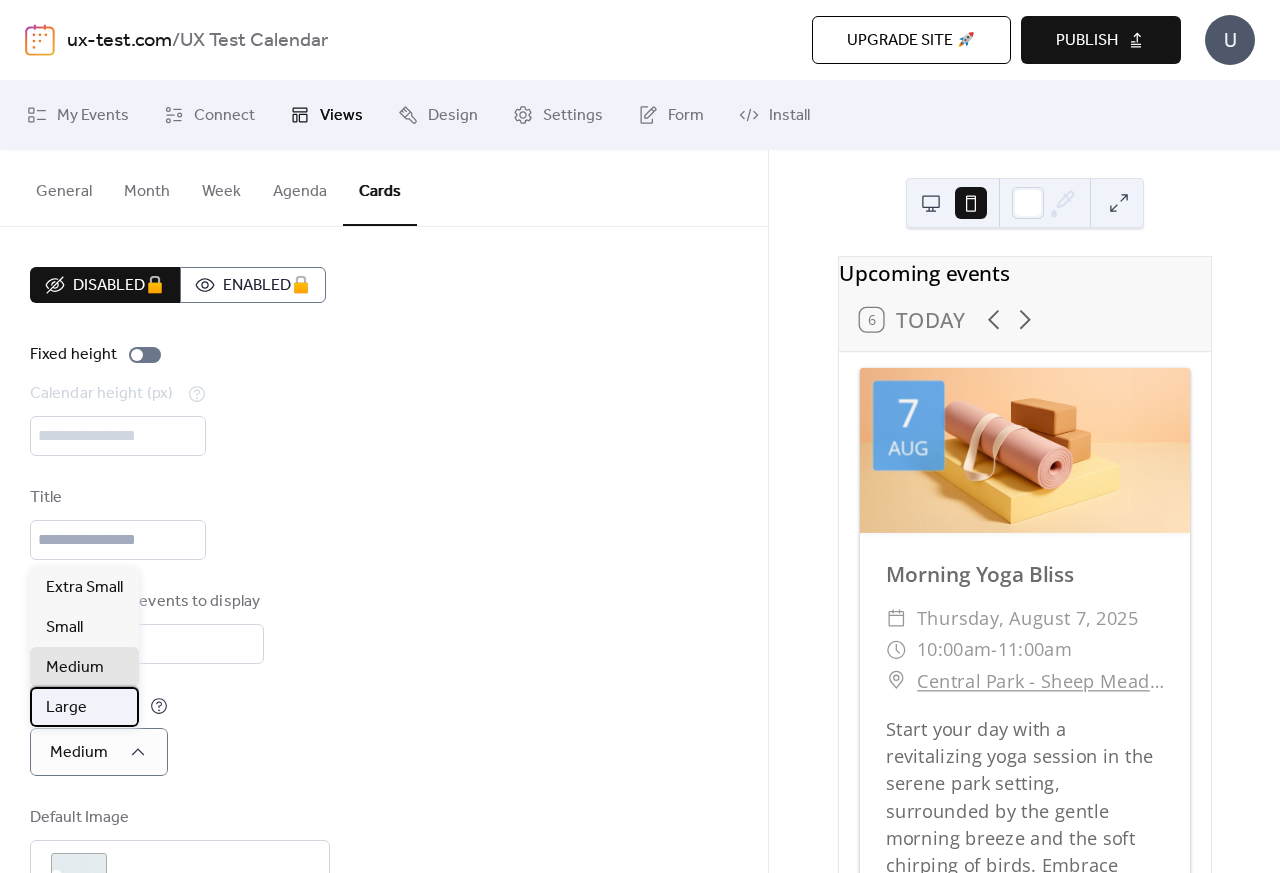 click on "Large" at bounding box center (66, 708) 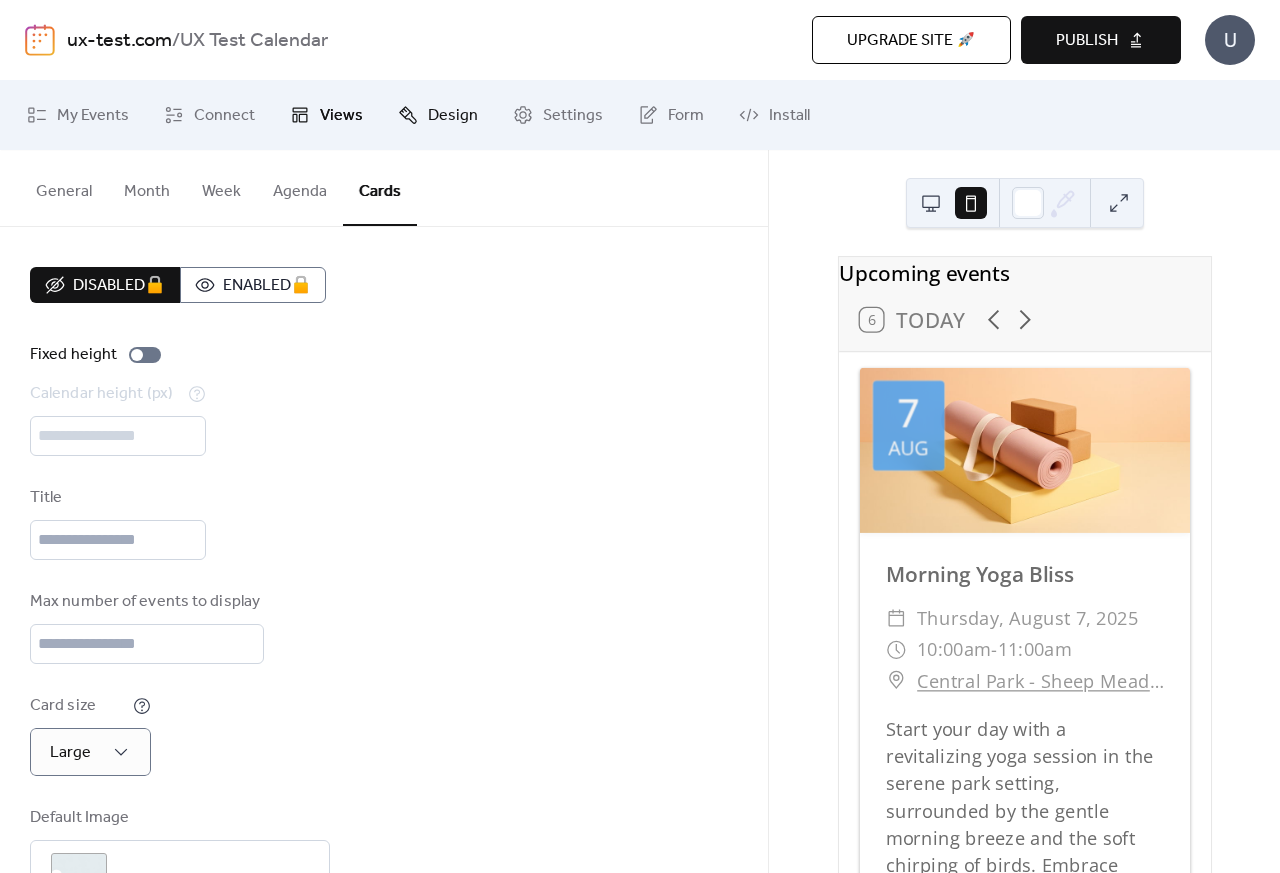 click on "Design" at bounding box center [453, 116] 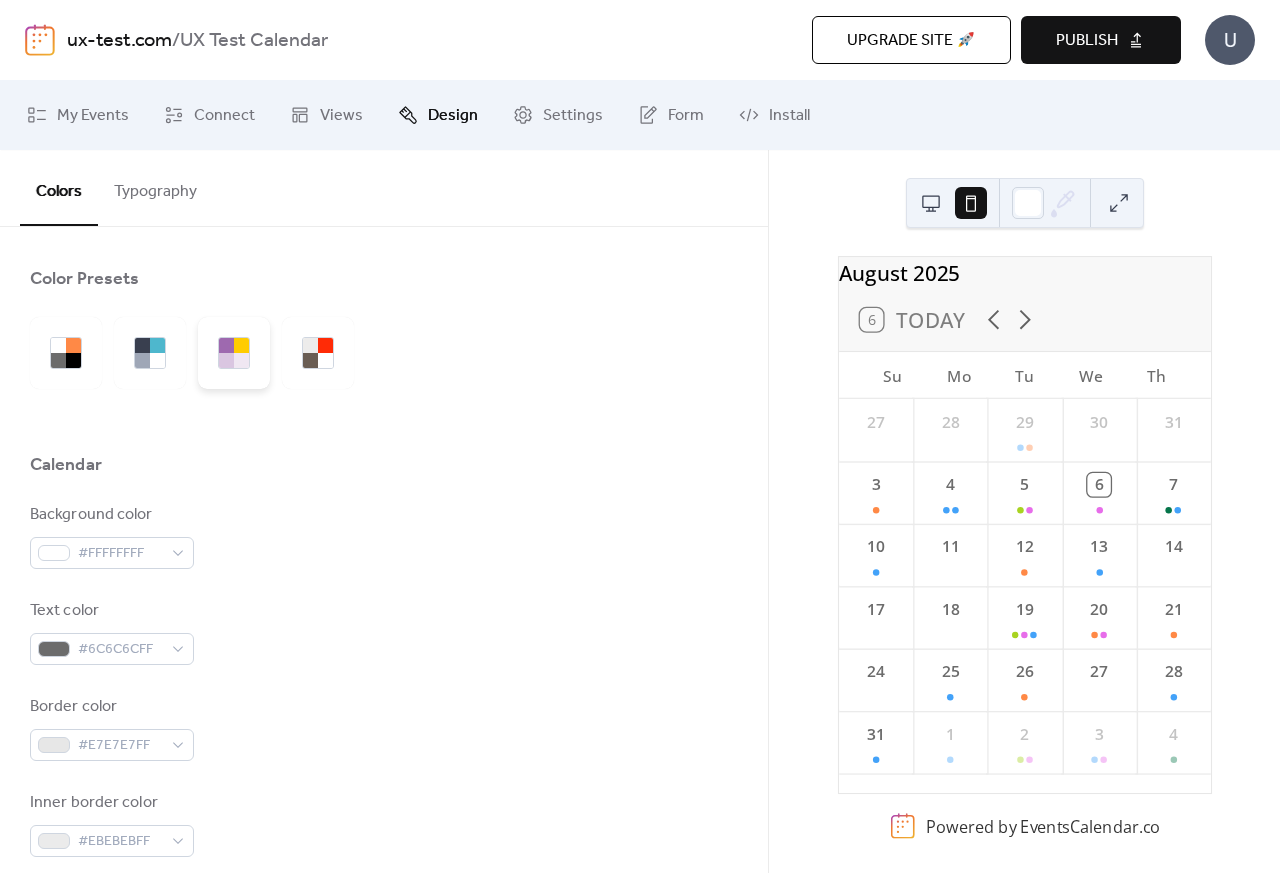 click at bounding box center [226, 360] 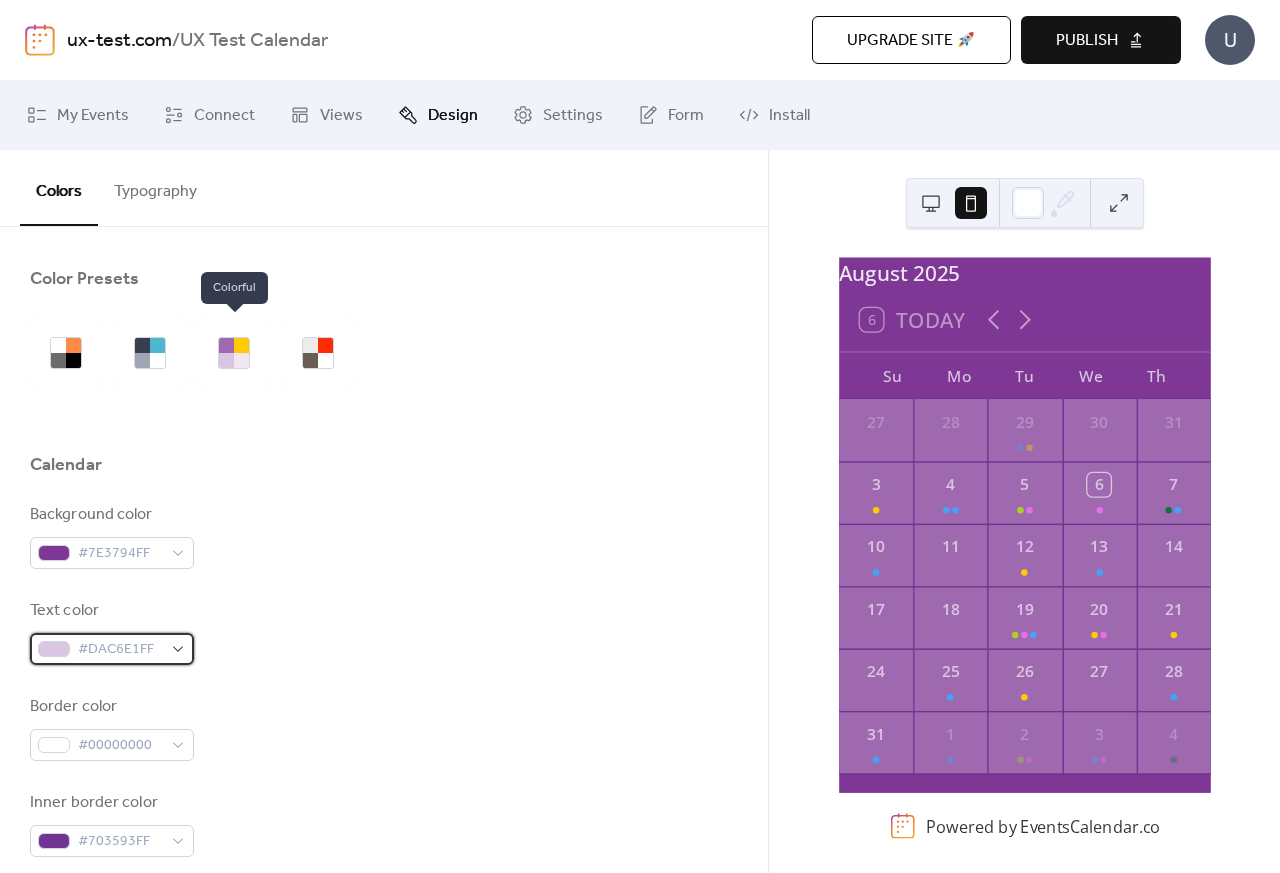 click on "#DAC6E1FF" at bounding box center [120, 650] 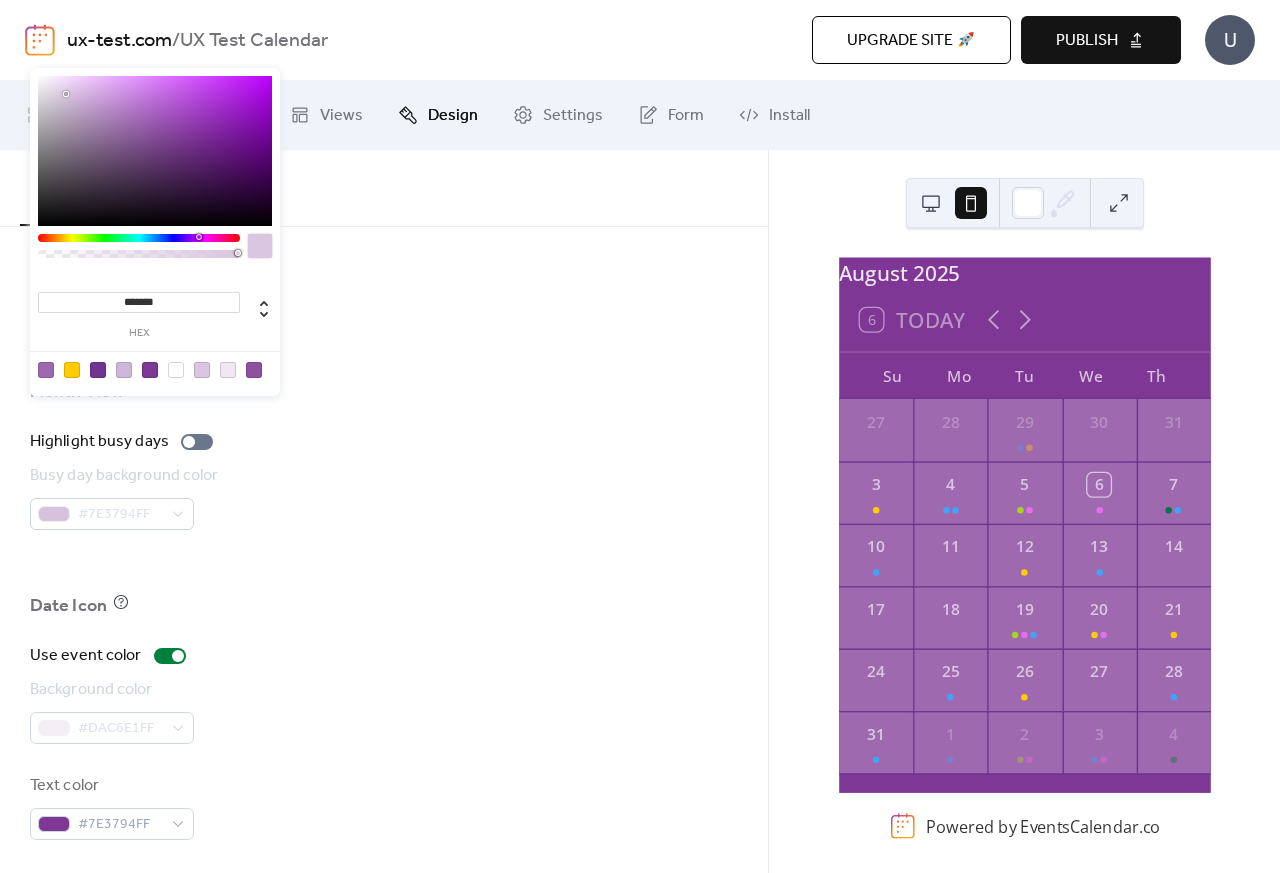 scroll, scrollTop: 1290, scrollLeft: 0, axis: vertical 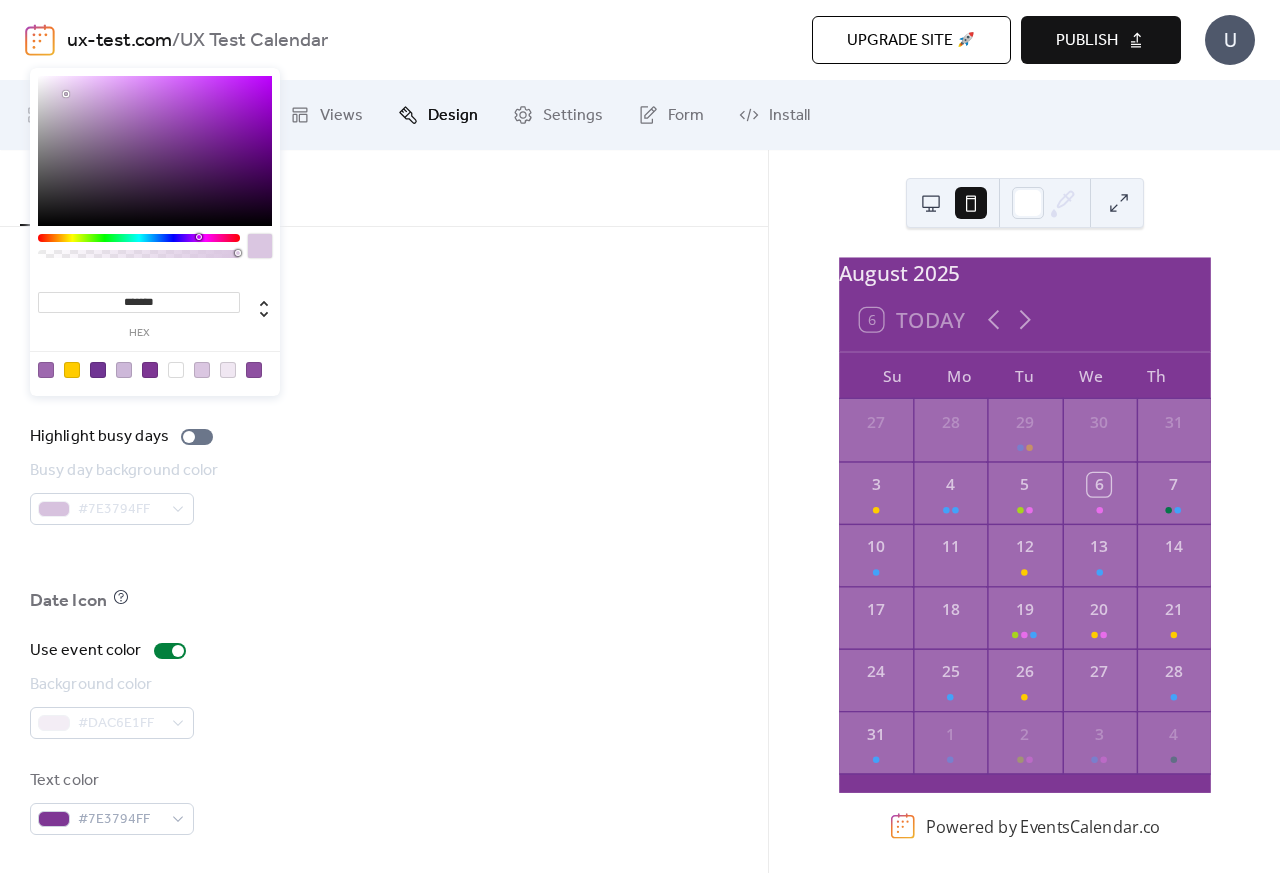 click 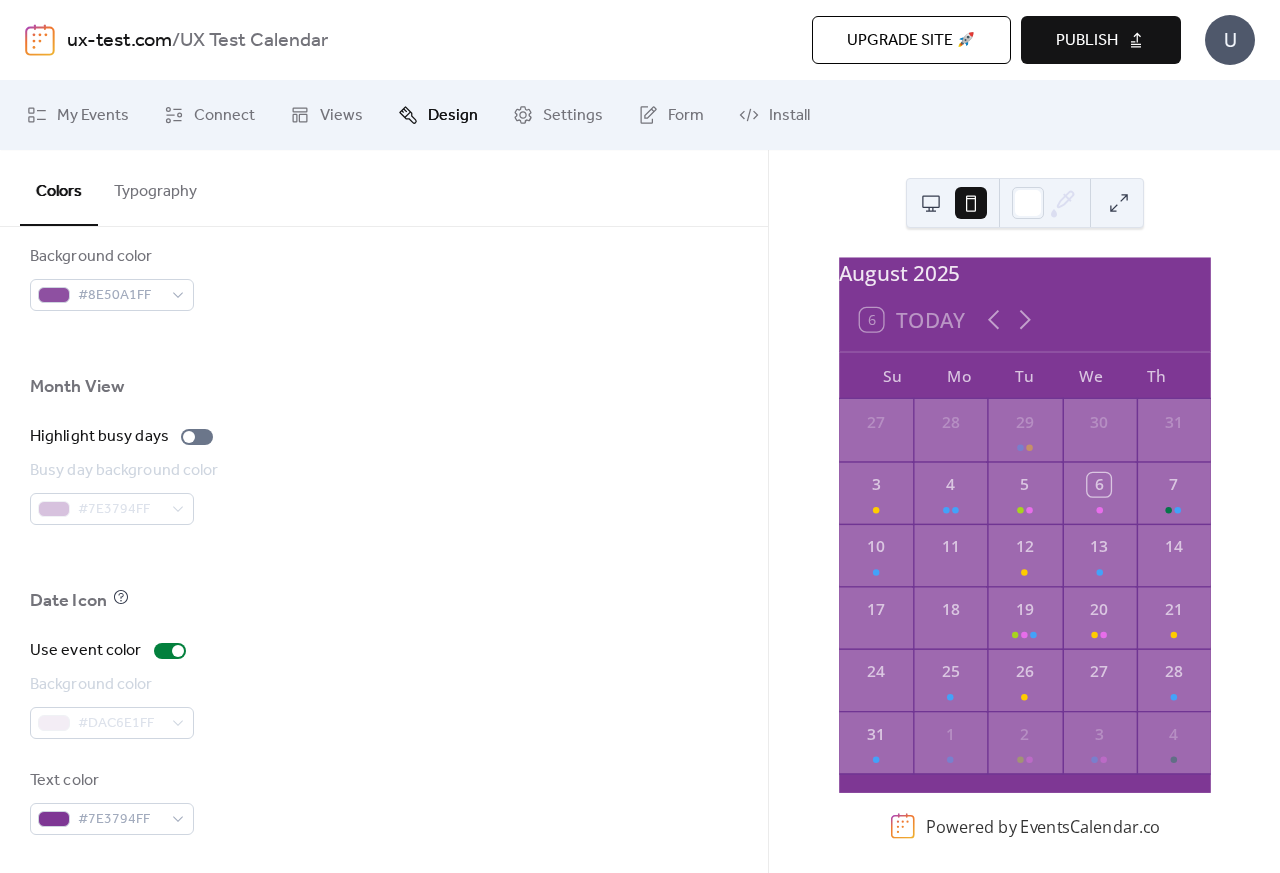 click on "Typography" at bounding box center [155, 187] 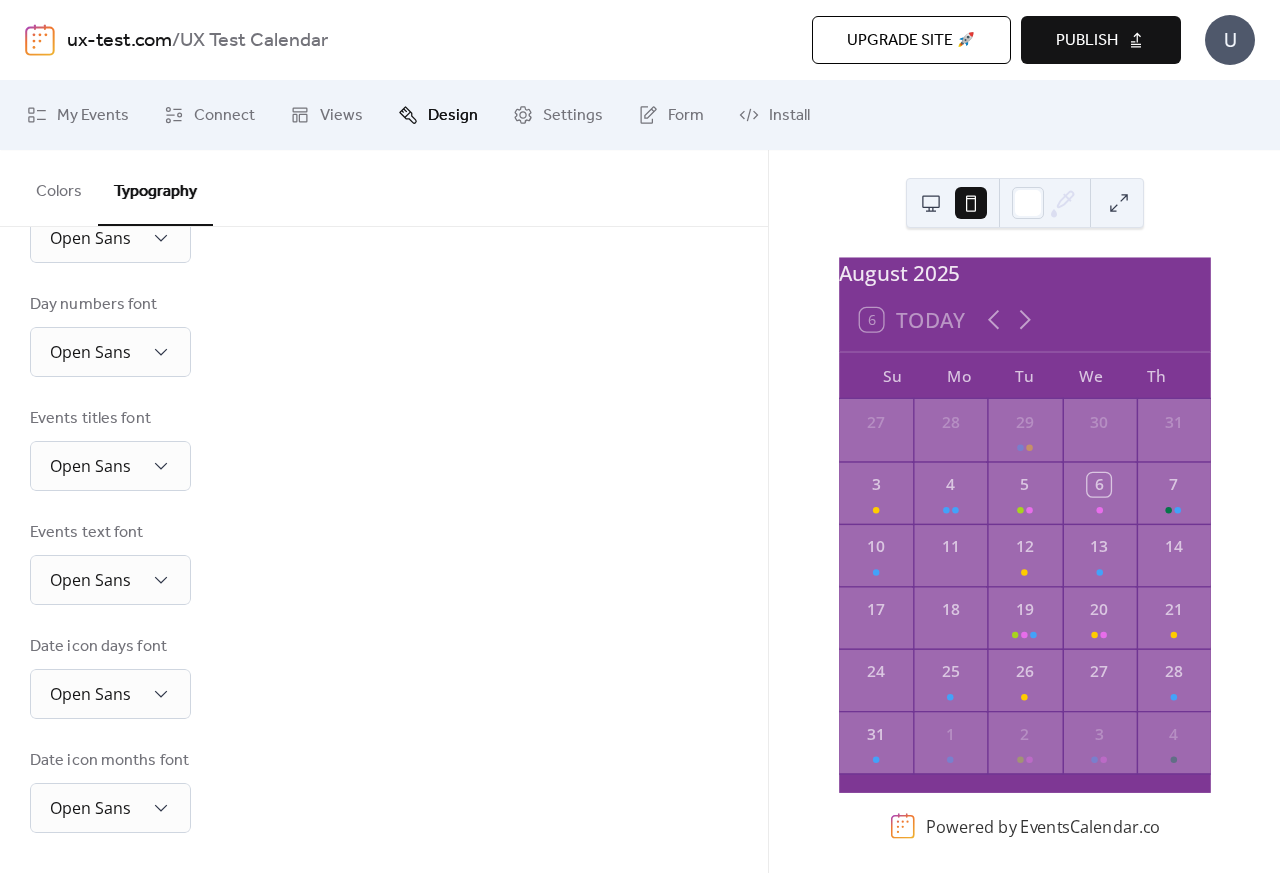 scroll, scrollTop: 383, scrollLeft: 0, axis: vertical 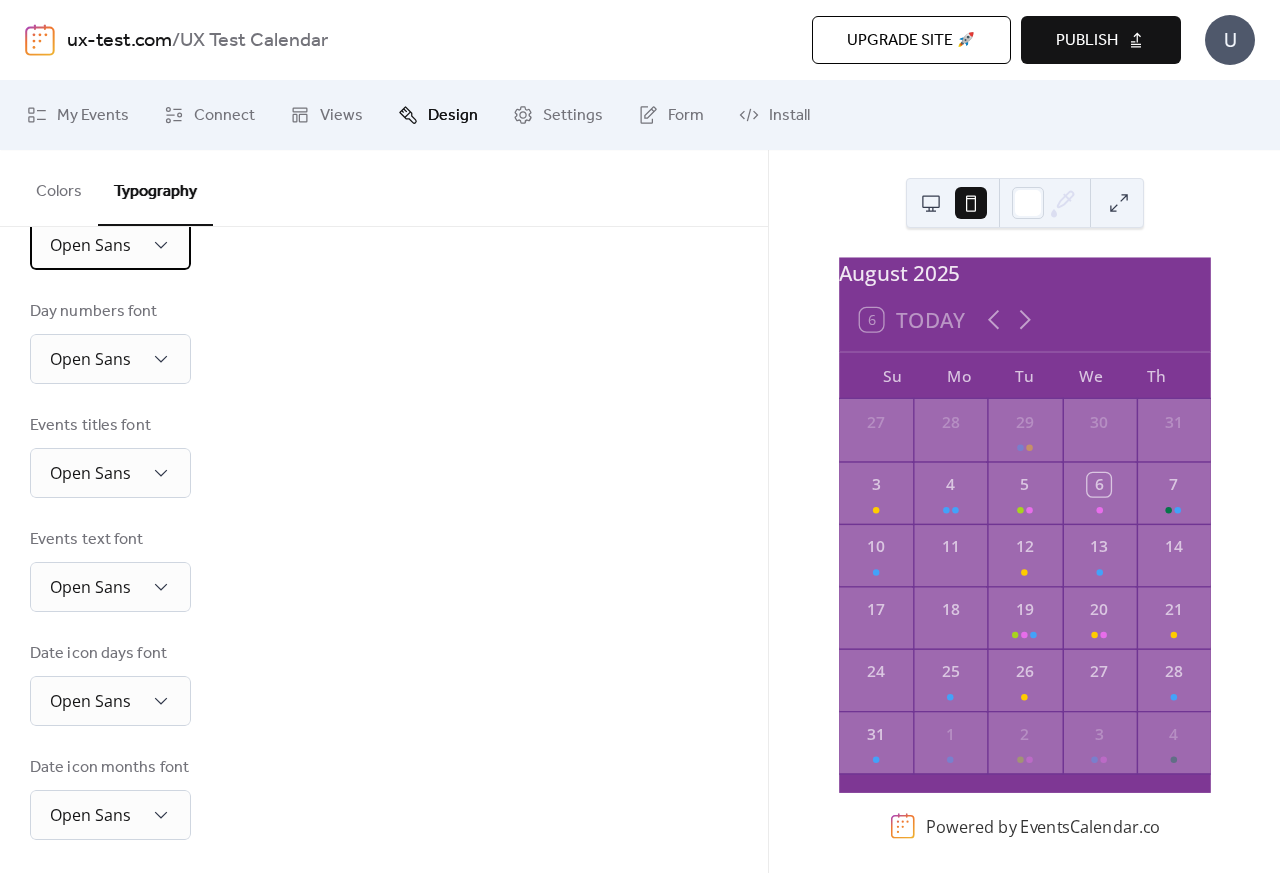 click on "Open Sans" at bounding box center [90, 245] 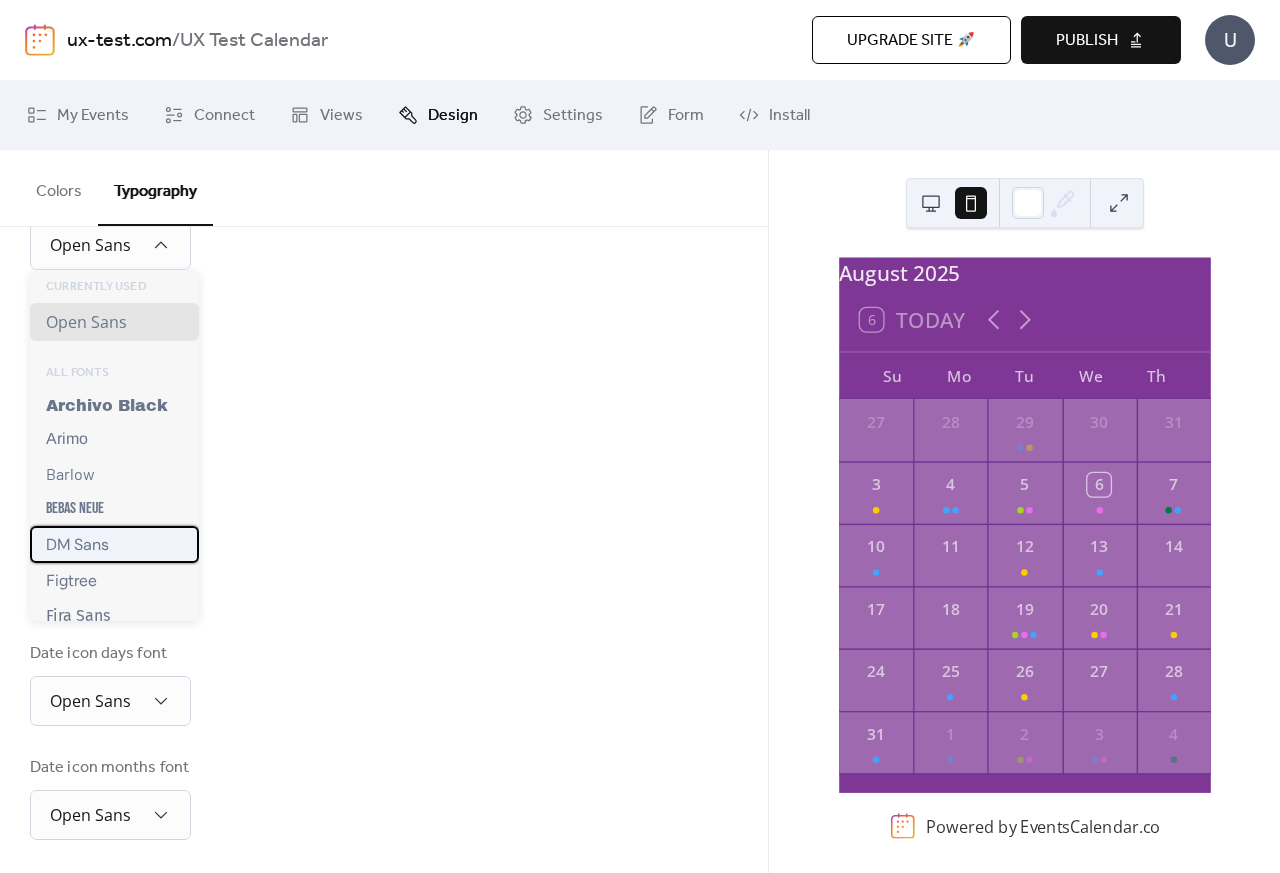 click on "DM Sans" at bounding box center (77, 544) 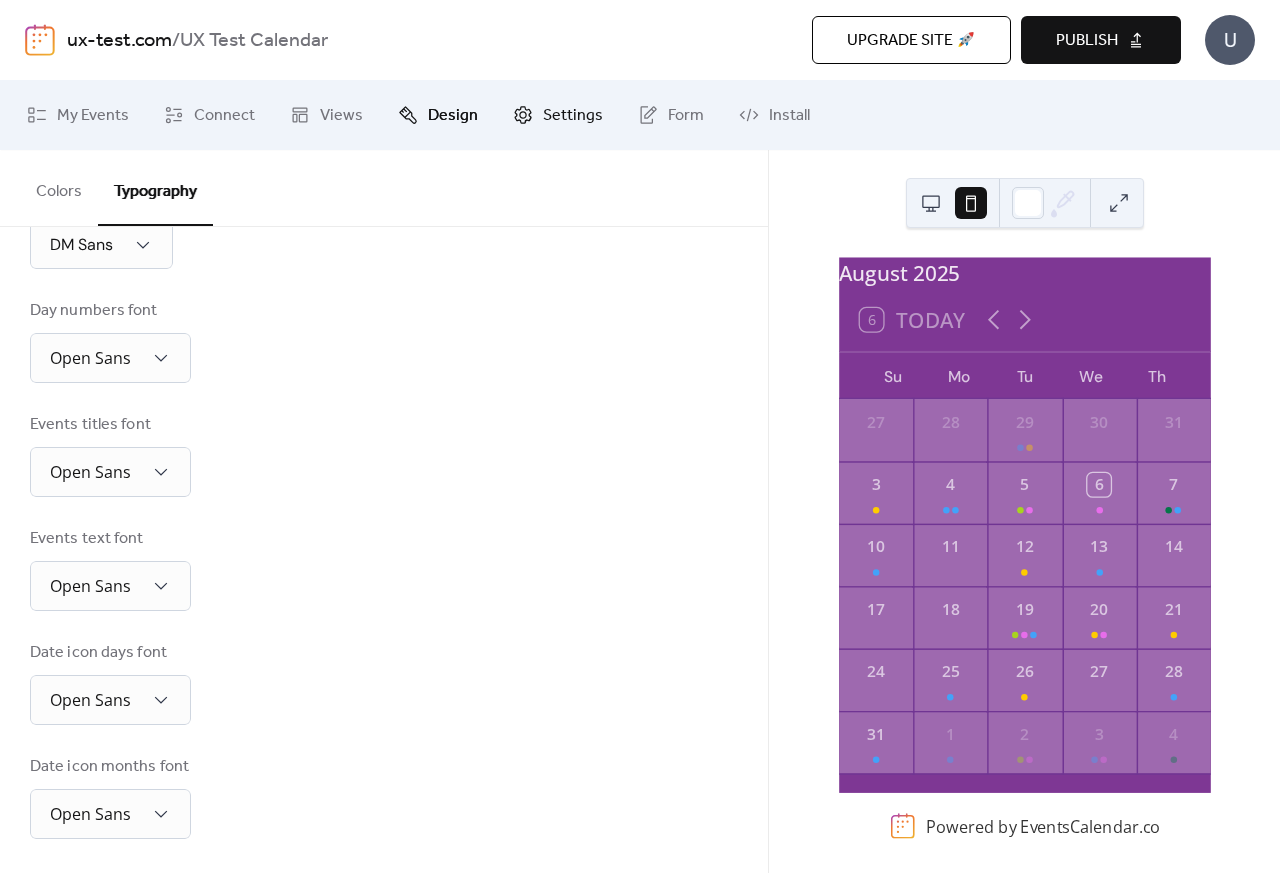 click on "Settings" at bounding box center [573, 116] 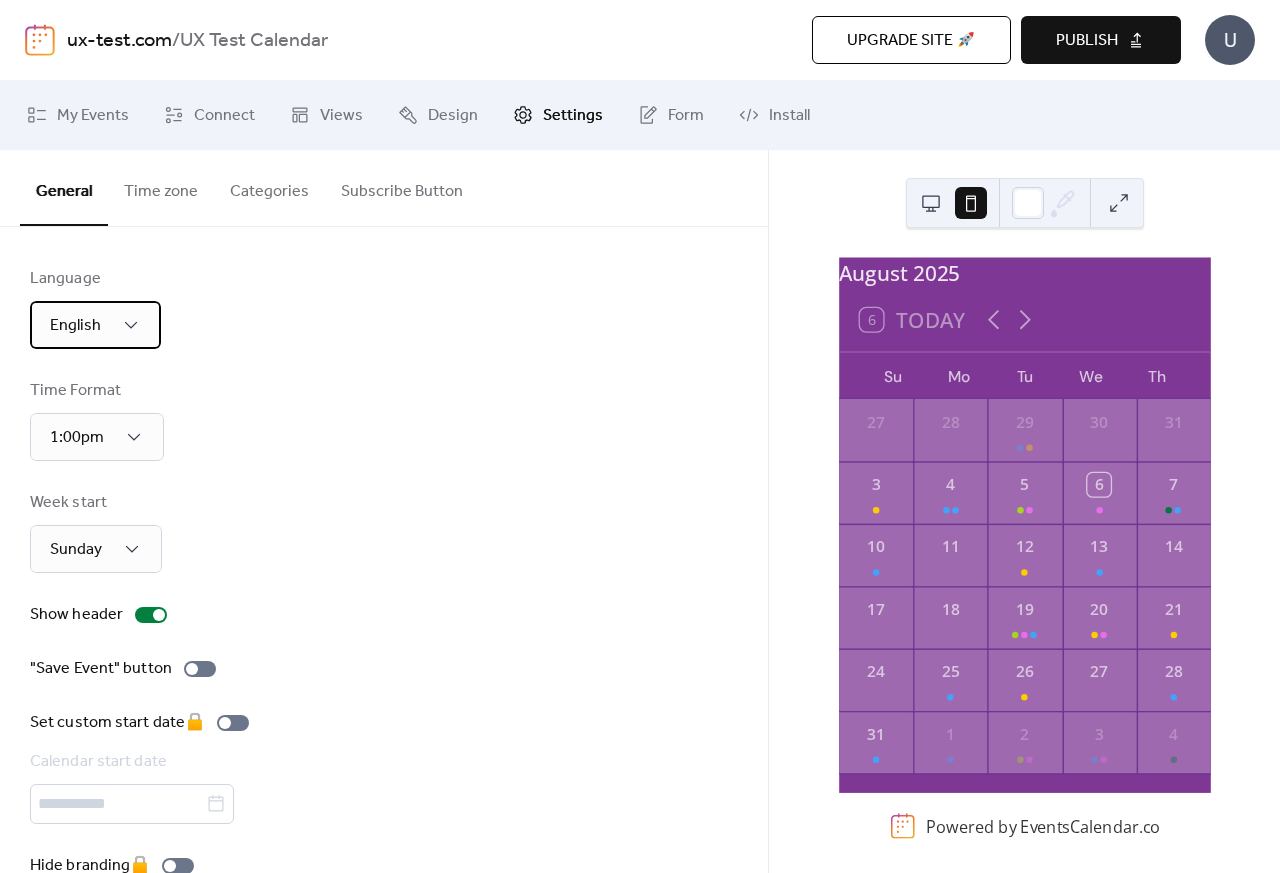 click on "English" at bounding box center [75, 325] 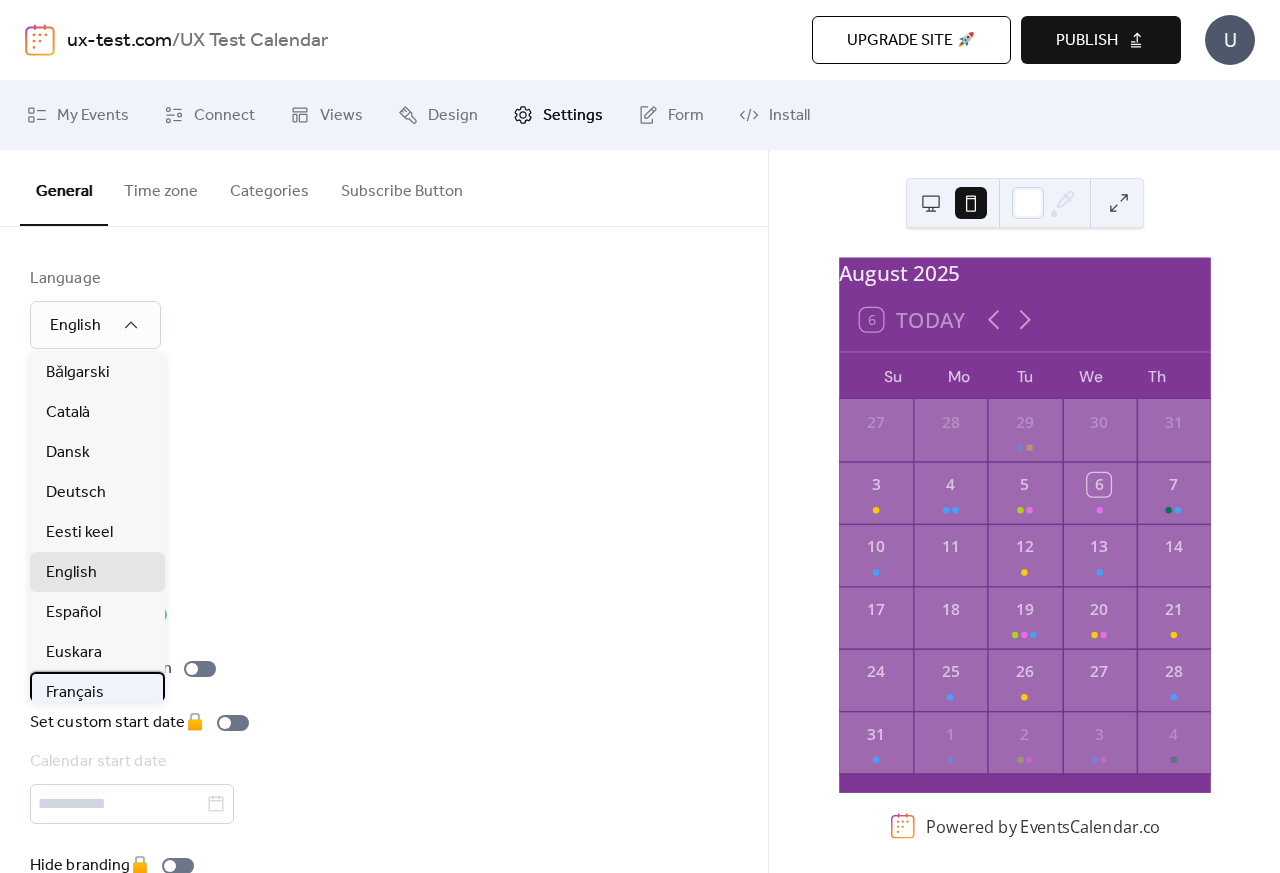 click on "Français" at bounding box center [97, 692] 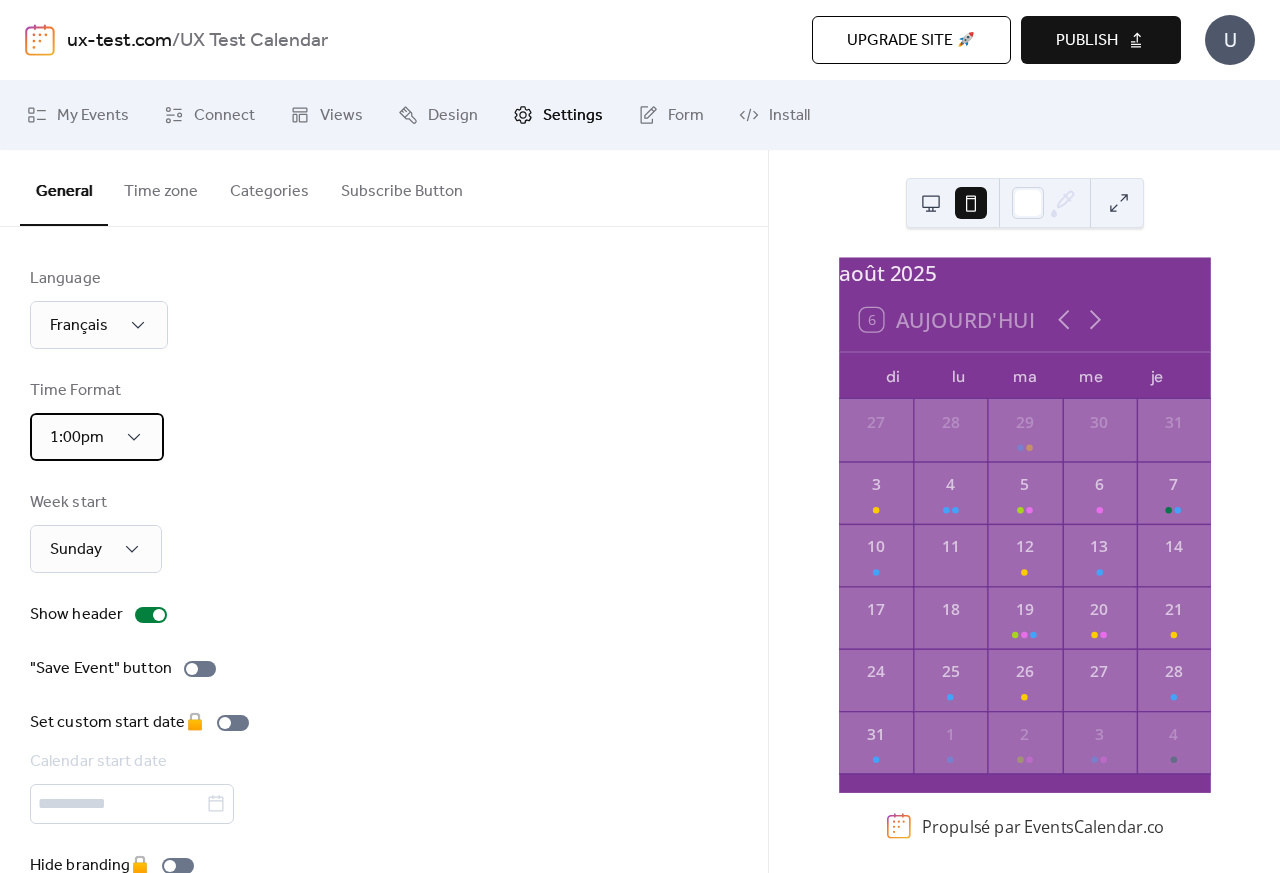 click on "1:00pm" at bounding box center (77, 437) 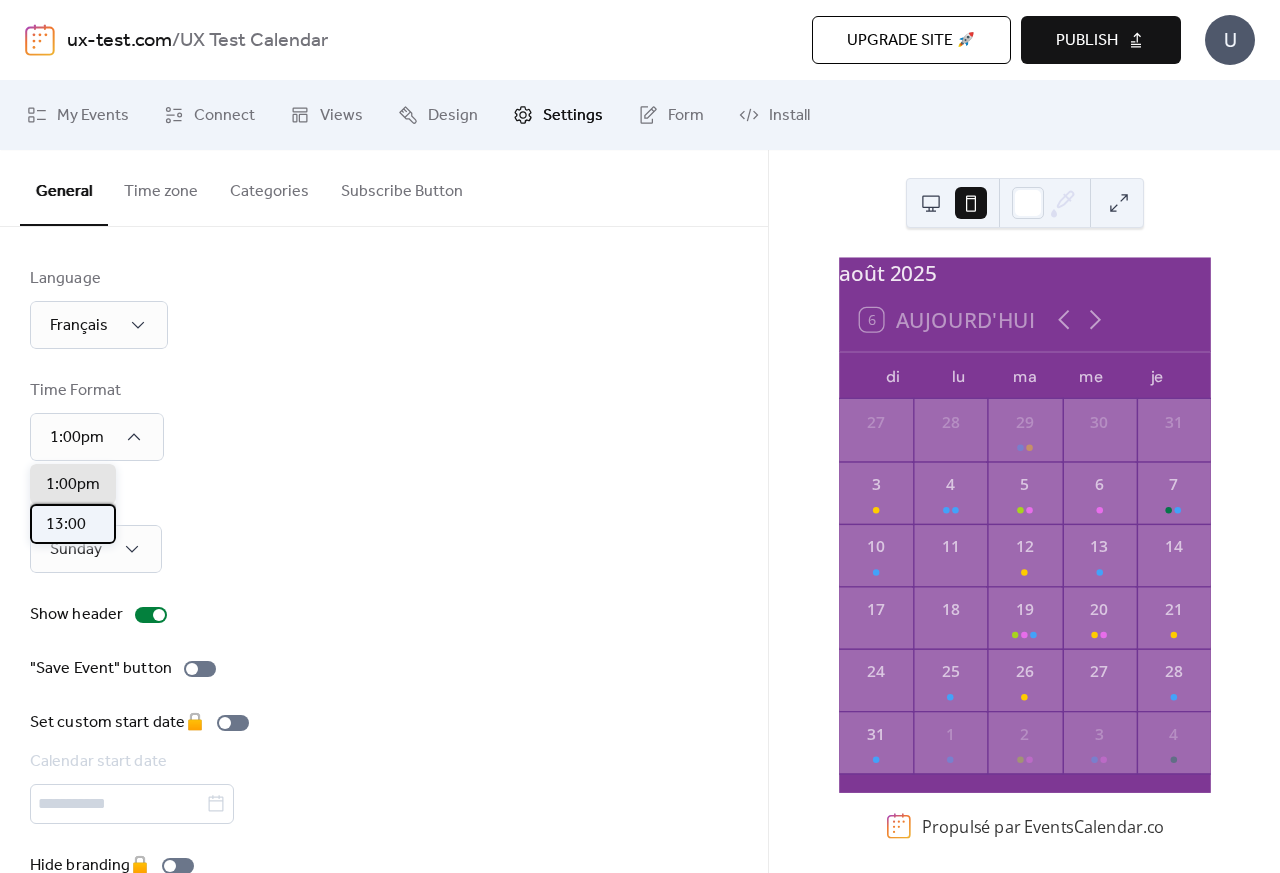click on "13:00" at bounding box center [66, 525] 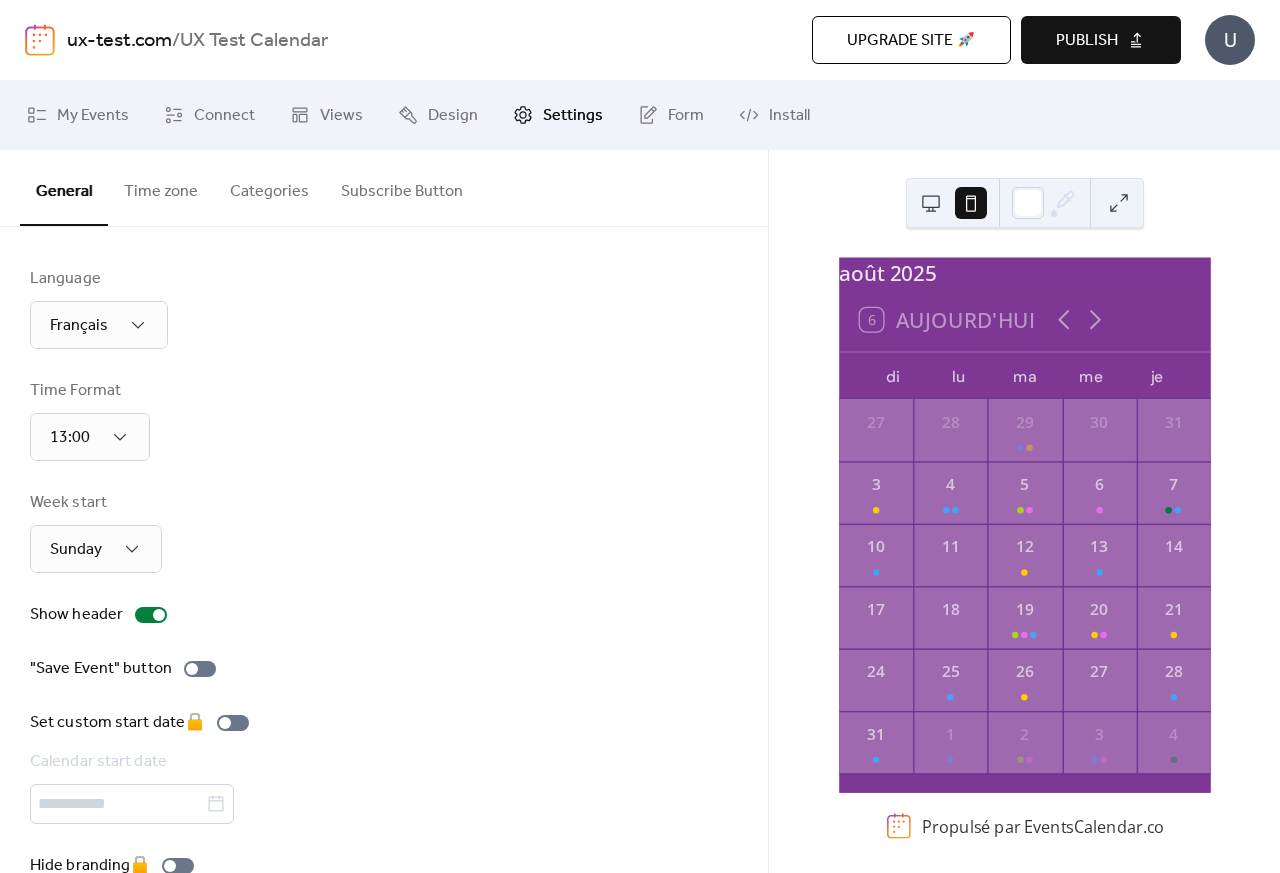 click on "Time zone" at bounding box center (161, 187) 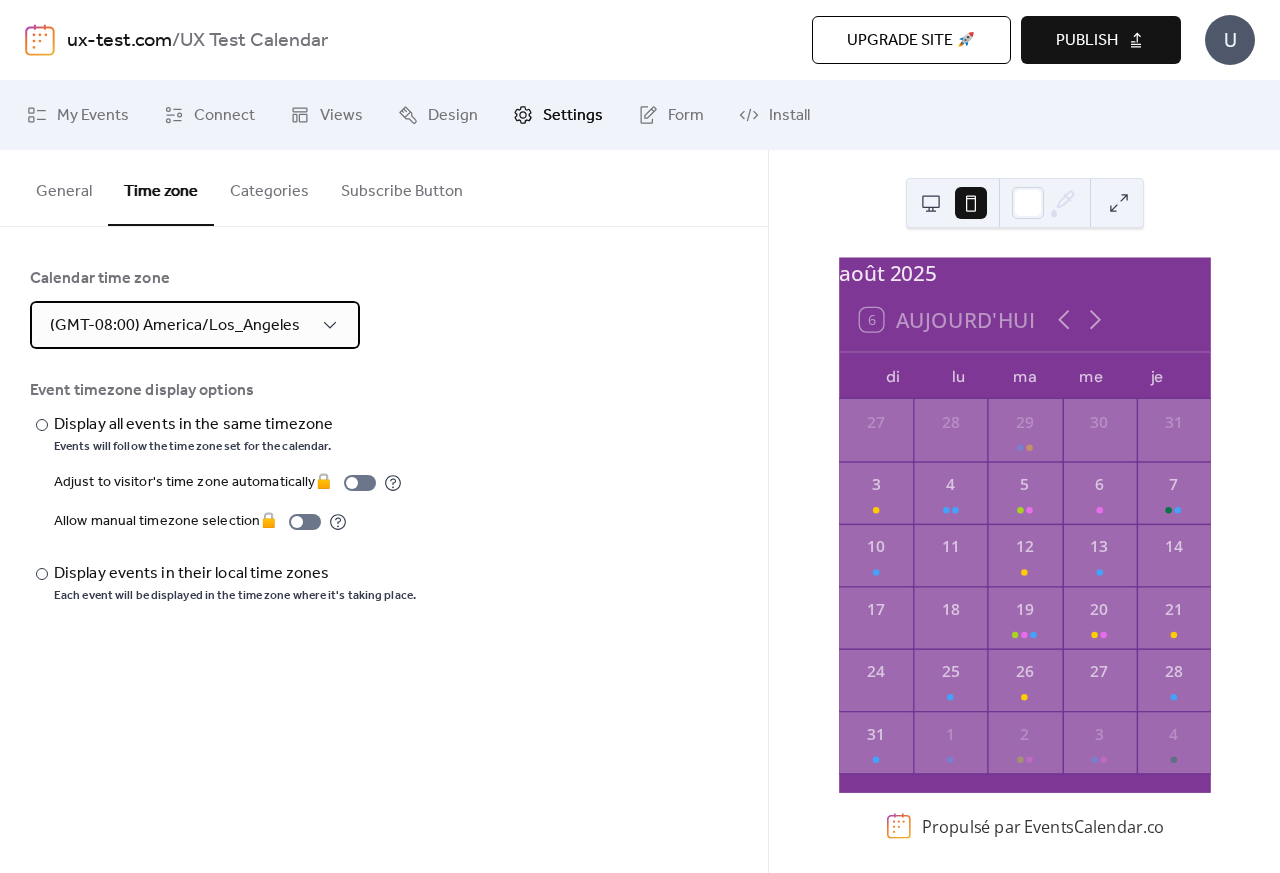 click on "(GMT-08:00) America/Los_Angeles" at bounding box center (175, 325) 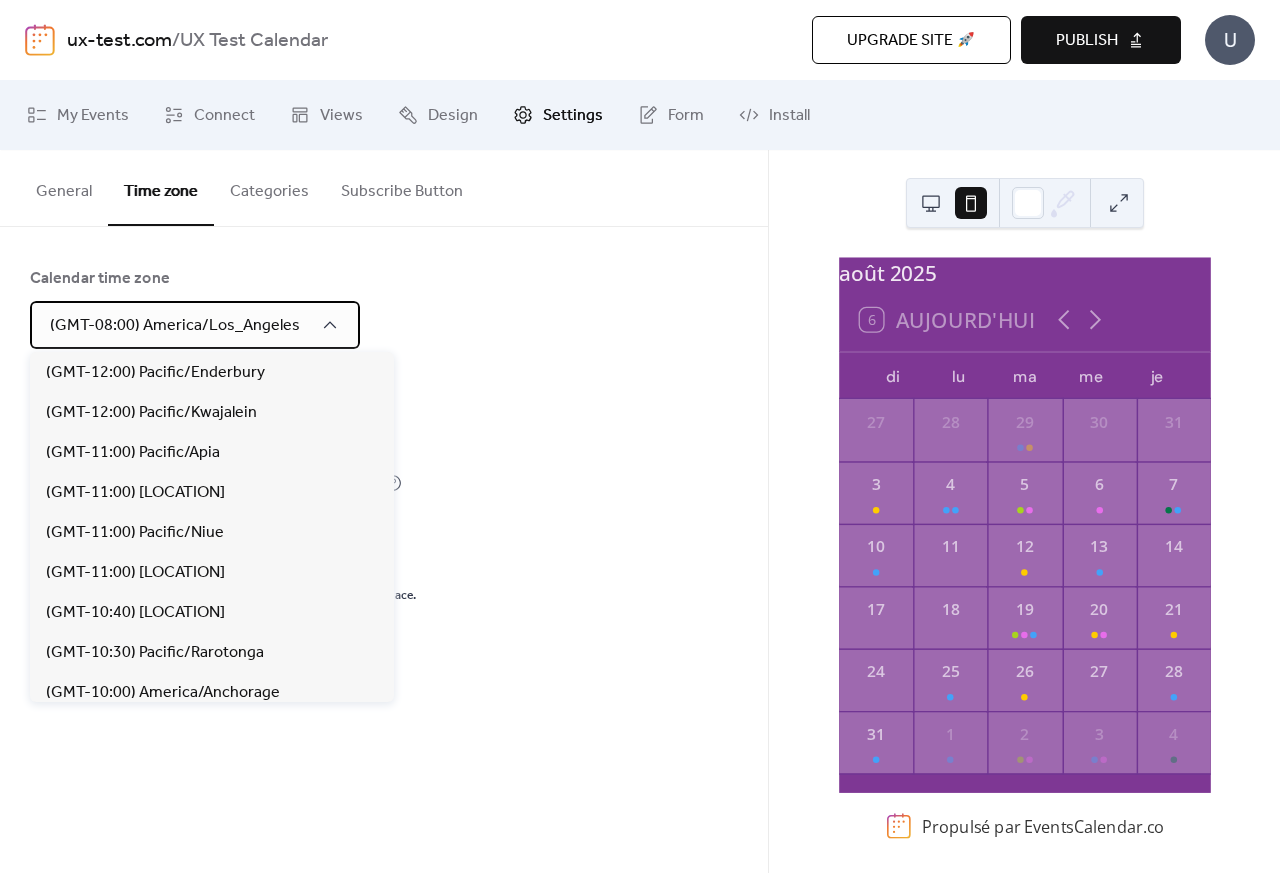 scroll, scrollTop: 600, scrollLeft: 0, axis: vertical 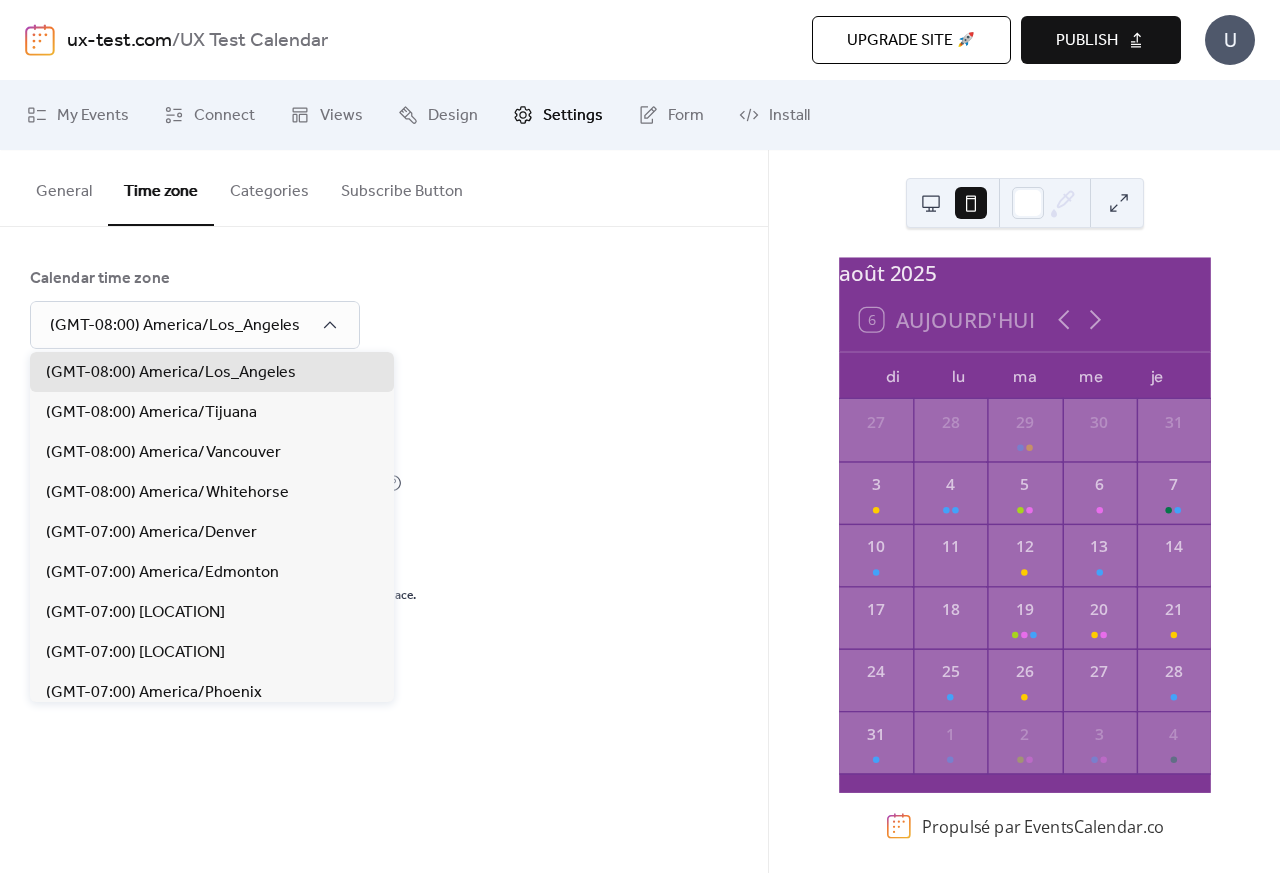 click on "Categories" at bounding box center (269, 187) 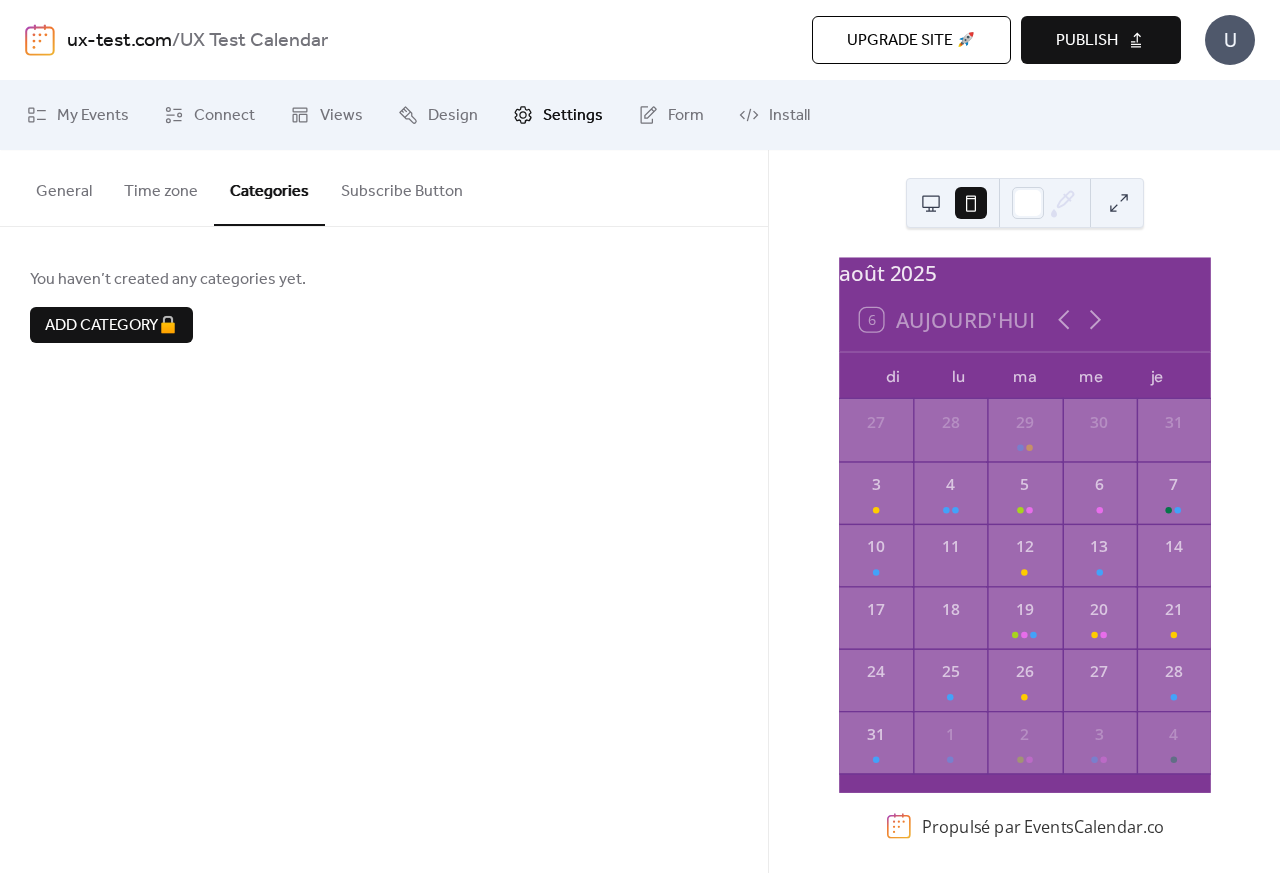 click on "Subscribe Button" at bounding box center [402, 187] 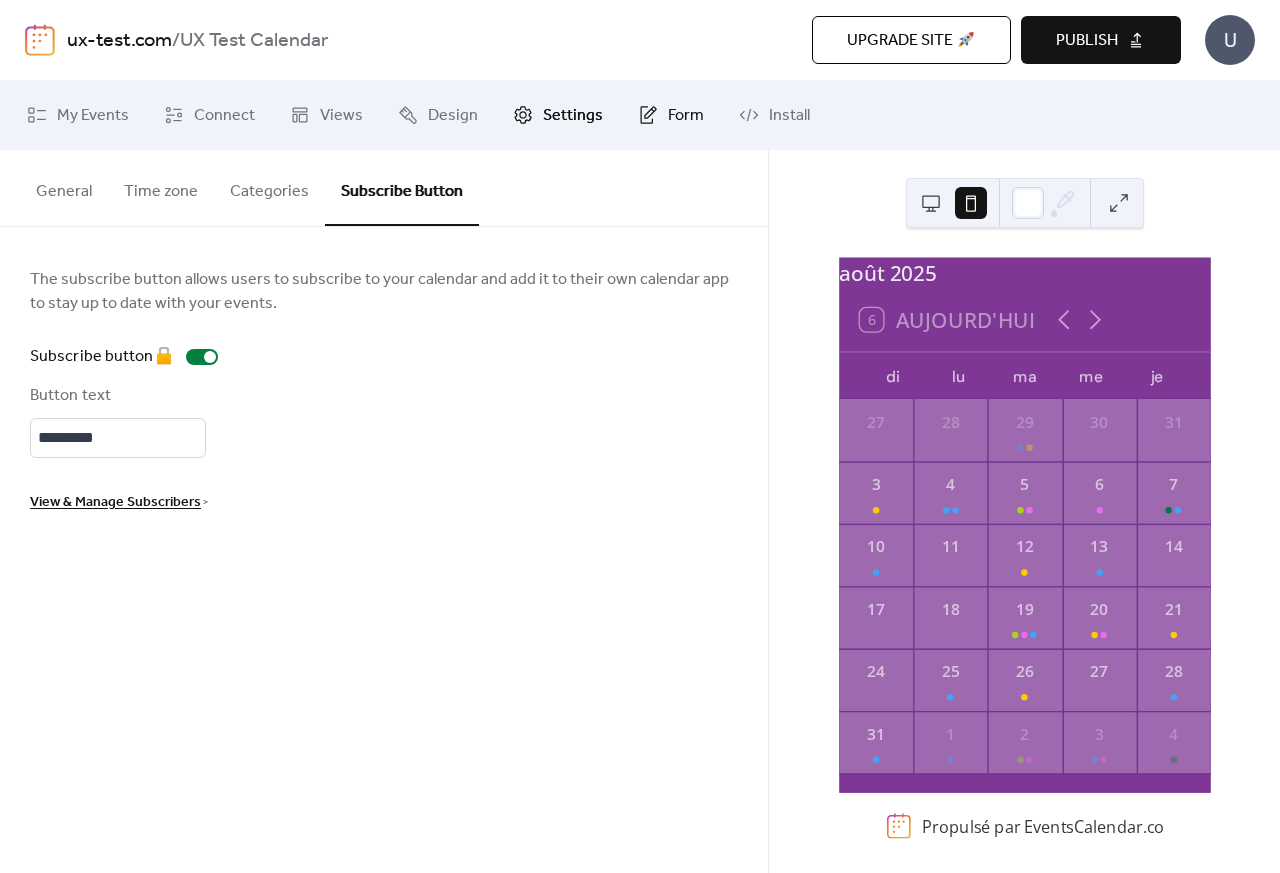 click on "Form" at bounding box center [671, 115] 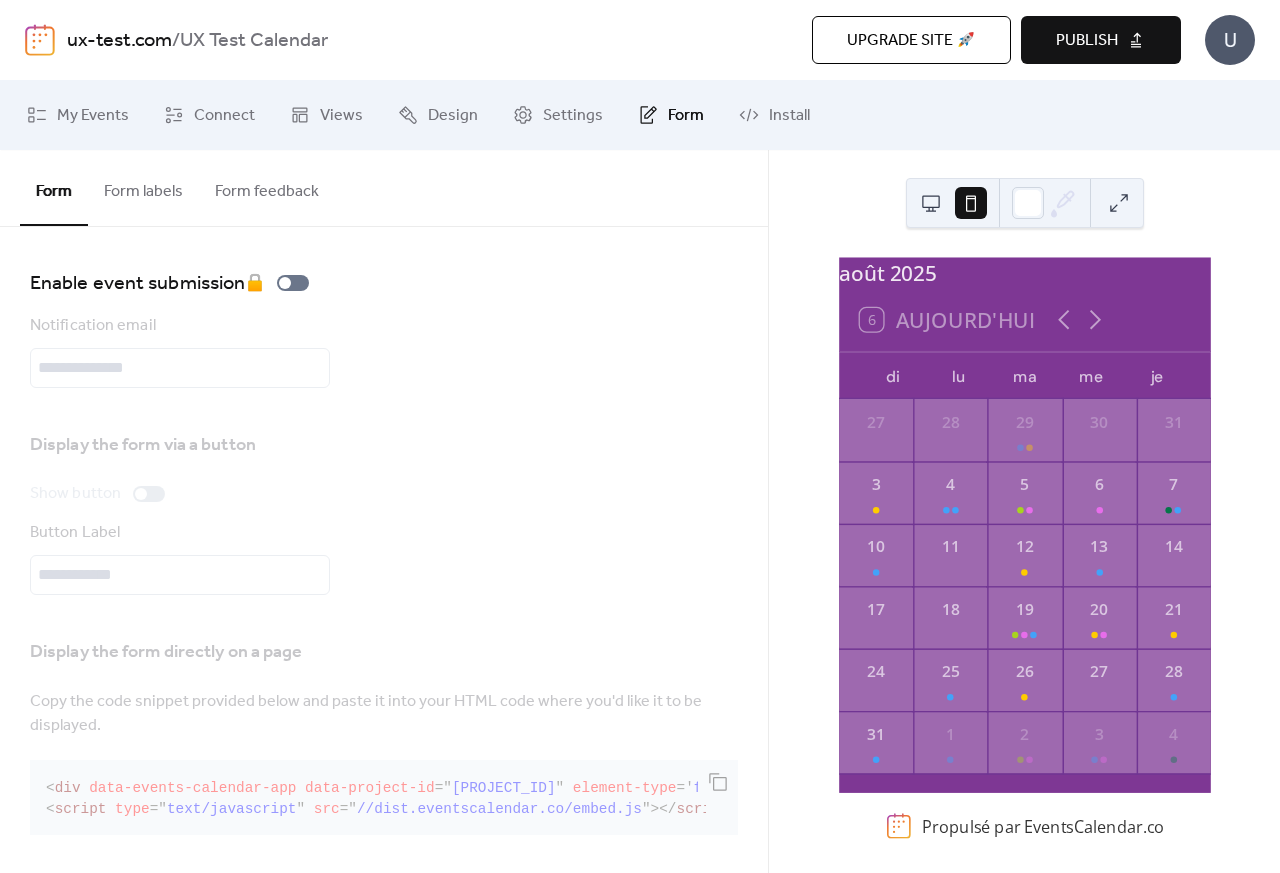 click on "Display the form directly on a page Copy the code snippet provided below and paste it into your HTML code where you'd like it to be displayed. < div   data-events-calendar-app   data-project-id = " [PROJECT_ID] "   element-type = ' form ' > </ div >
< script   type = " text/javascript "   src = " //dist.eventscalendar.co/embed.js " > </ script >" at bounding box center (384, 734) 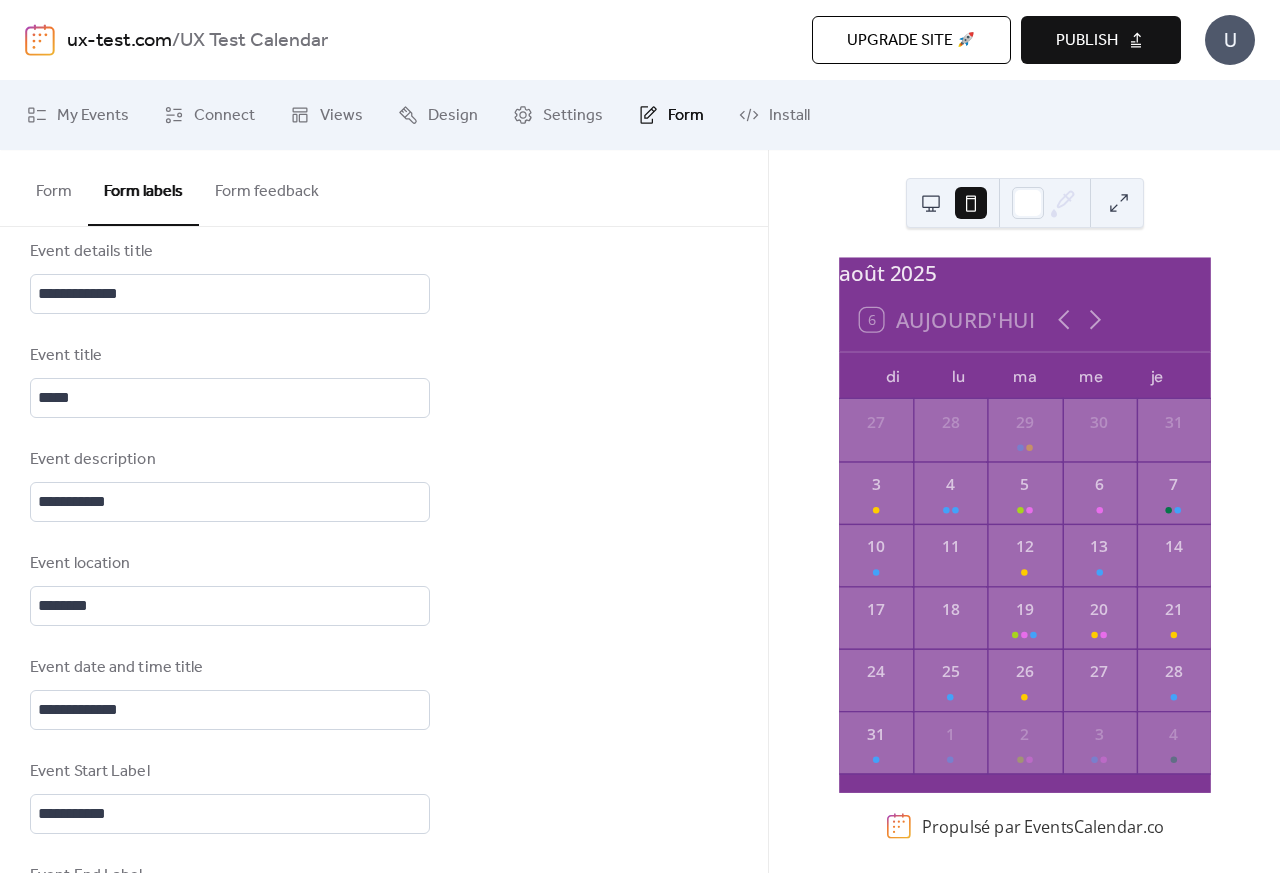 scroll, scrollTop: 720, scrollLeft: 0, axis: vertical 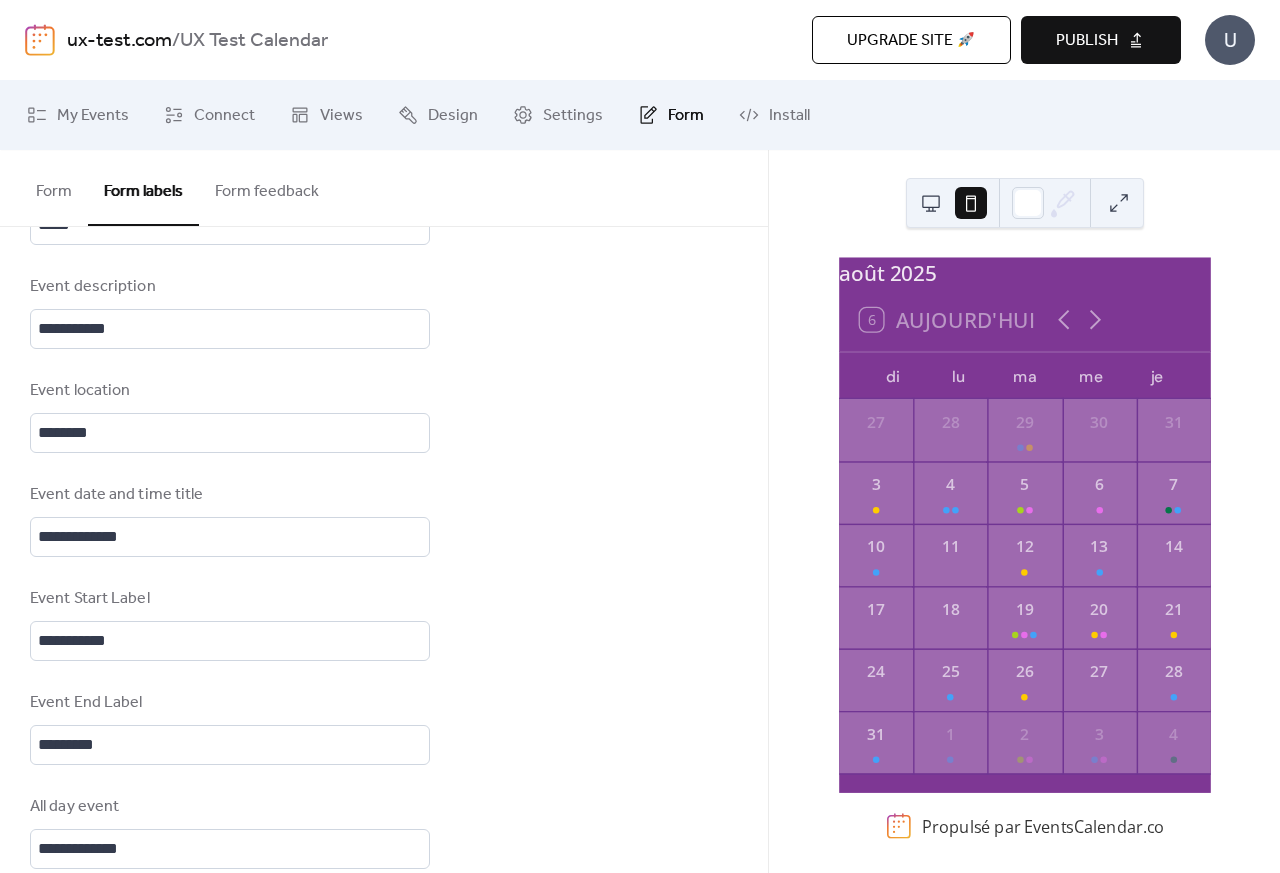 click on "Form feedback" at bounding box center [267, 187] 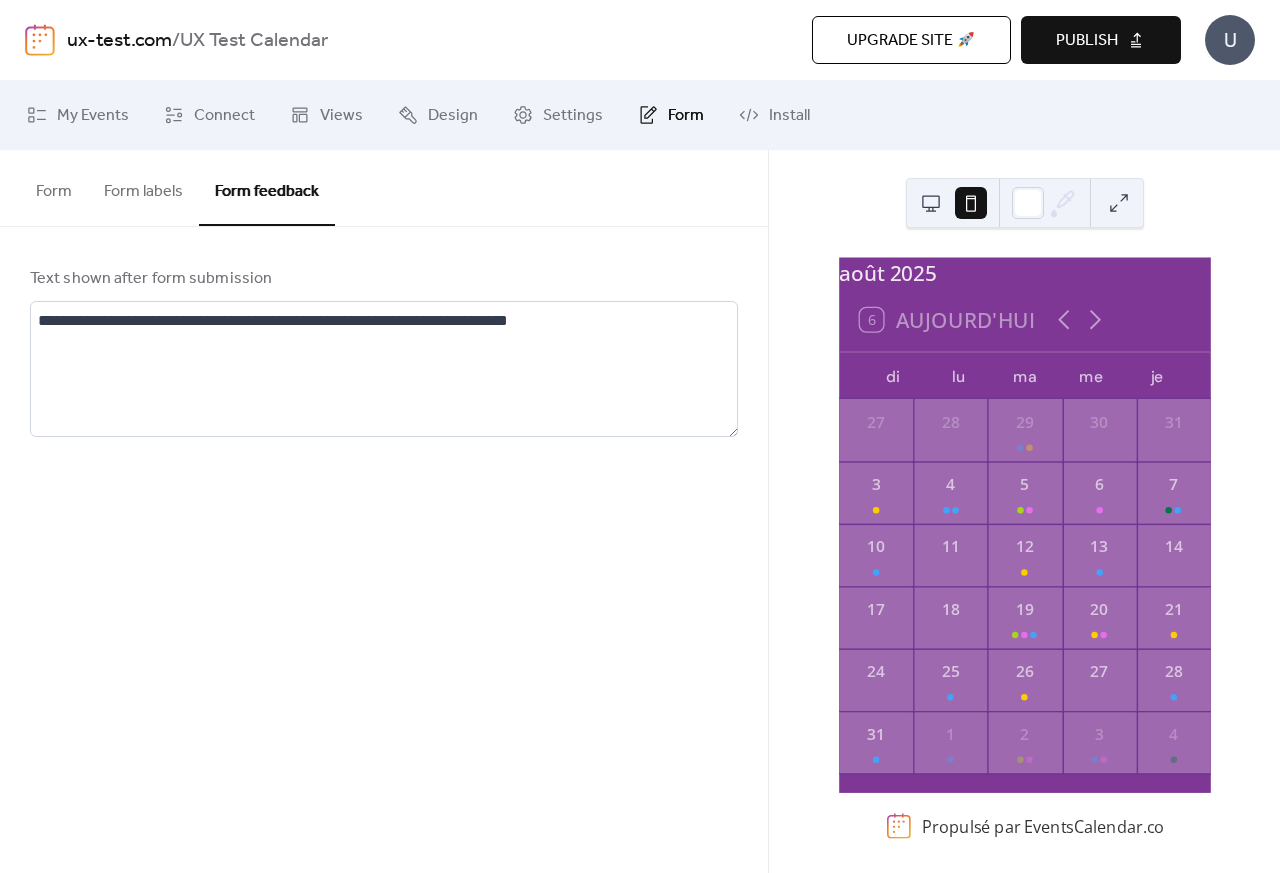 scroll, scrollTop: 0, scrollLeft: 0, axis: both 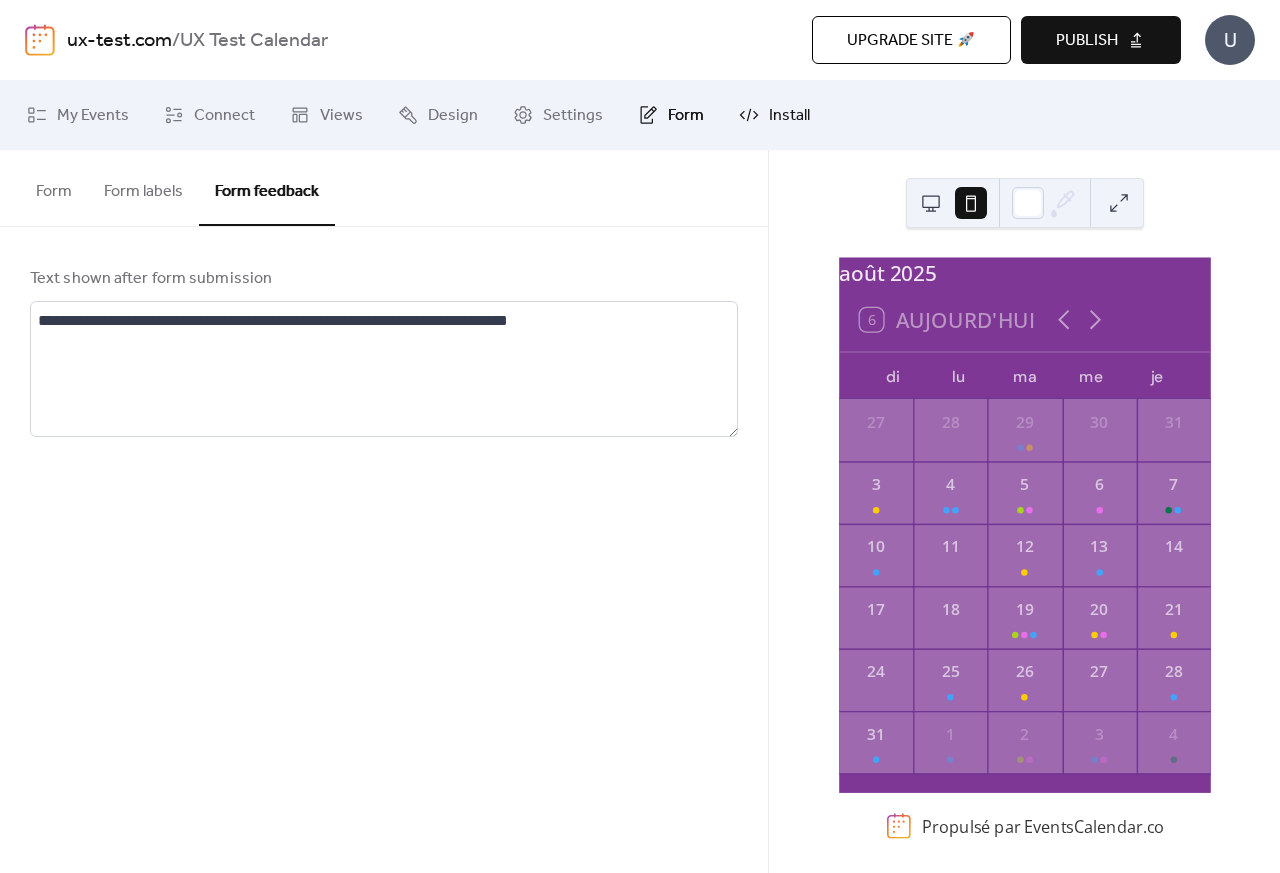 click on "Install" at bounding box center [774, 115] 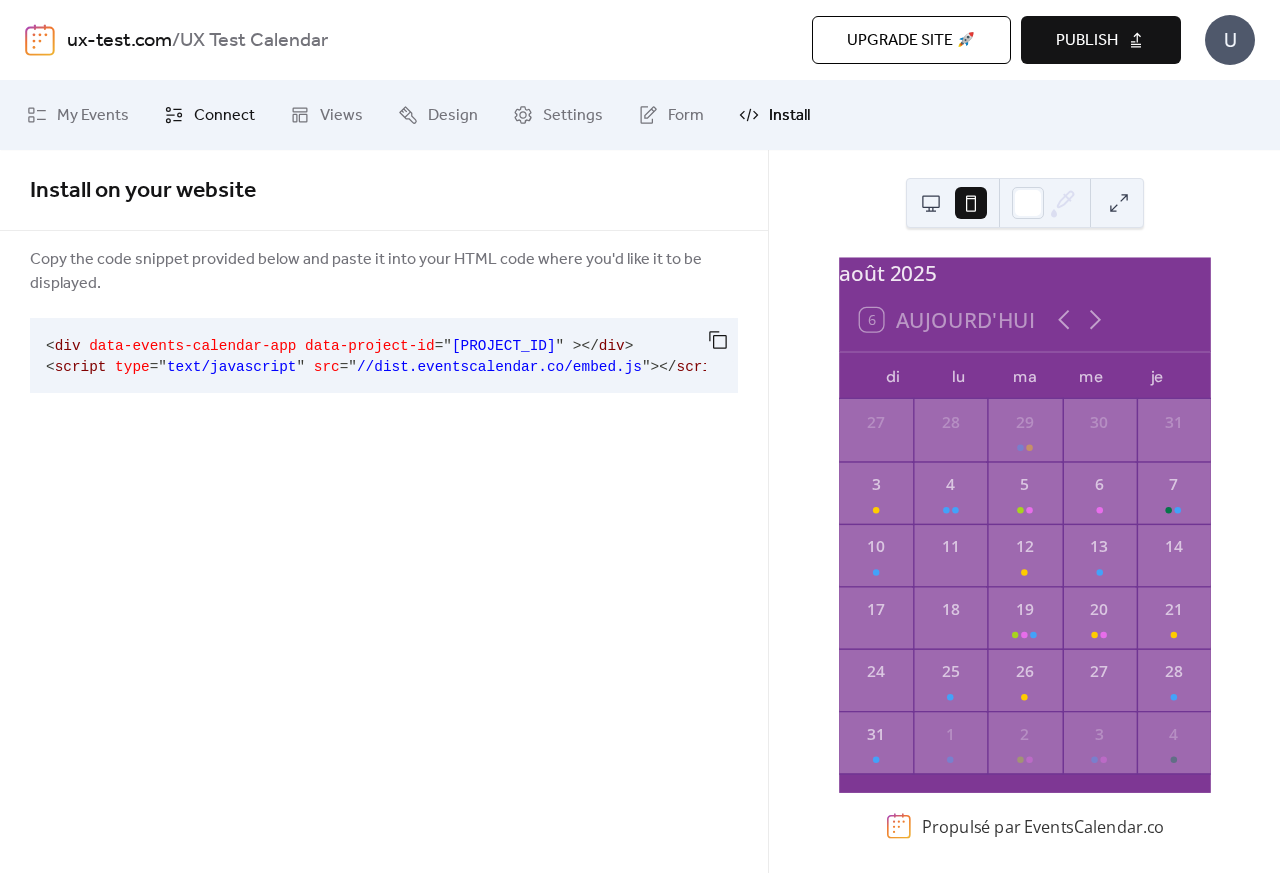 click on "Connect" at bounding box center (224, 116) 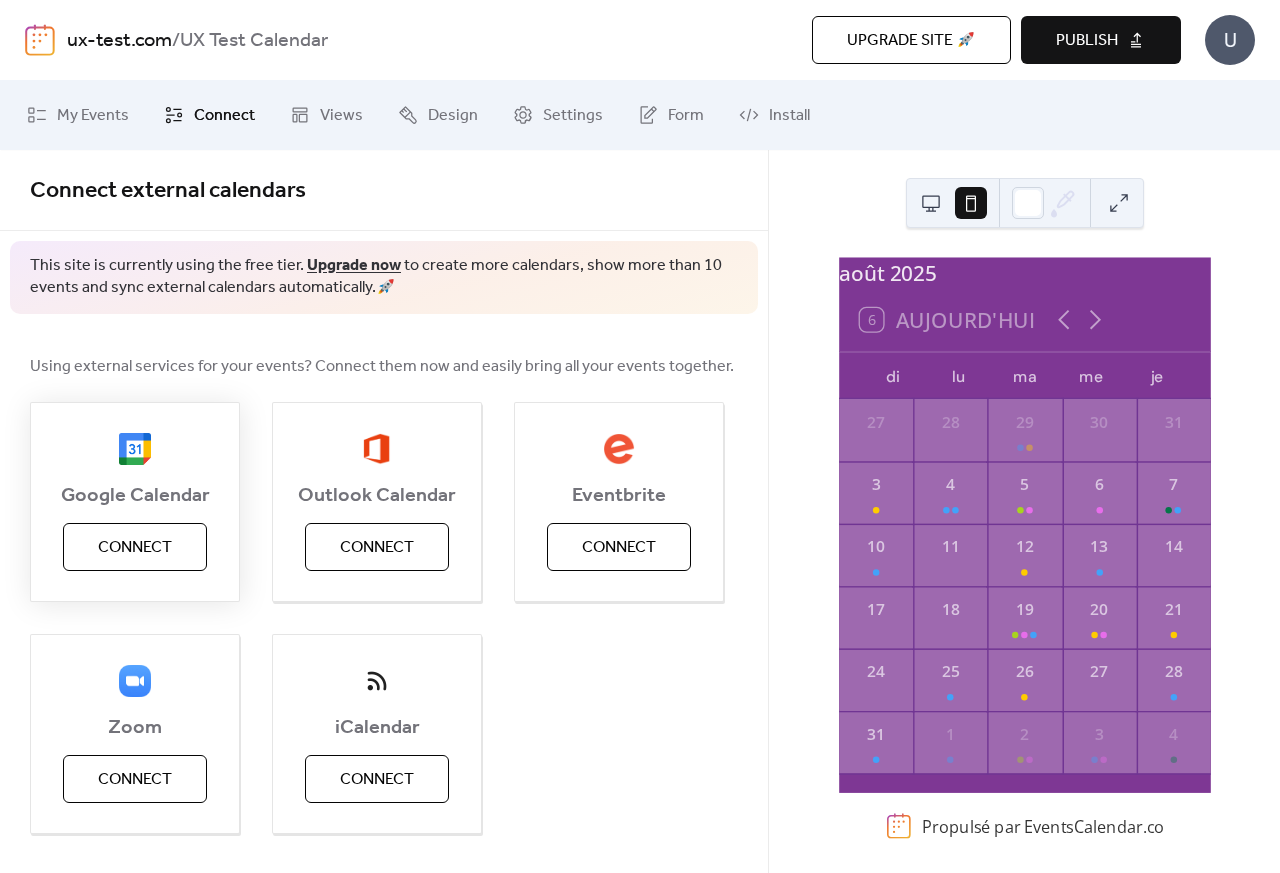 click on "Connect" at bounding box center [135, 548] 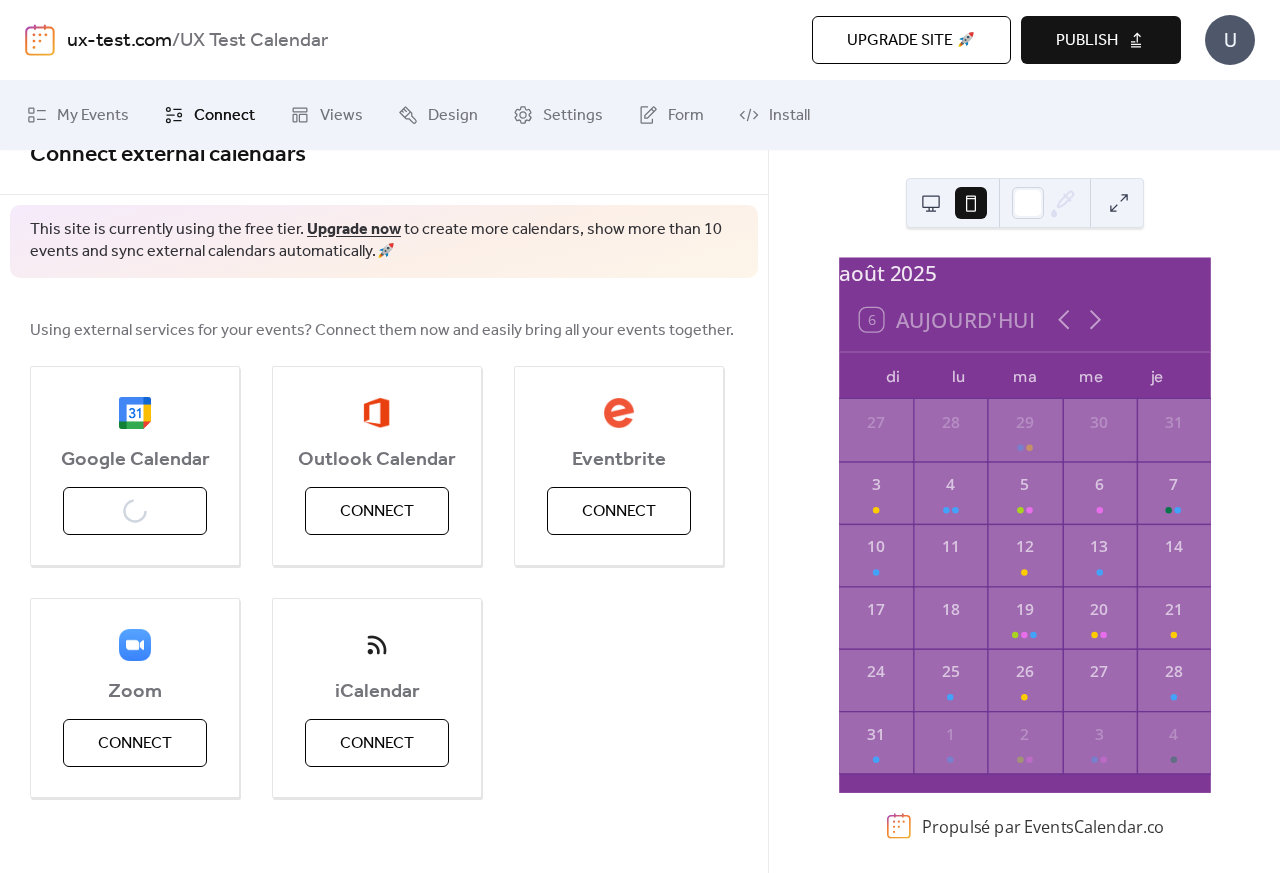 scroll, scrollTop: 42, scrollLeft: 0, axis: vertical 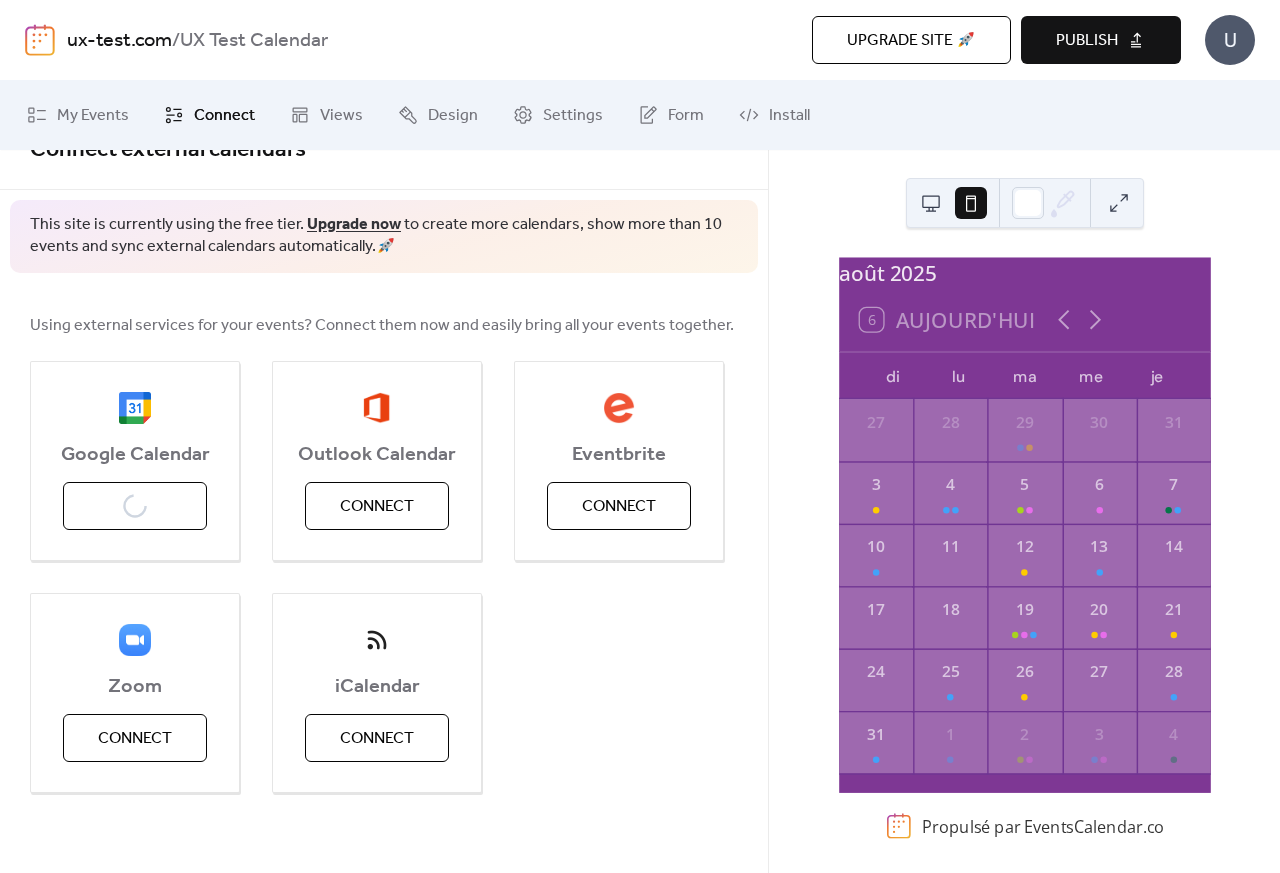 click on "U" at bounding box center (1230, 40) 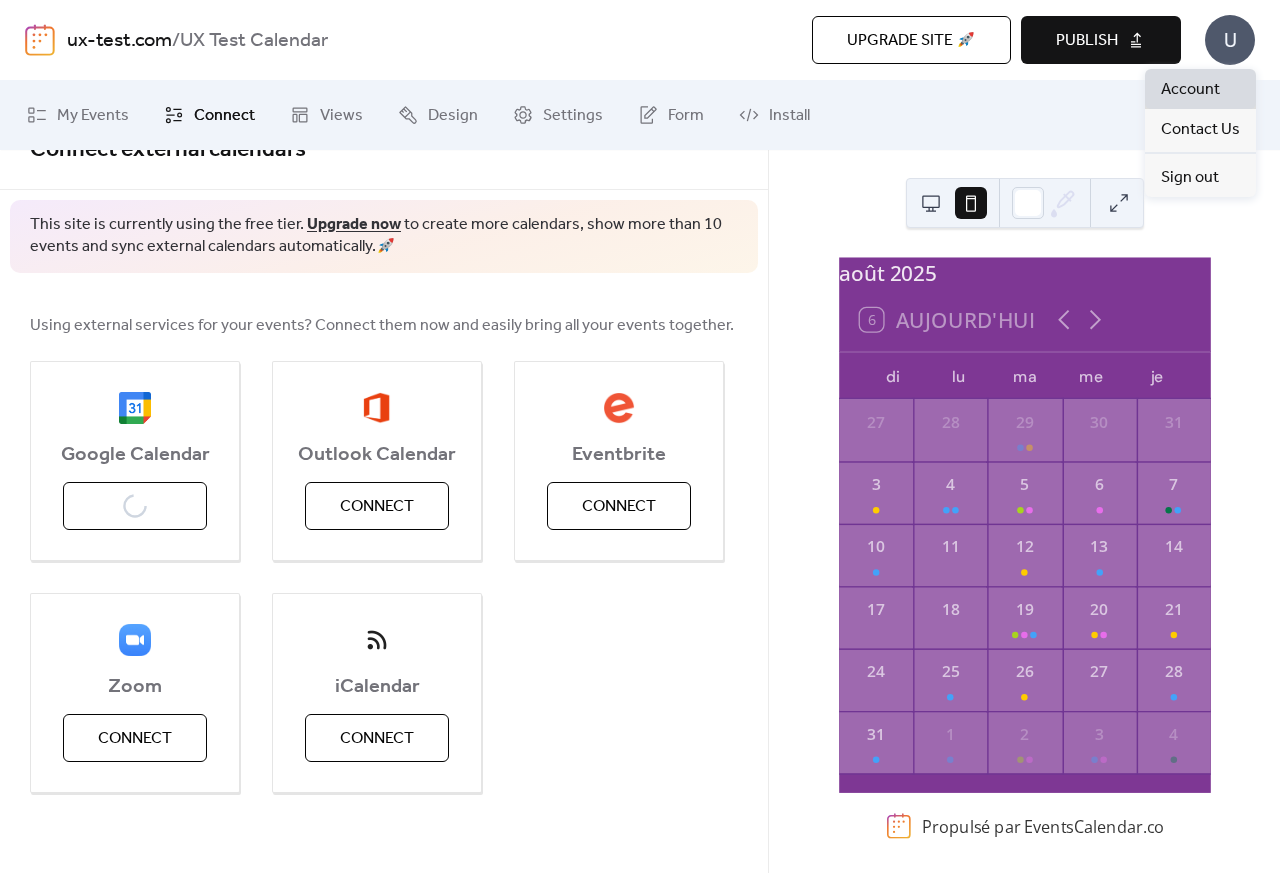 click on "Account" at bounding box center (1190, 90) 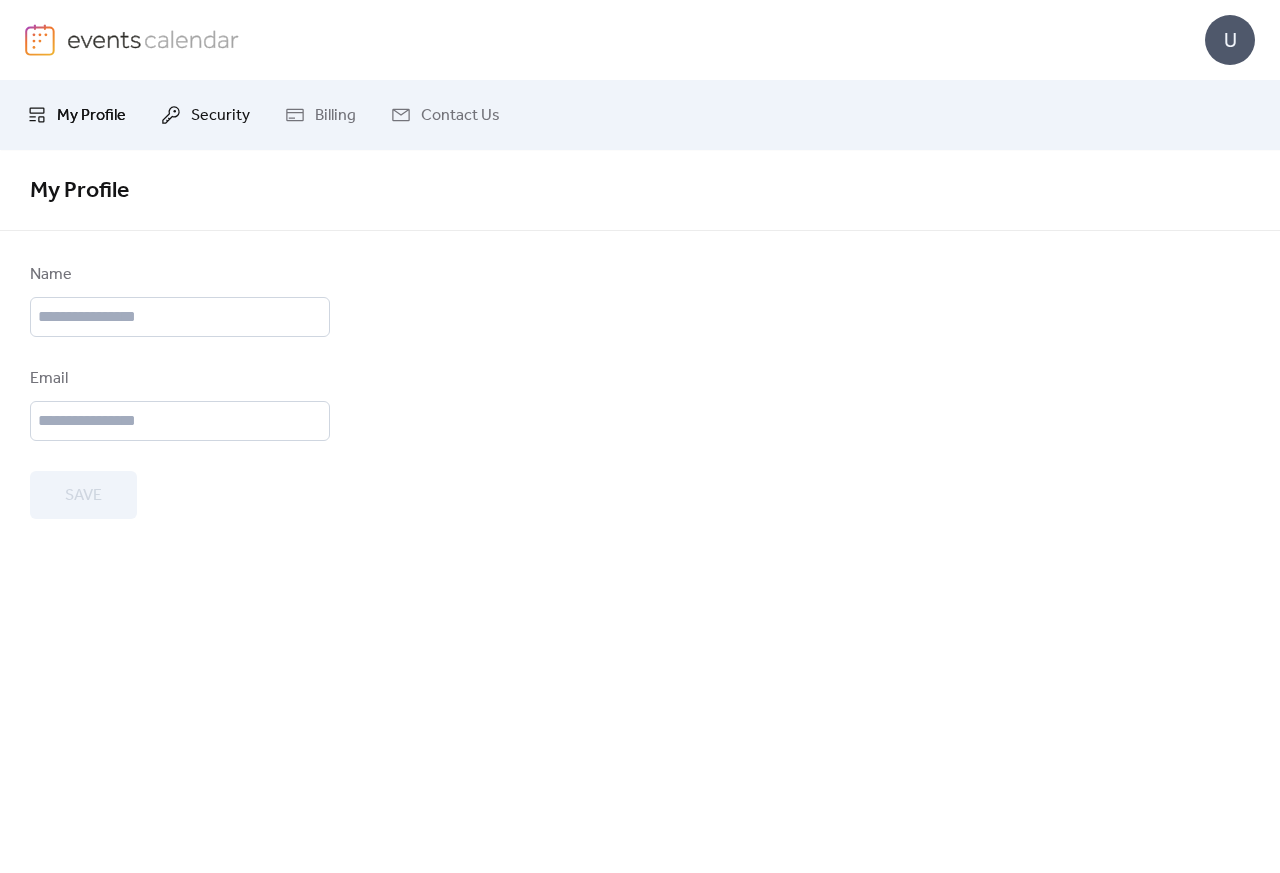 click on "Security" at bounding box center (220, 116) 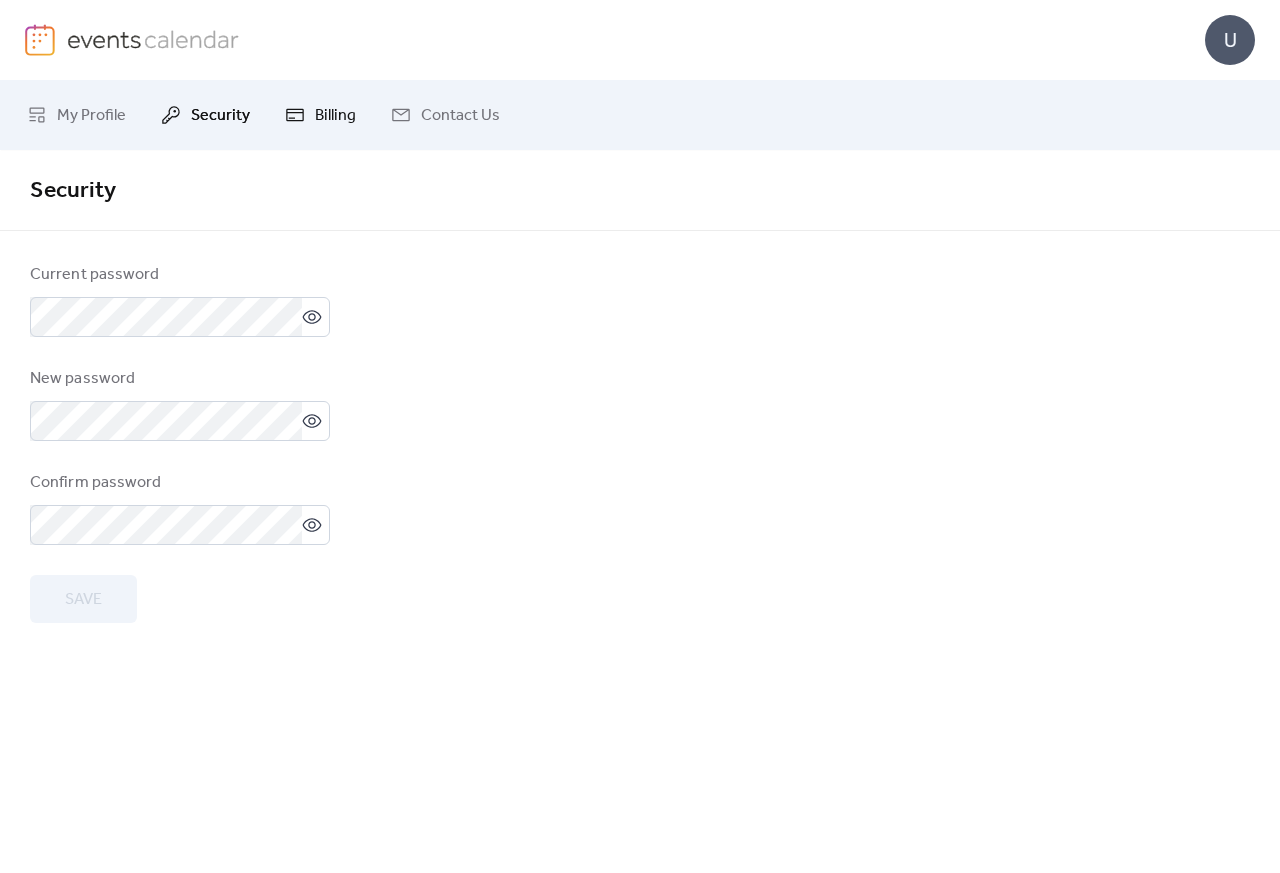 click on "Billing" at bounding box center [335, 116] 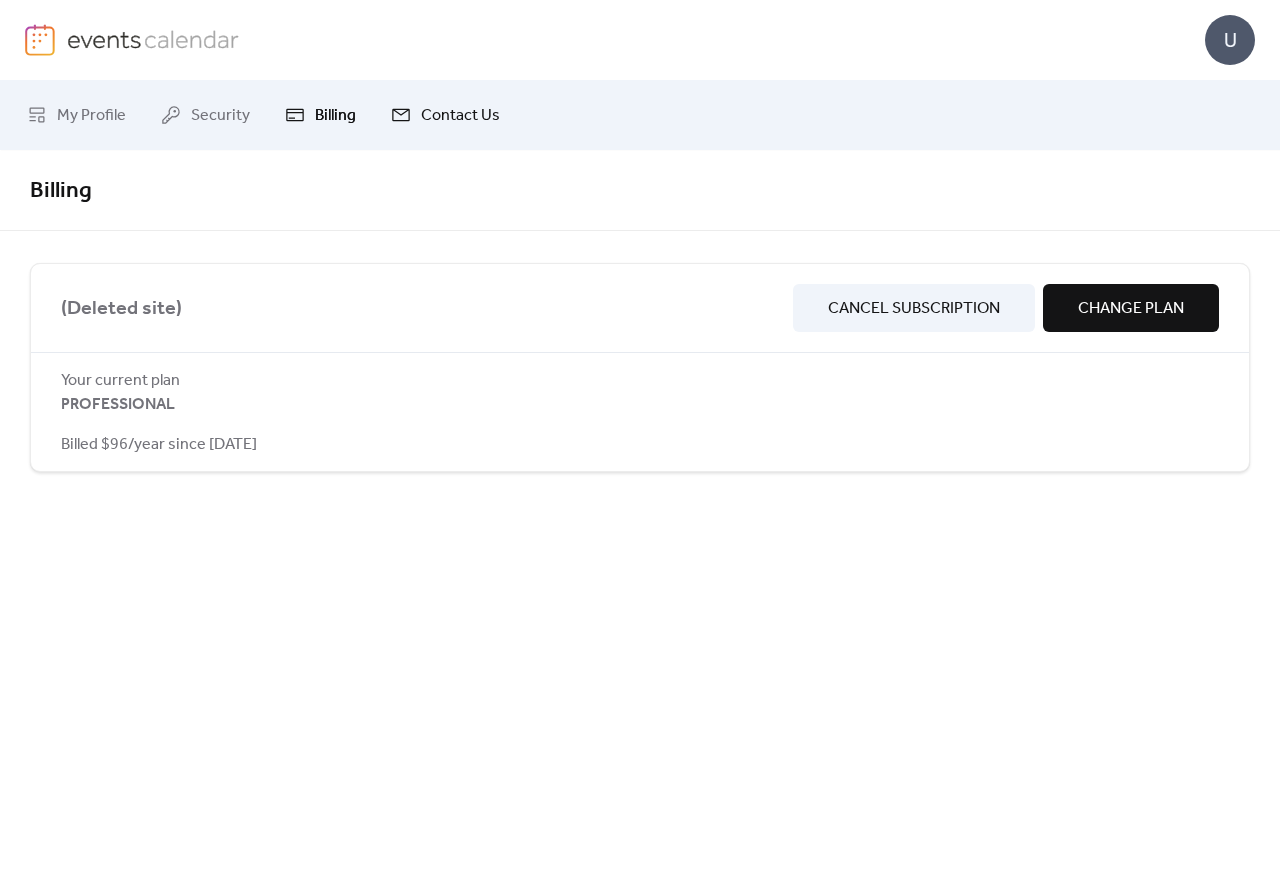 click on "Contact Us" at bounding box center (460, 116) 